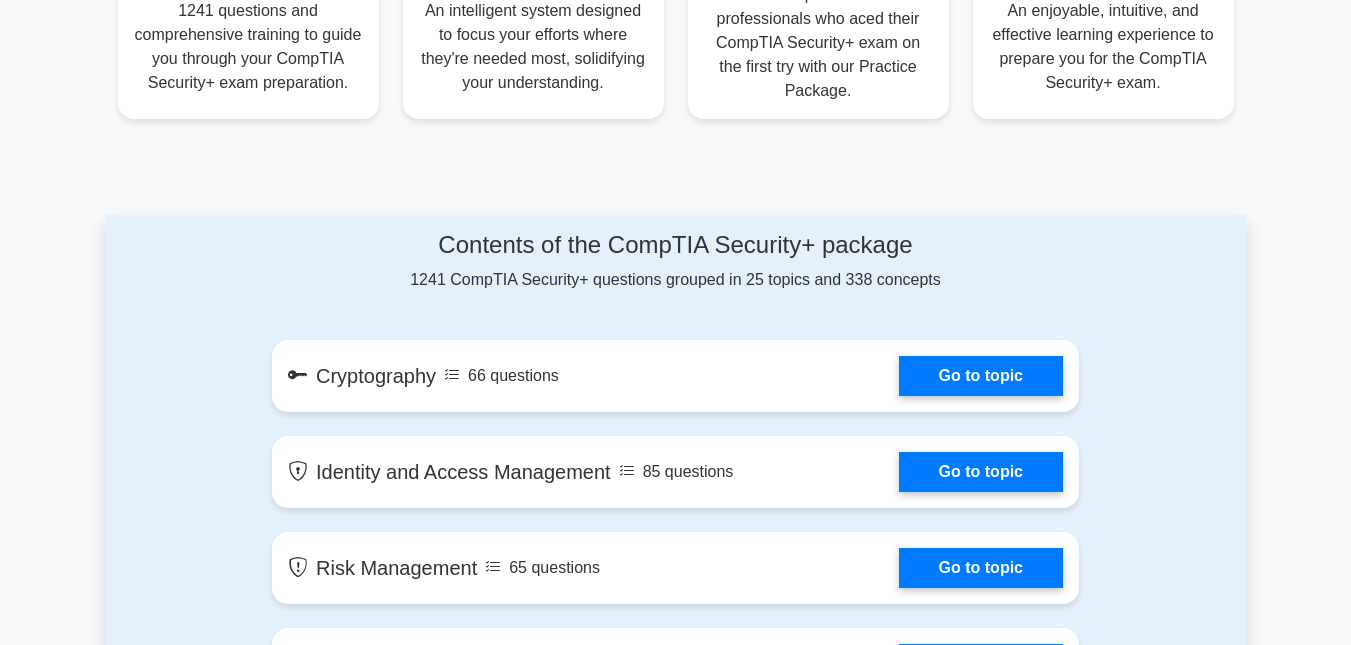 scroll, scrollTop: 917, scrollLeft: 0, axis: vertical 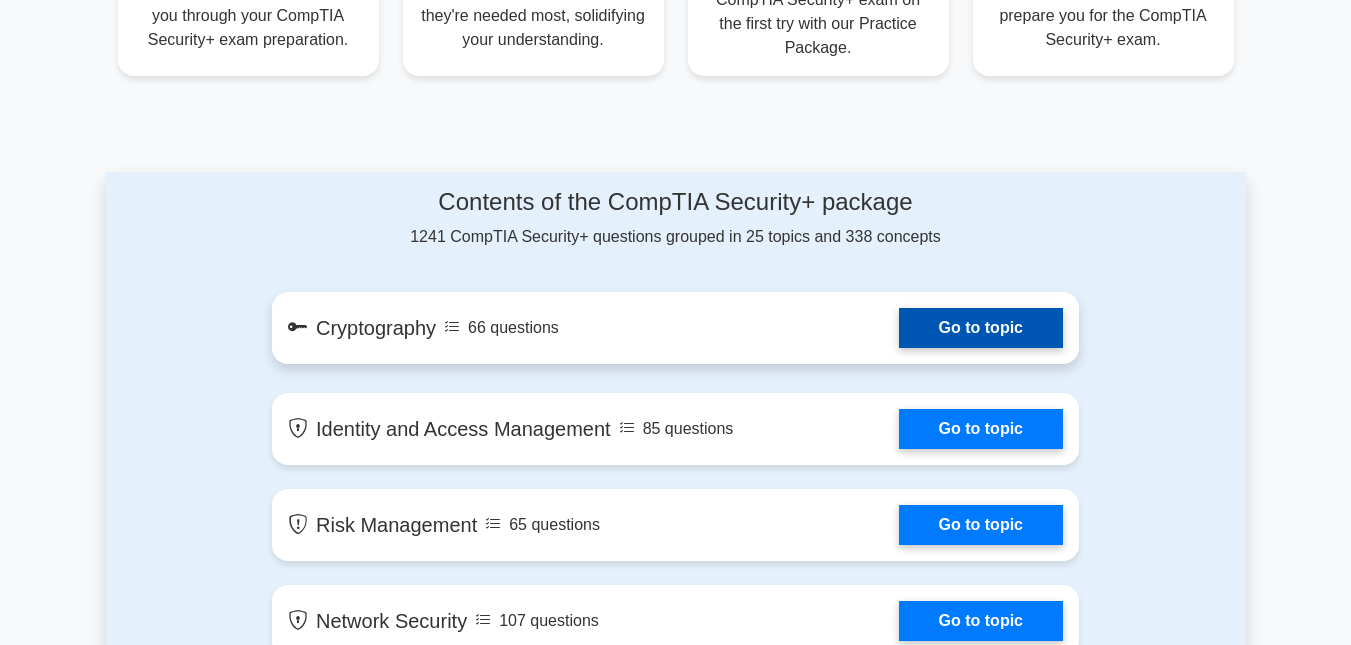 click on "Go to topic" at bounding box center [981, 328] 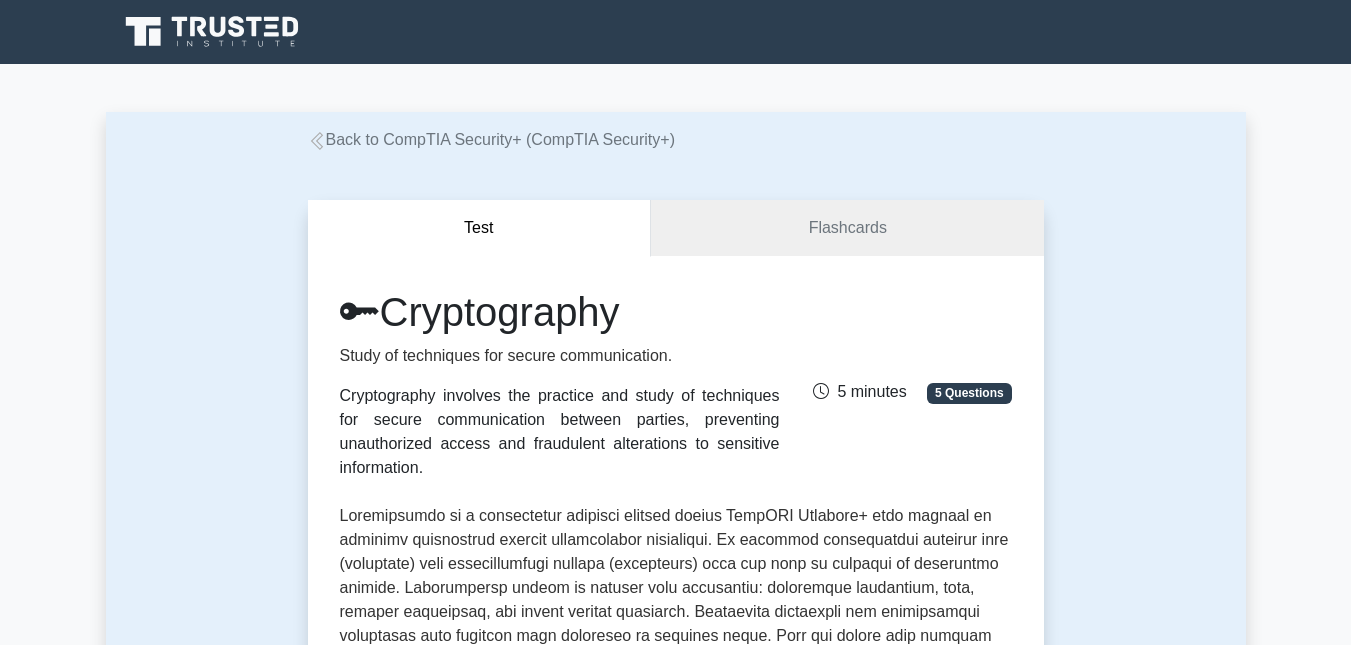 scroll, scrollTop: 273, scrollLeft: 0, axis: vertical 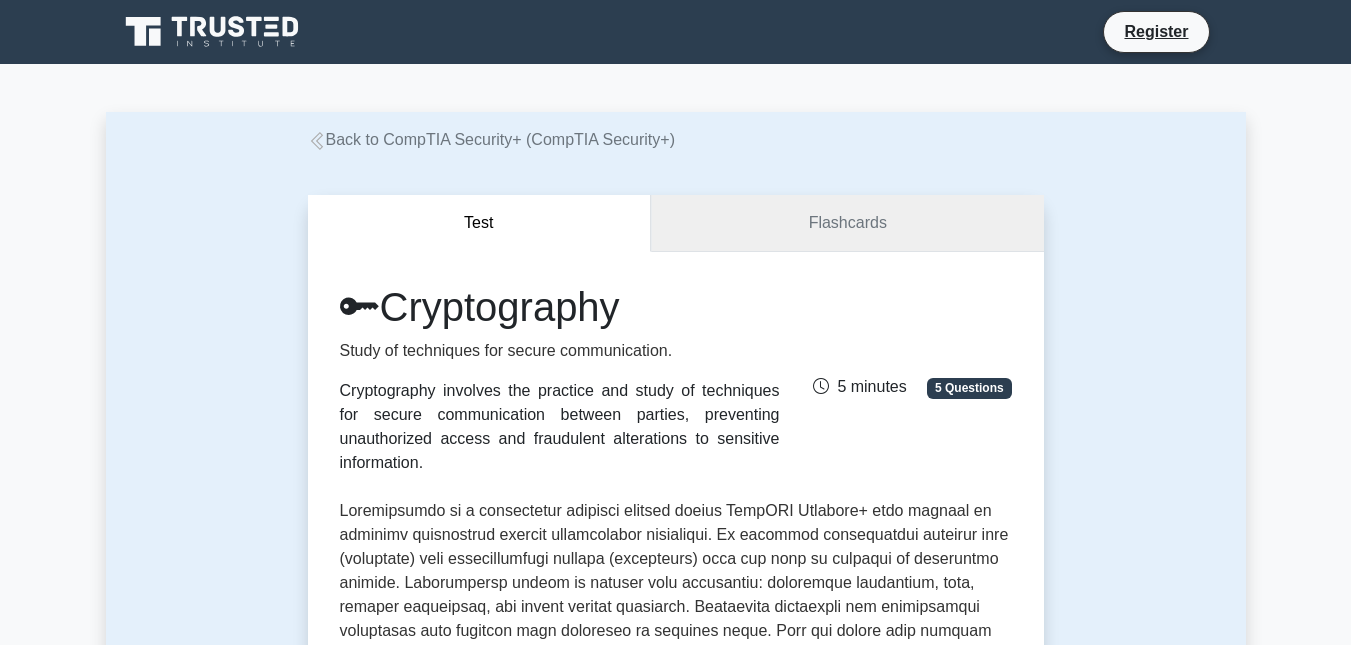click on "Flashcards" at bounding box center [847, 223] 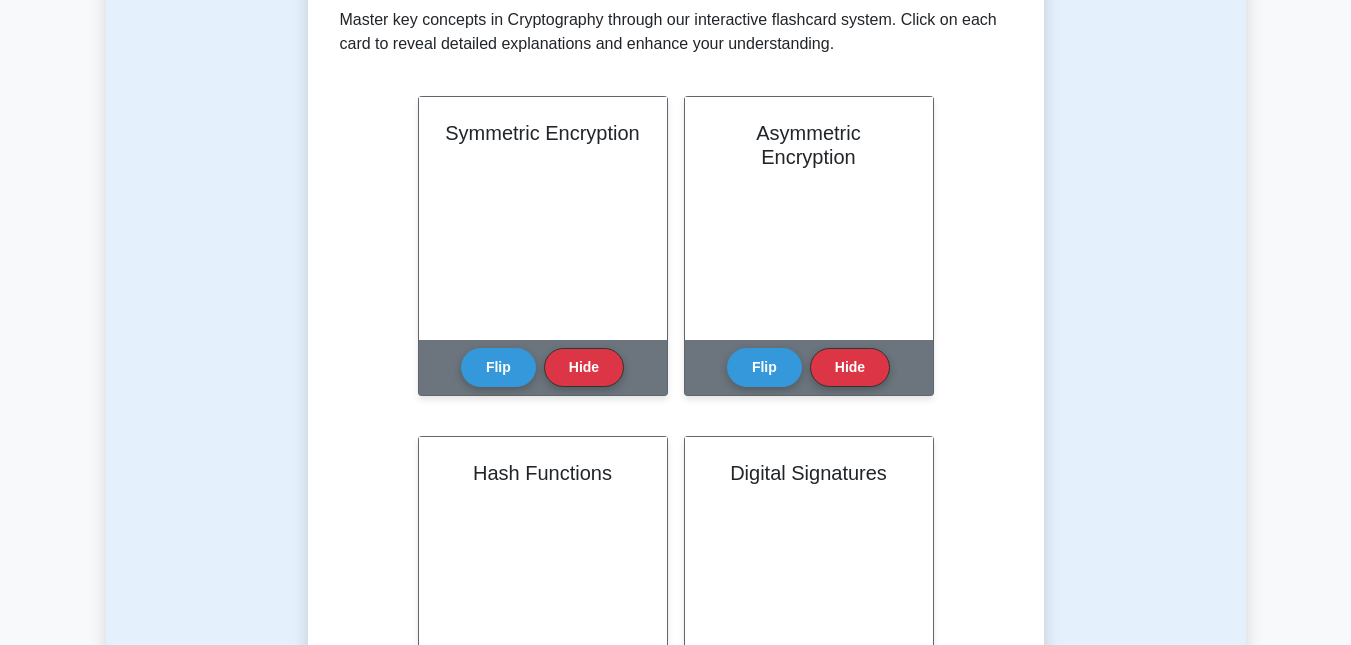 scroll, scrollTop: 413, scrollLeft: 0, axis: vertical 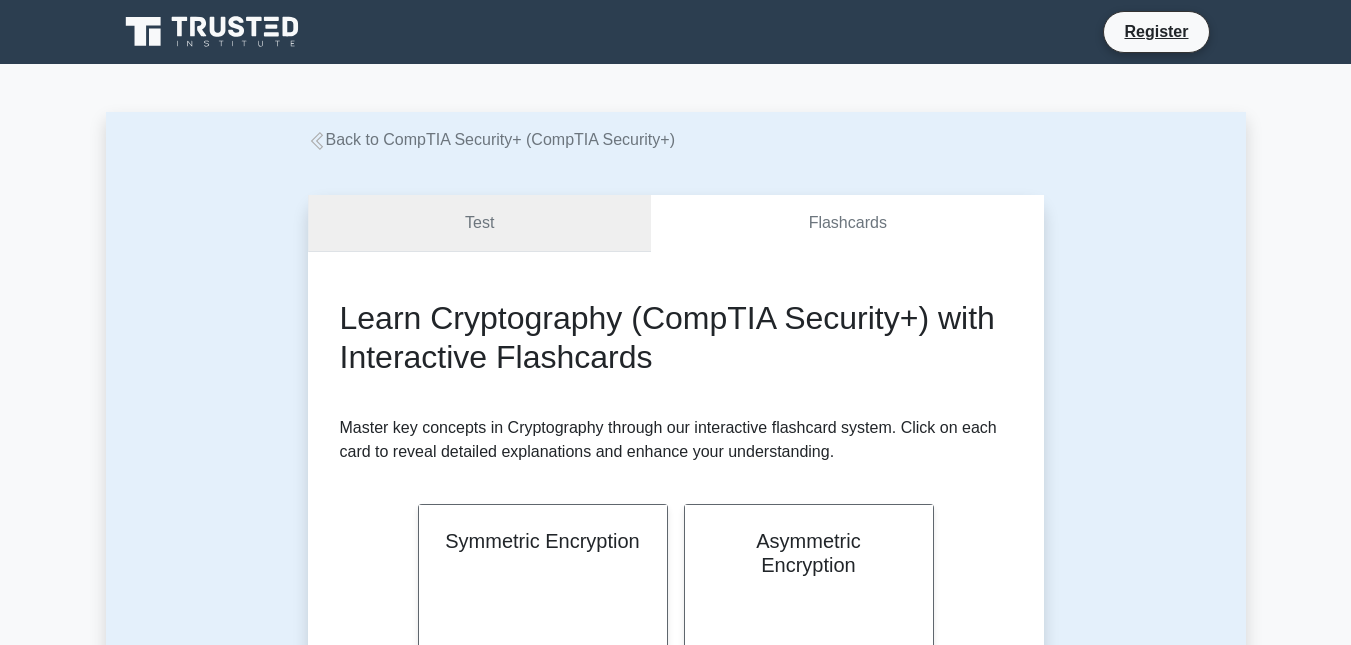 click on "Test" at bounding box center (480, 223) 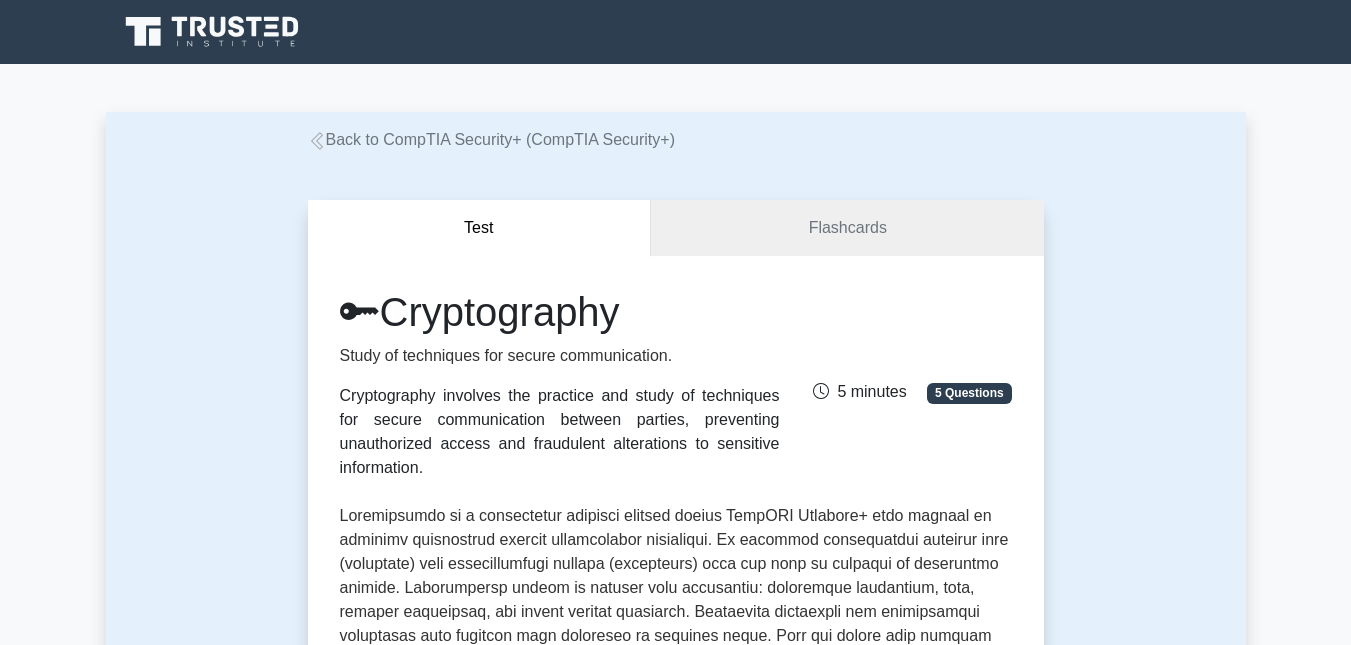 click 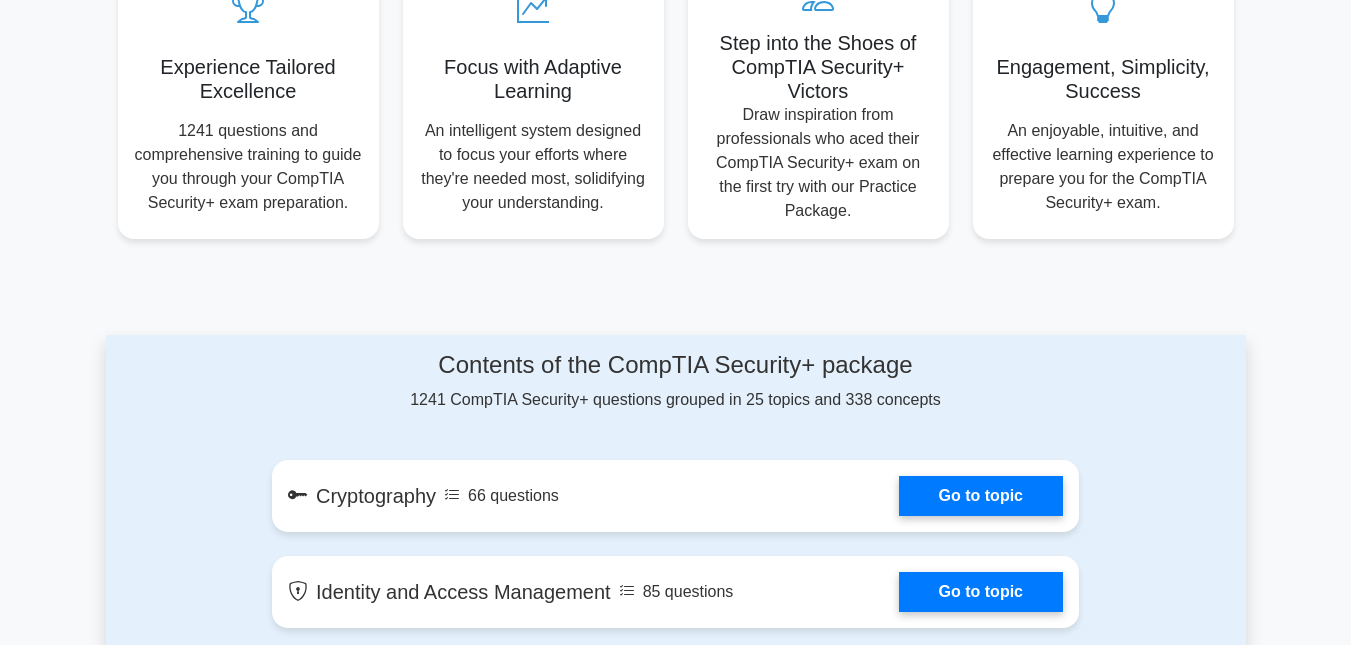 scroll, scrollTop: 1057, scrollLeft: 0, axis: vertical 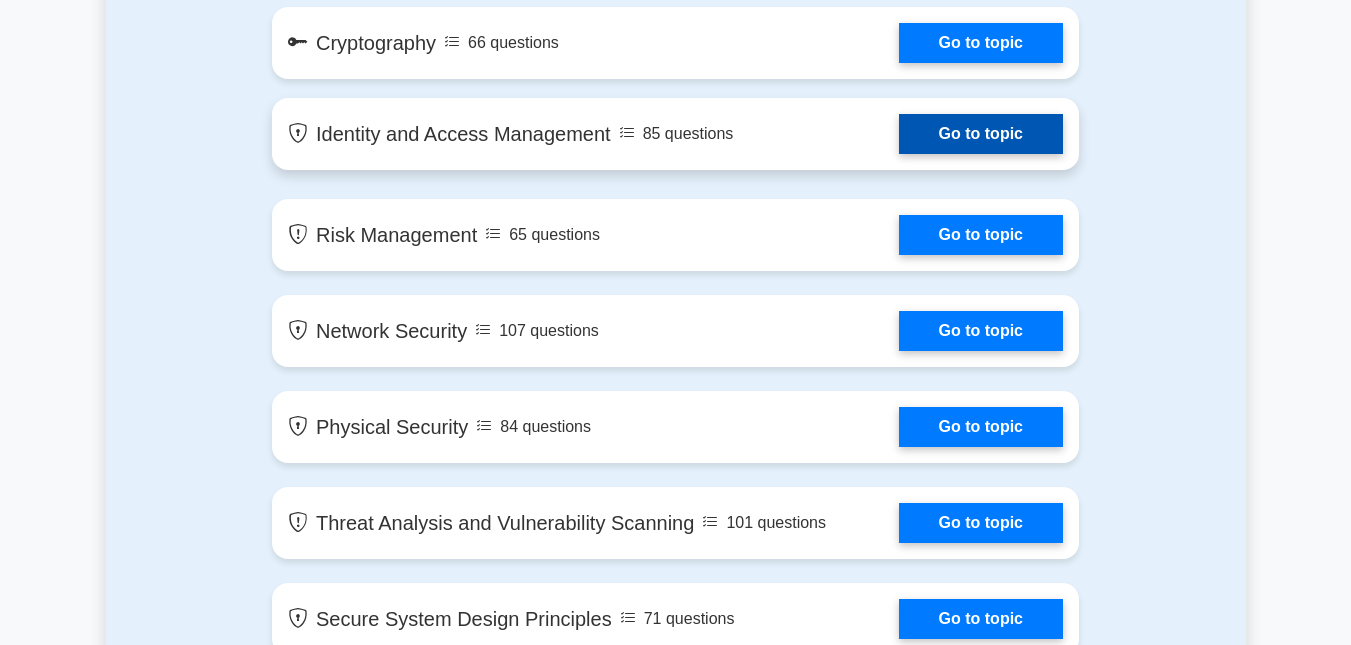 click on "Go to topic" at bounding box center (981, 134) 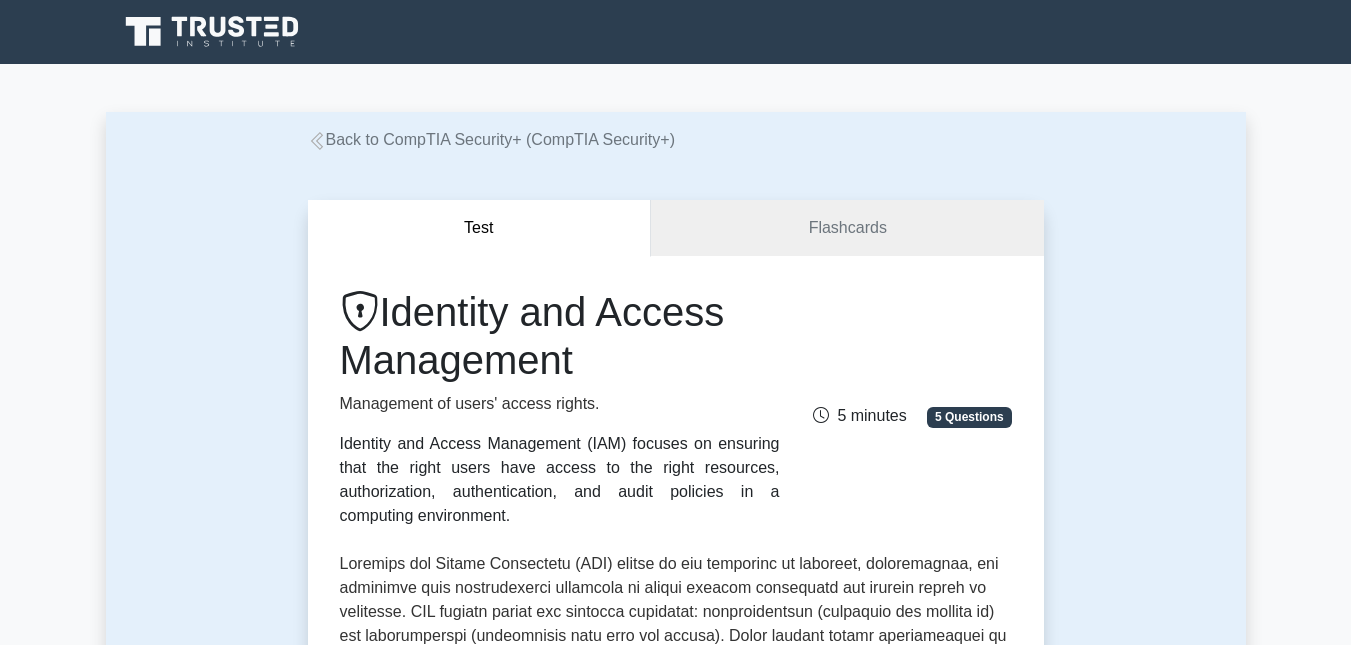 scroll, scrollTop: 0, scrollLeft: 0, axis: both 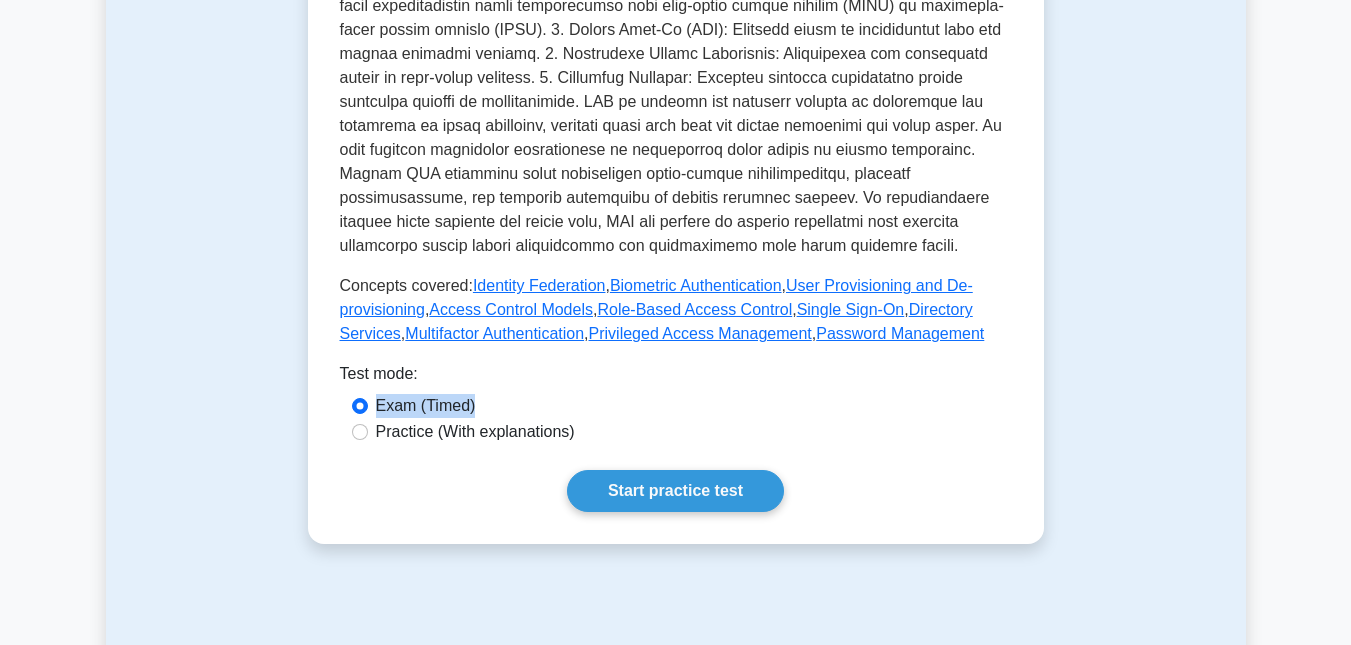 drag, startPoint x: 469, startPoint y: 383, endPoint x: 378, endPoint y: 385, distance: 91.02197 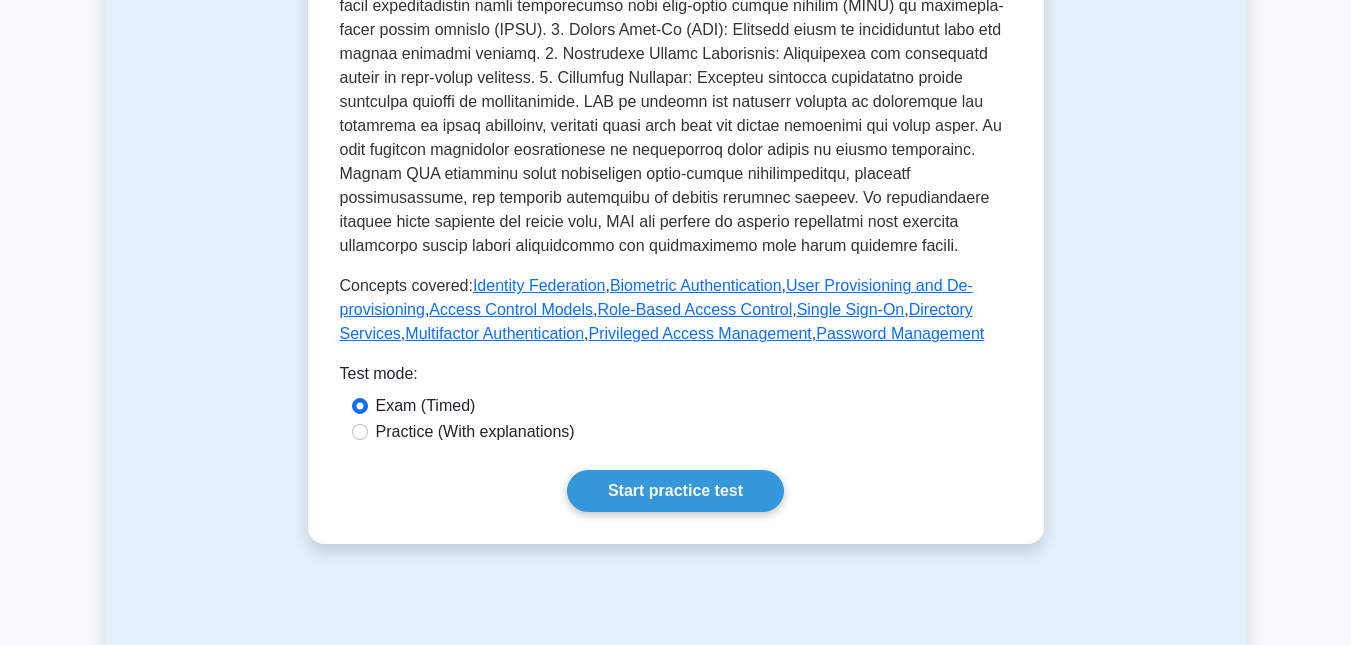 click on "Practice (With explanations)" at bounding box center [676, 432] 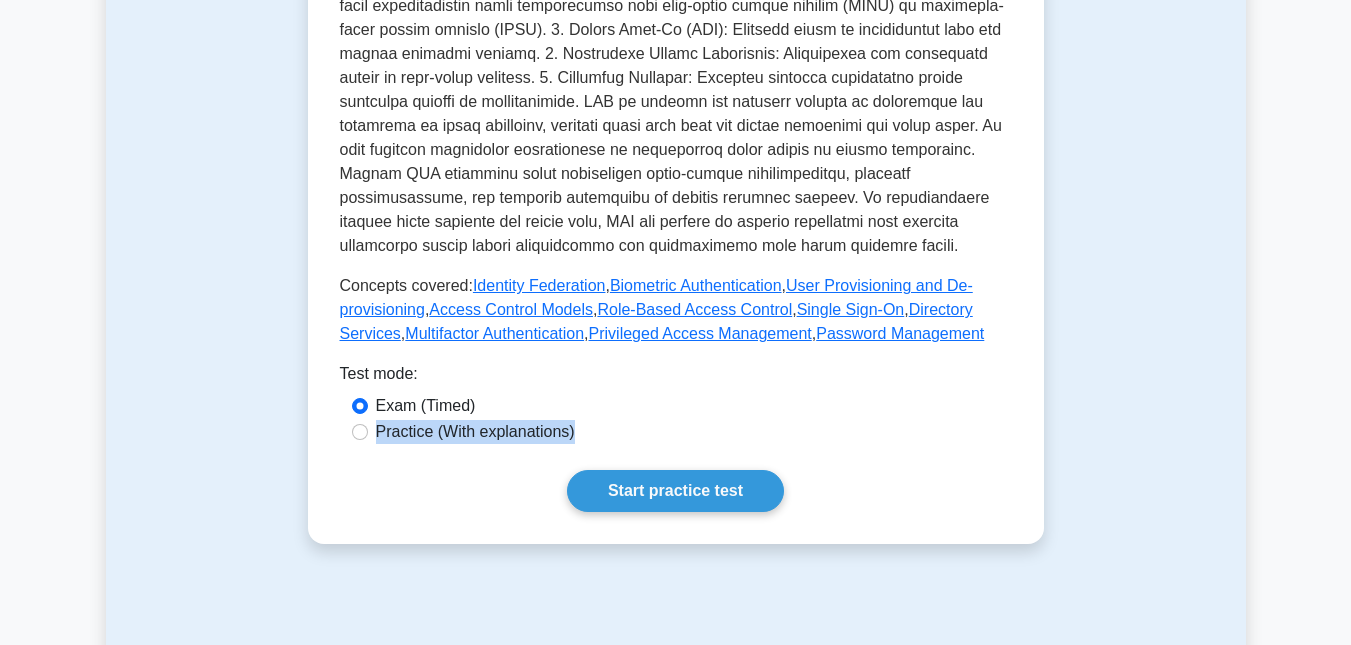 drag, startPoint x: 579, startPoint y: 409, endPoint x: 383, endPoint y: 410, distance: 196.00255 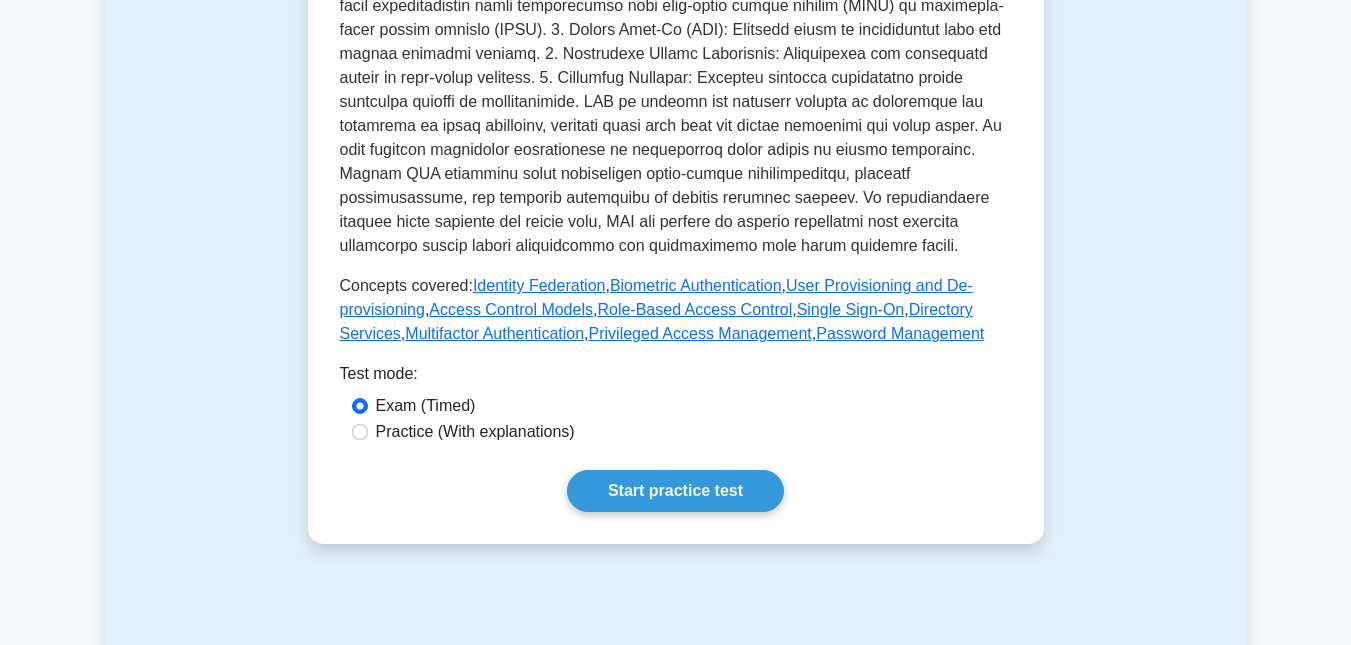 click on "Start practice test" at bounding box center [676, 491] 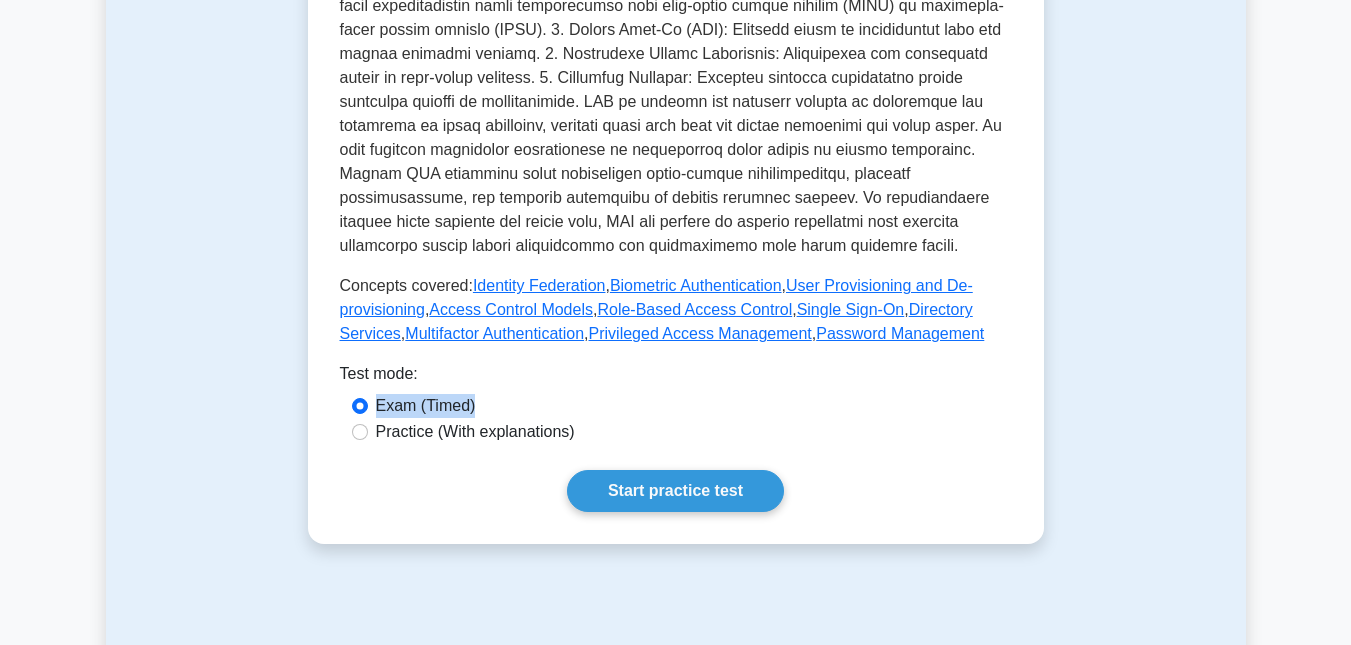 drag, startPoint x: 487, startPoint y: 386, endPoint x: 375, endPoint y: 385, distance: 112.00446 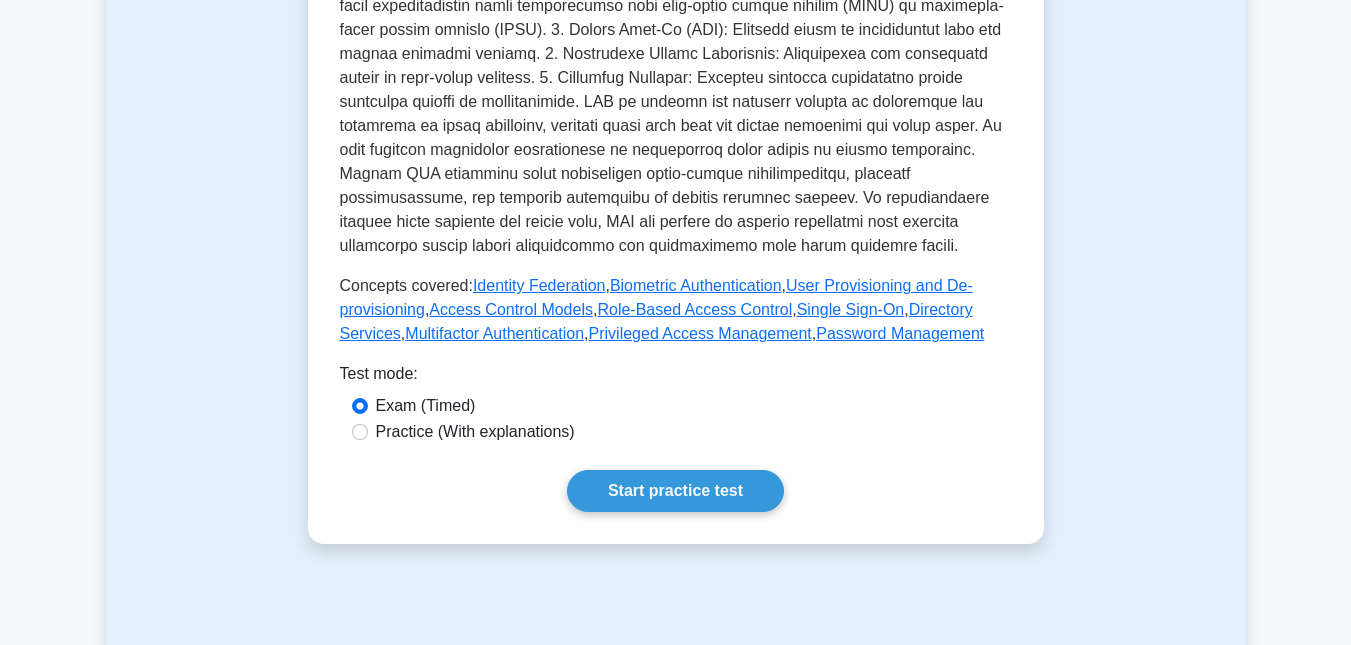 click on "Exam (Timed)" at bounding box center [676, 406] 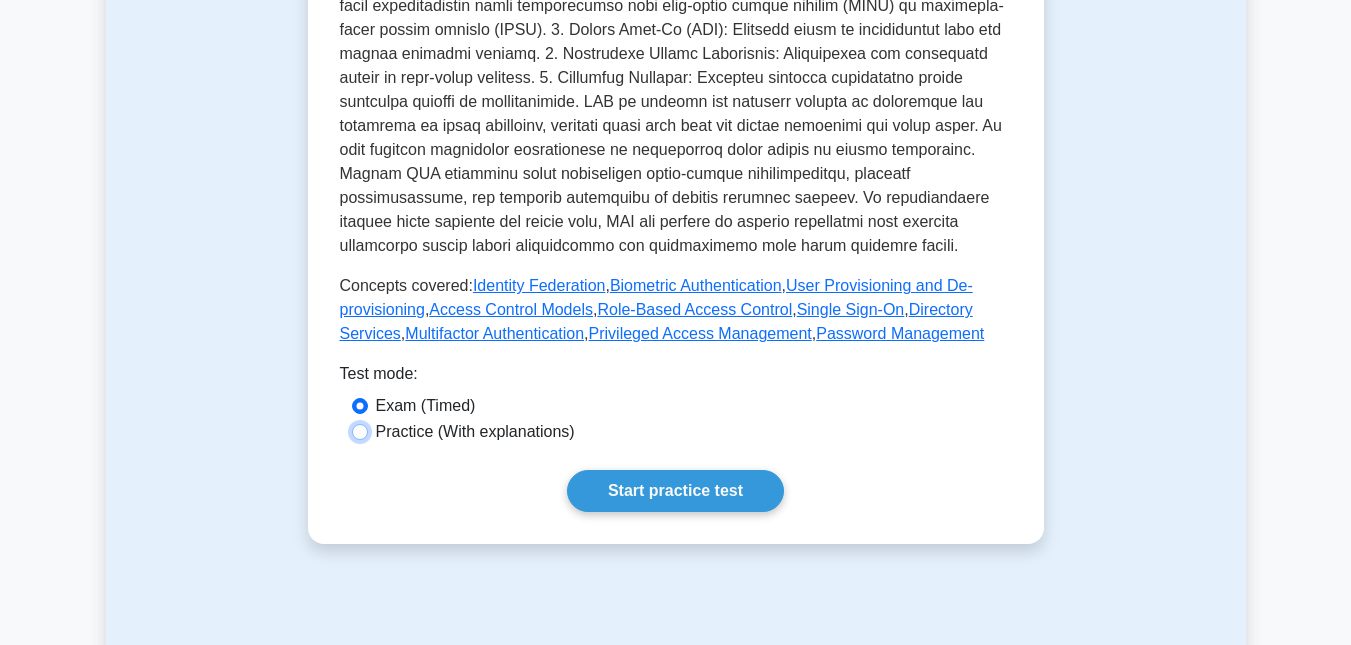 click on "Practice (With explanations)" at bounding box center (360, 432) 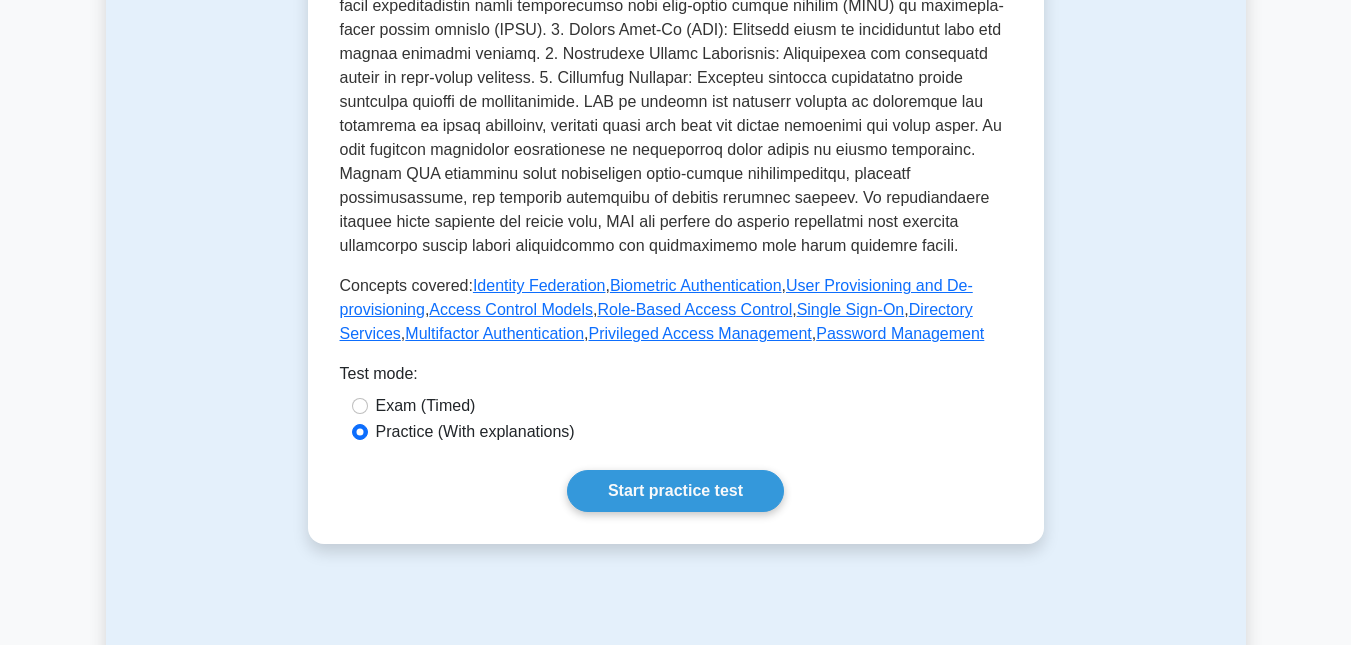 click on "Practice (With explanations)" at bounding box center [475, 432] 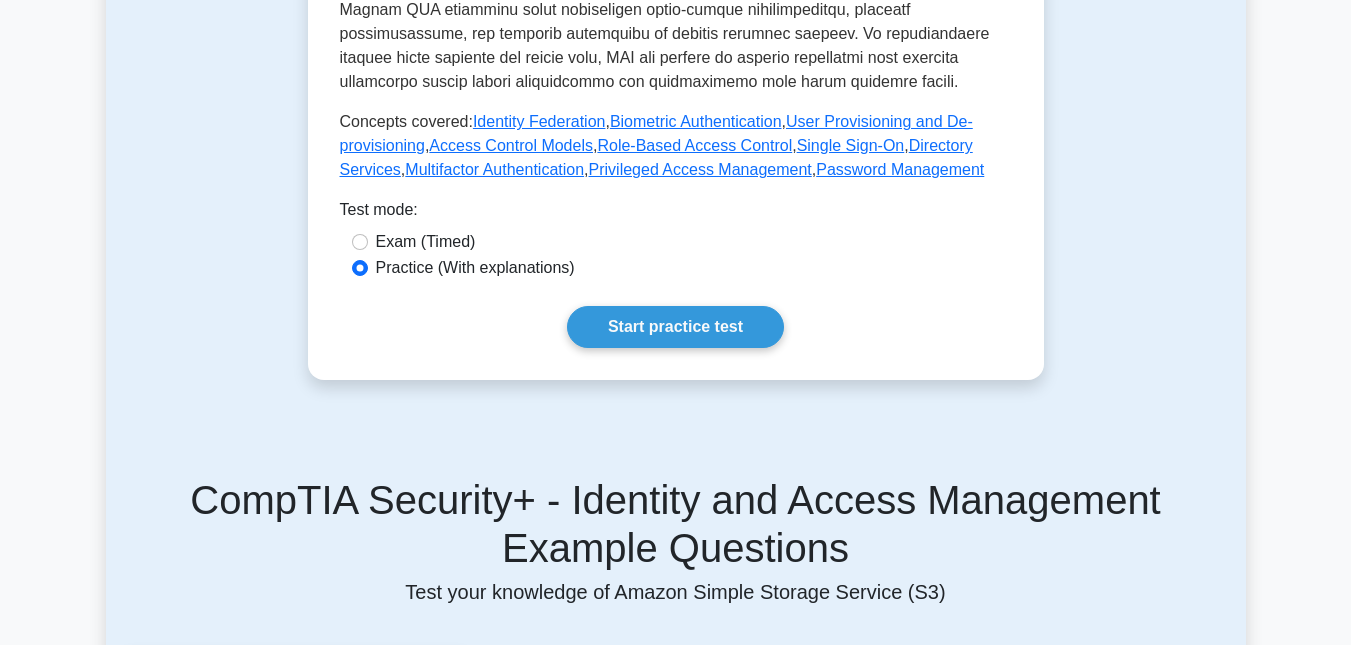 scroll, scrollTop: 959, scrollLeft: 0, axis: vertical 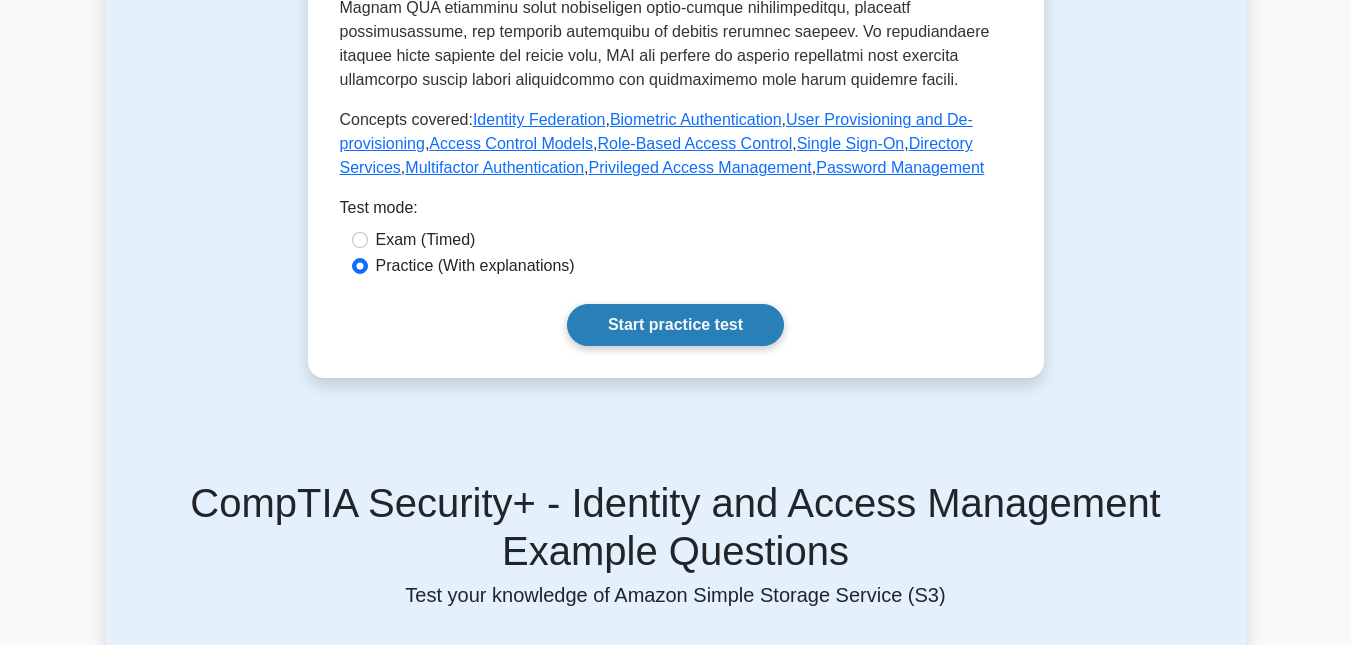 click on "Start practice test" at bounding box center [675, 325] 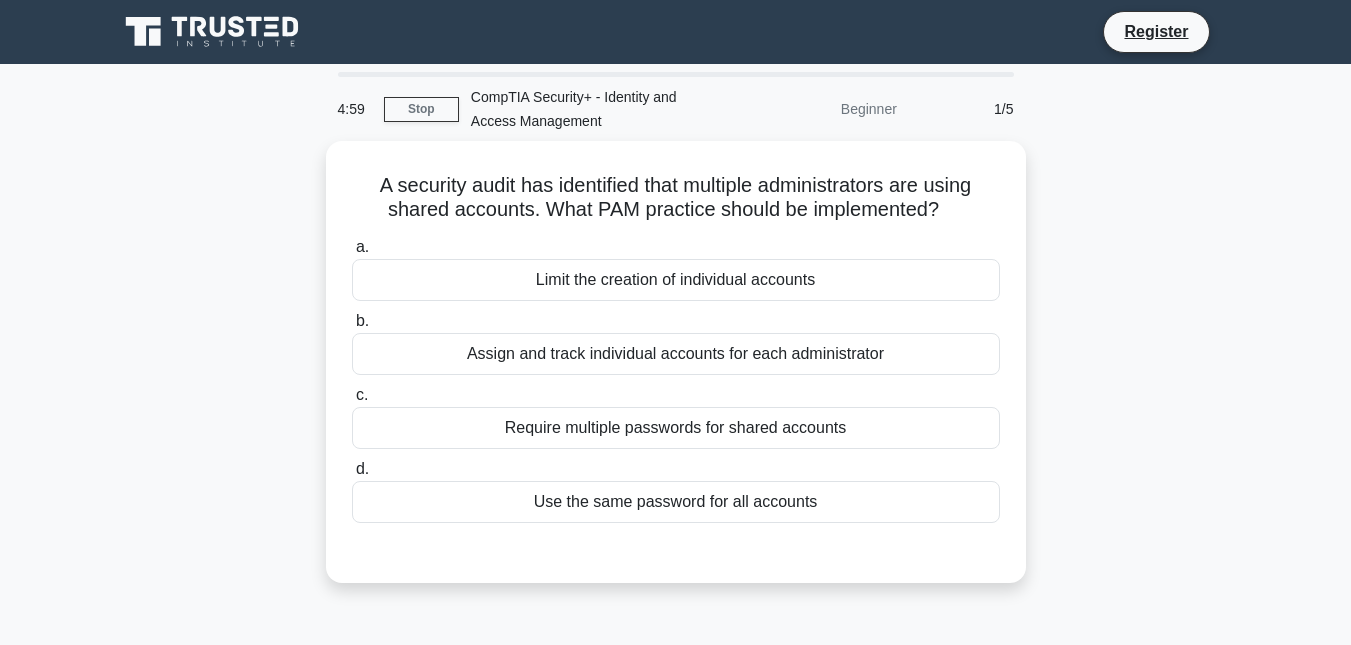 scroll, scrollTop: 0, scrollLeft: 0, axis: both 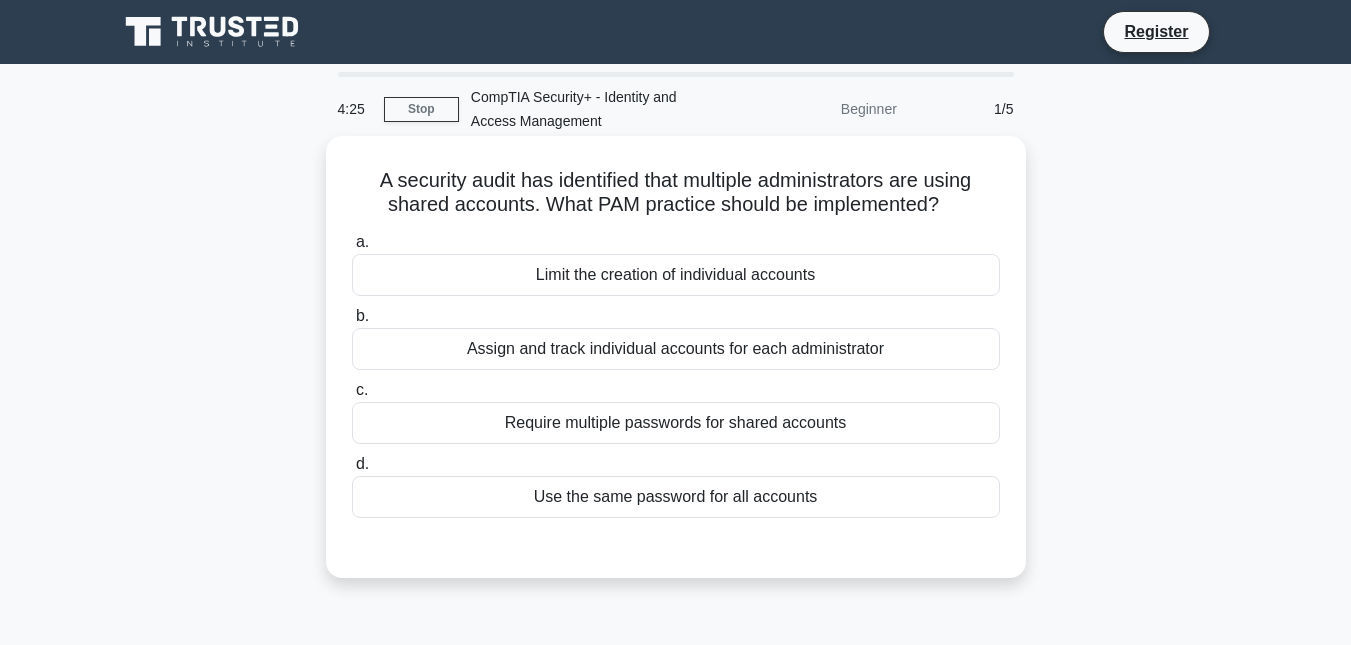 click on "Limit the creation of individual accounts" at bounding box center [676, 275] 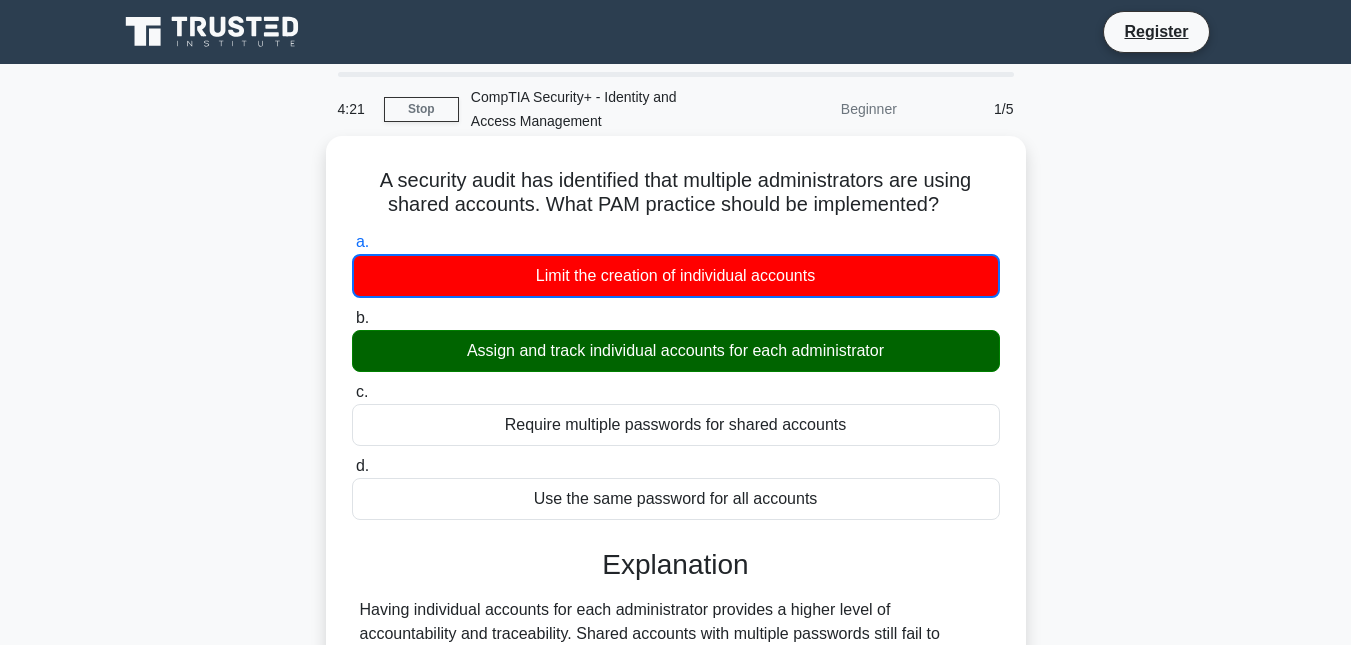 click on "Assign and track individual accounts for each administrator" at bounding box center (676, 351) 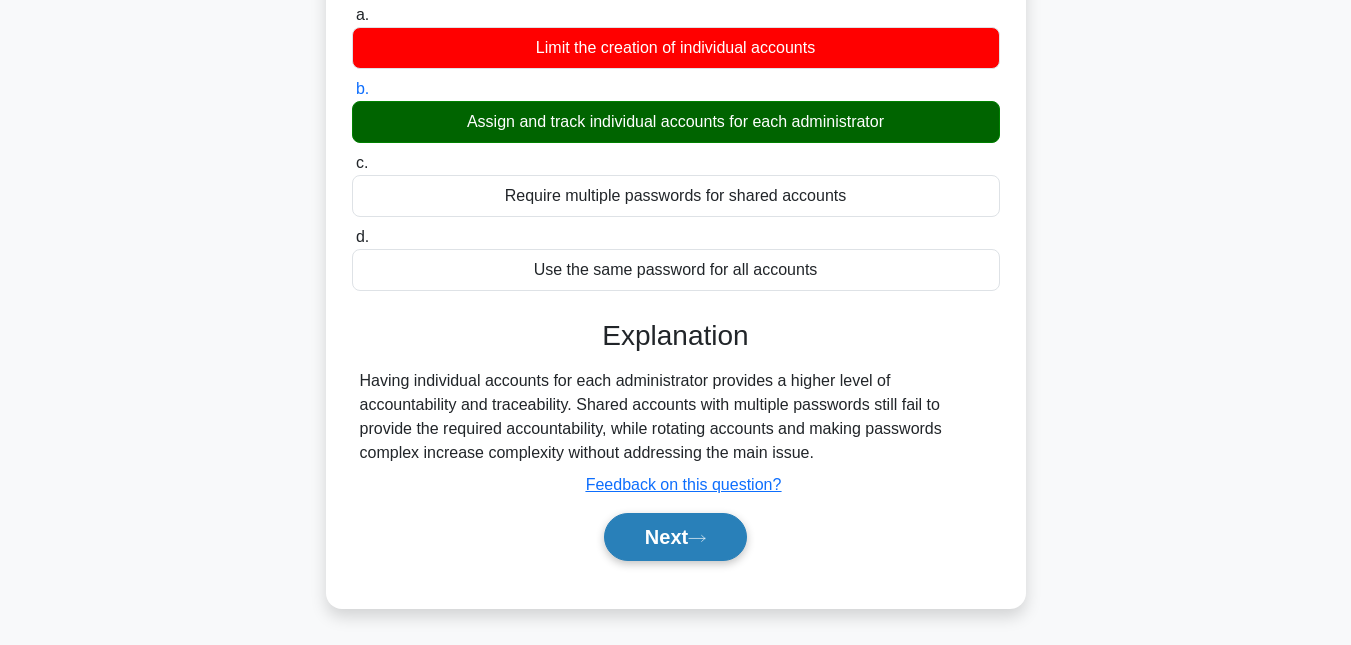 scroll, scrollTop: 230, scrollLeft: 0, axis: vertical 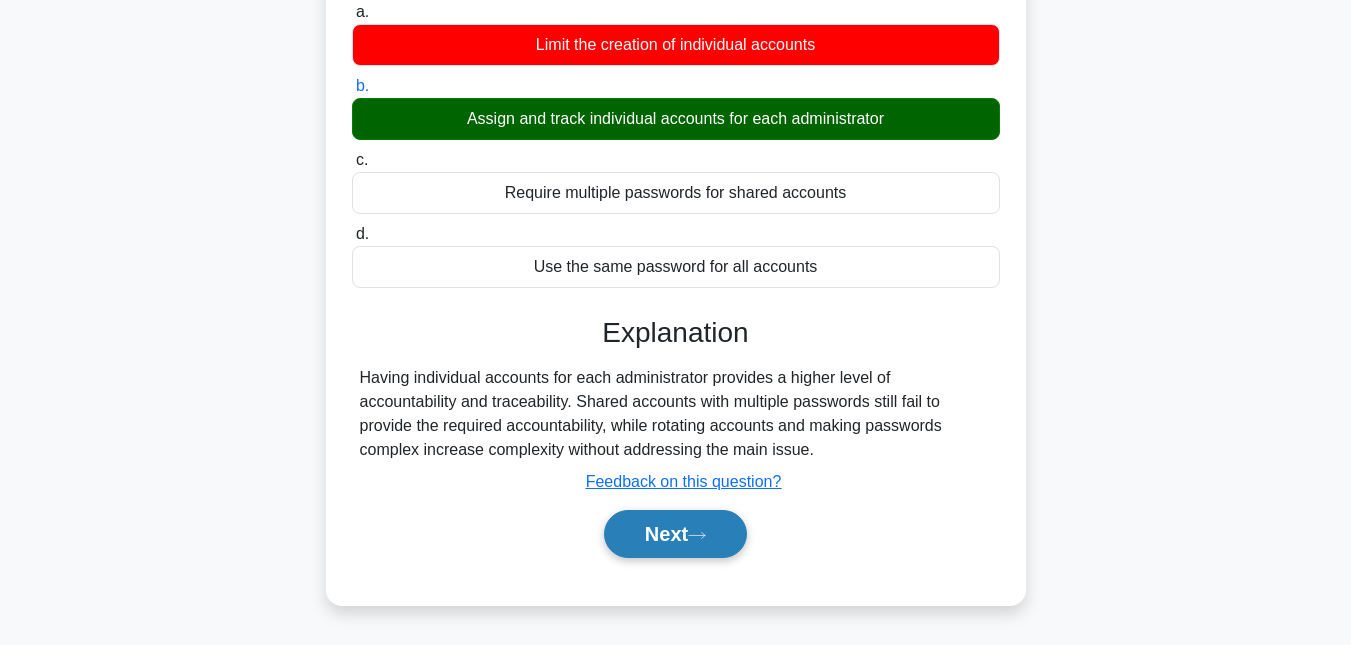 click on "Next" at bounding box center (675, 534) 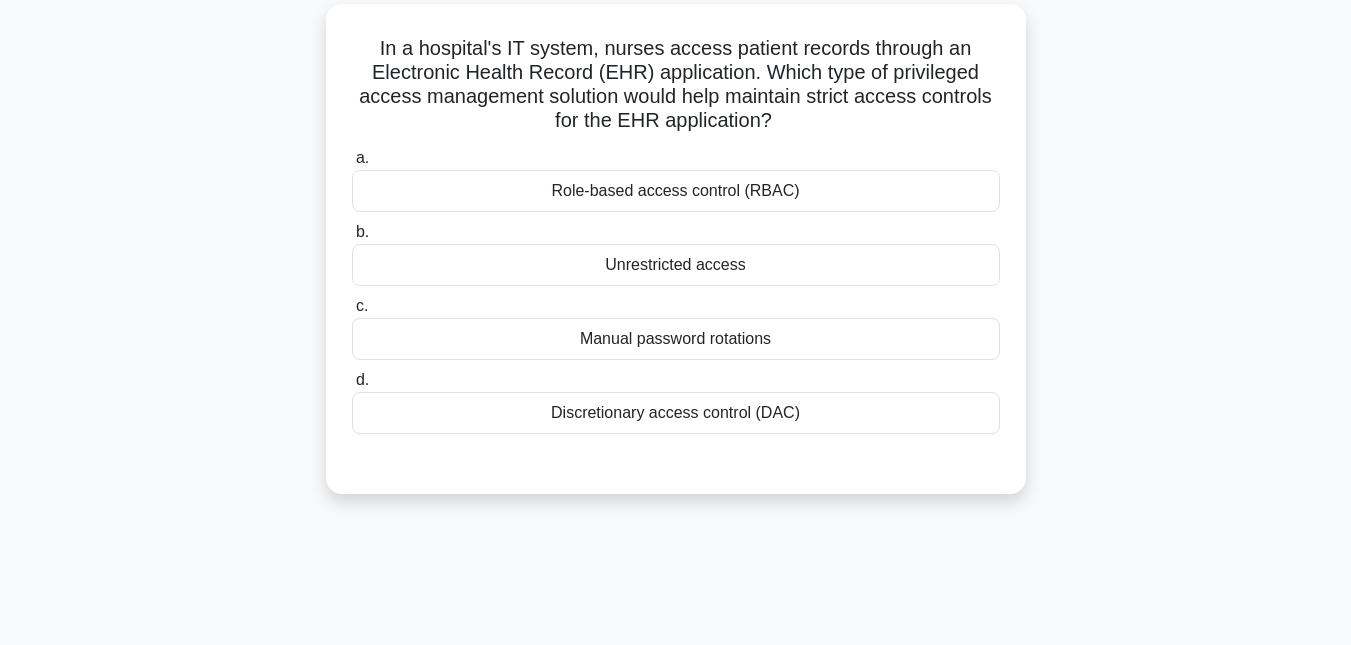 scroll, scrollTop: 117, scrollLeft: 0, axis: vertical 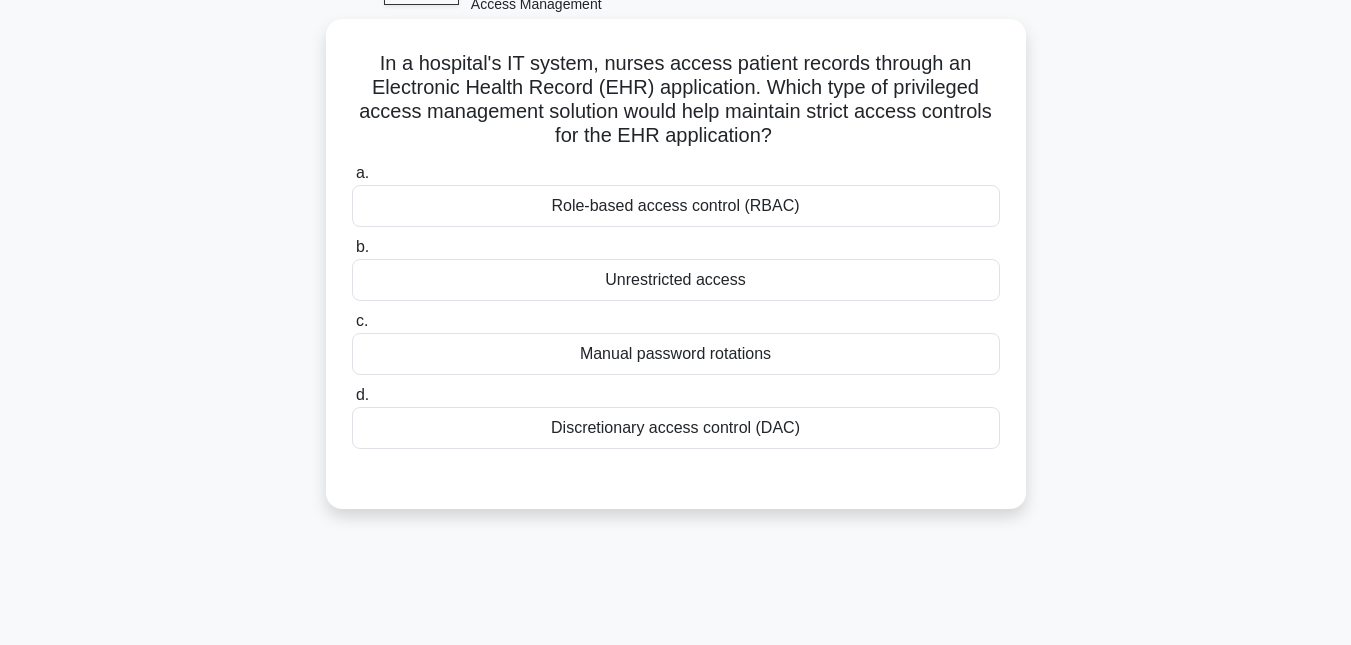 click on "Role-based access control (RBAC)" at bounding box center [676, 206] 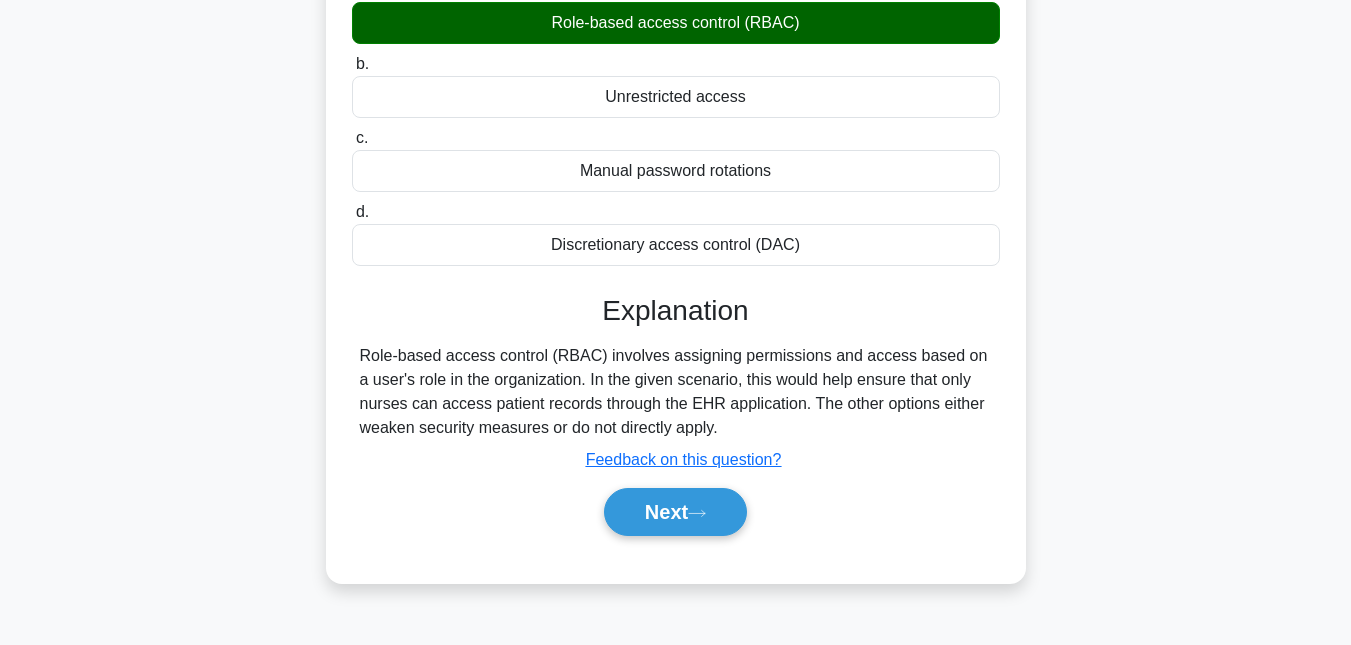scroll, scrollTop: 303, scrollLeft: 0, axis: vertical 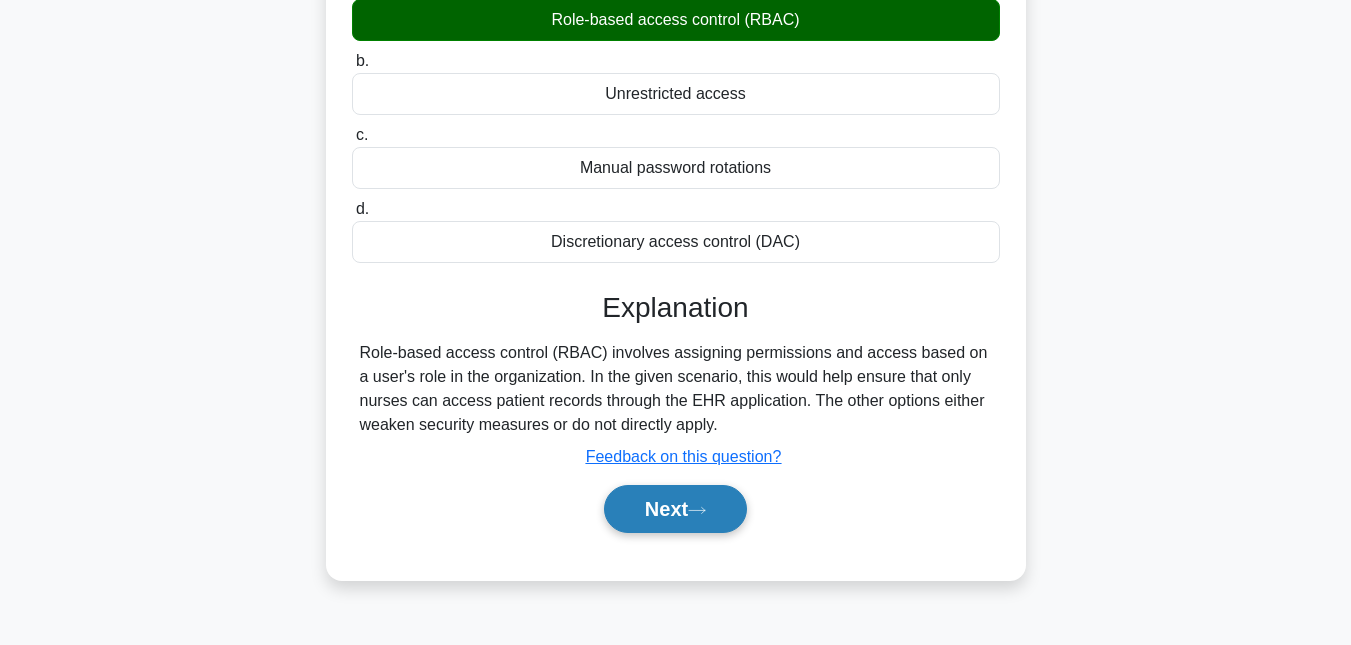 click on "Next" at bounding box center [675, 509] 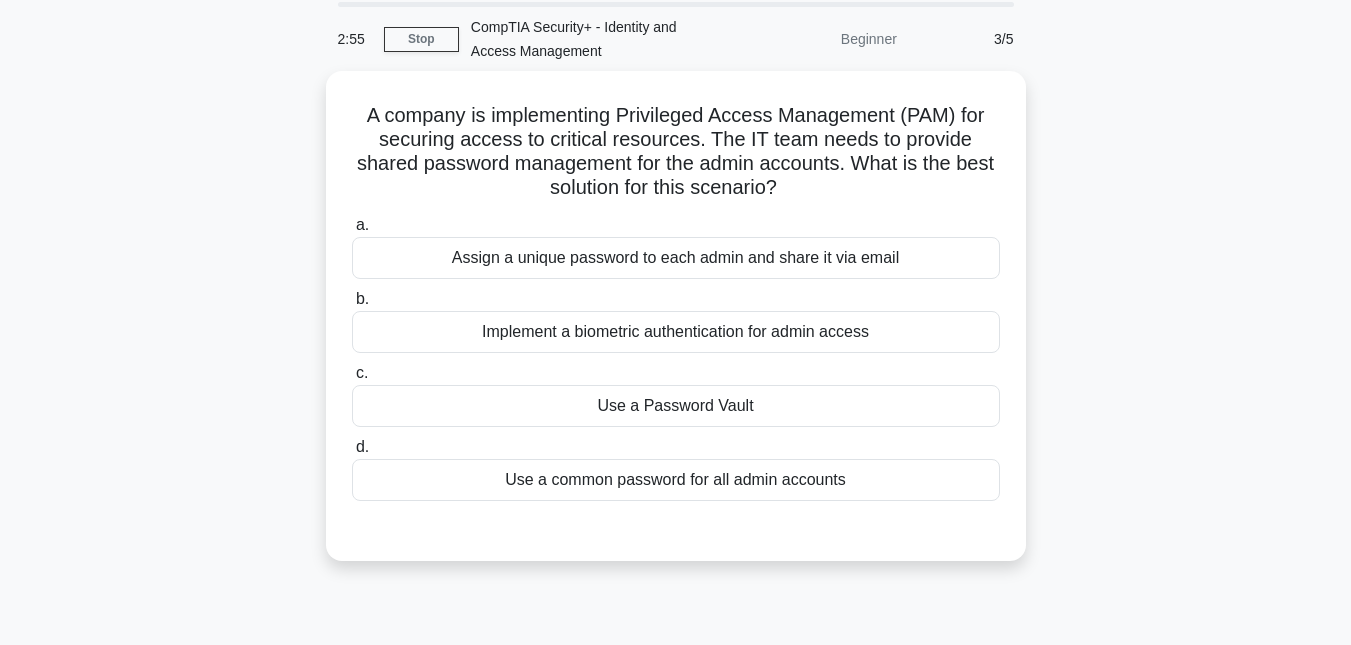 scroll, scrollTop: 110, scrollLeft: 0, axis: vertical 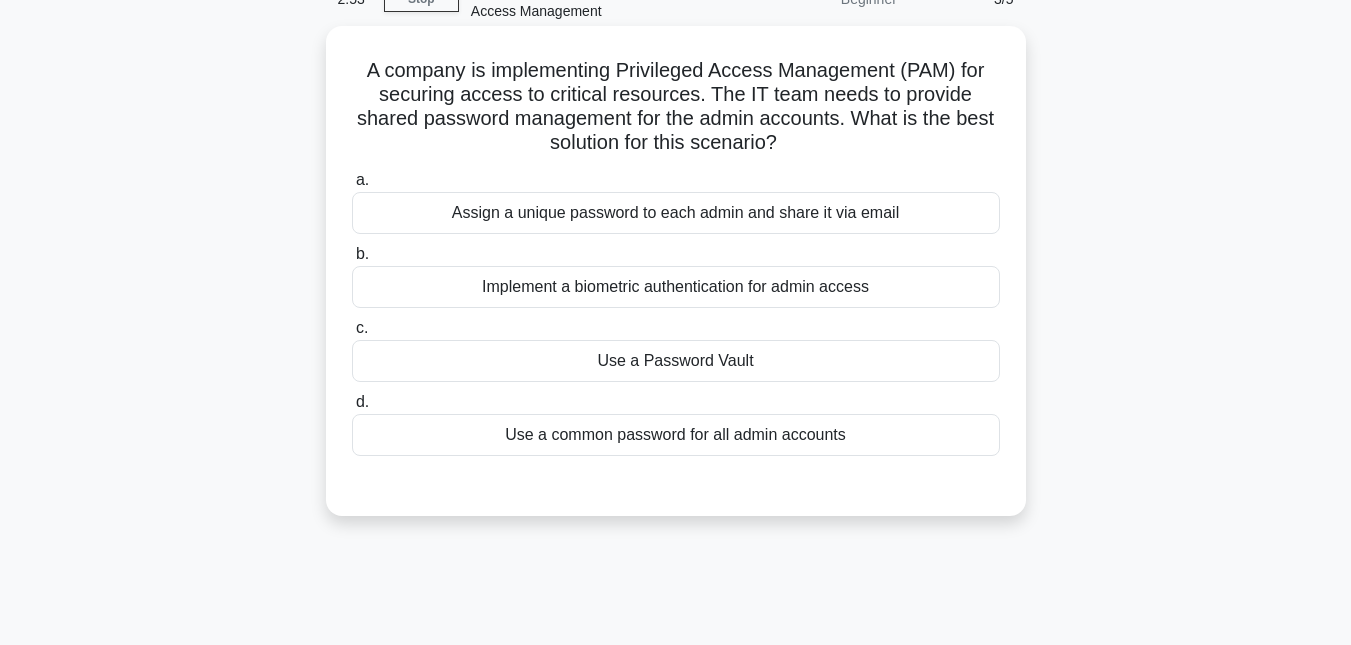 click on "Use a Password Vault" at bounding box center (676, 361) 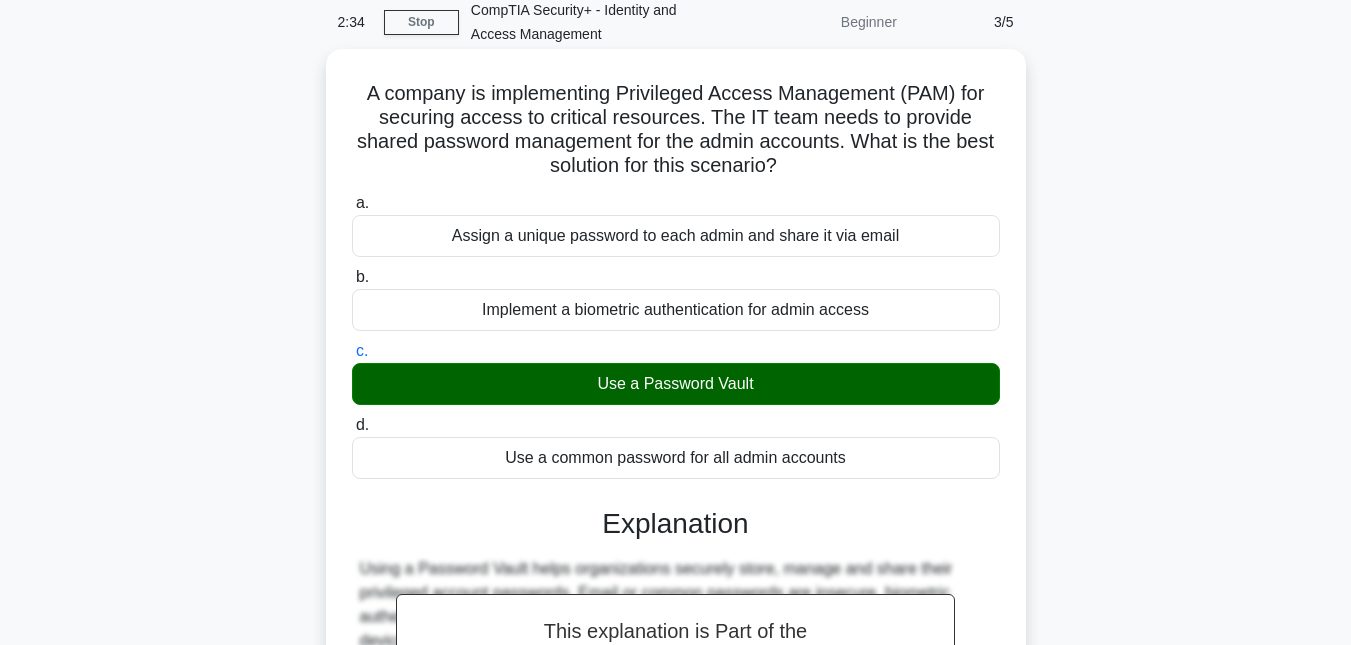 scroll, scrollTop: 435, scrollLeft: 0, axis: vertical 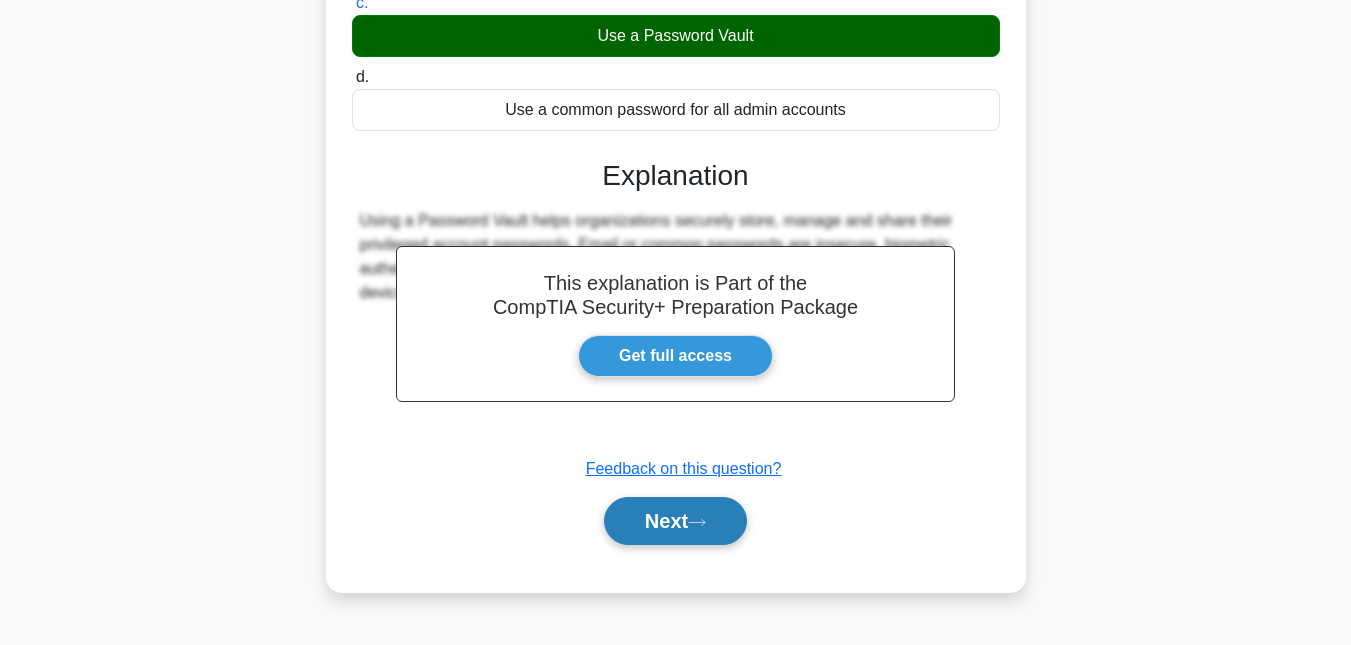 click on "Next" at bounding box center [675, 521] 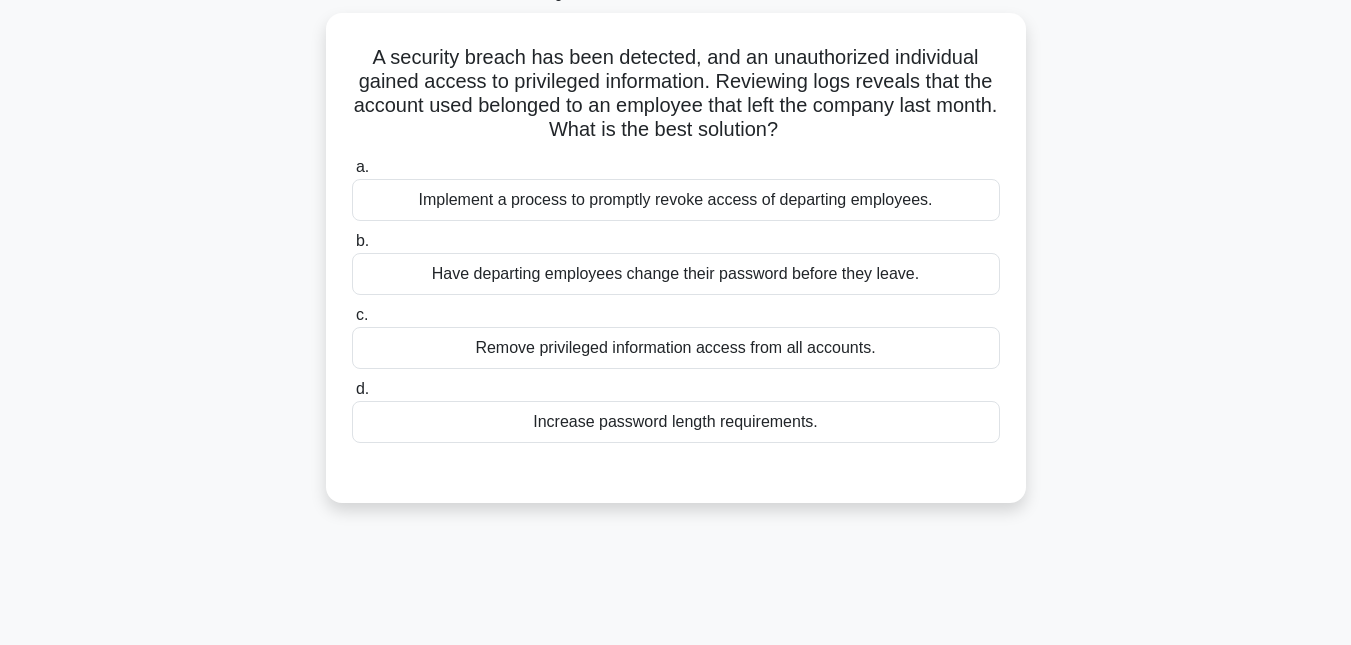 scroll, scrollTop: 0, scrollLeft: 0, axis: both 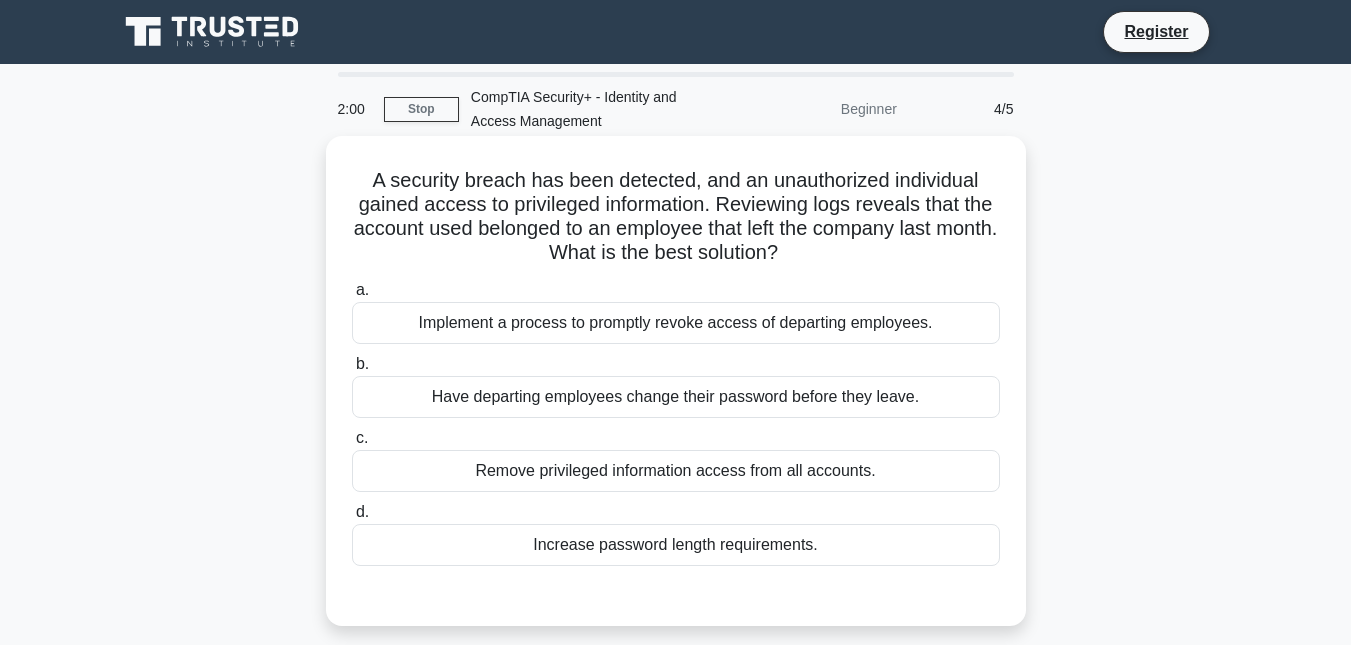 click on "Implement a process to promptly revoke access of departing employees." at bounding box center (676, 323) 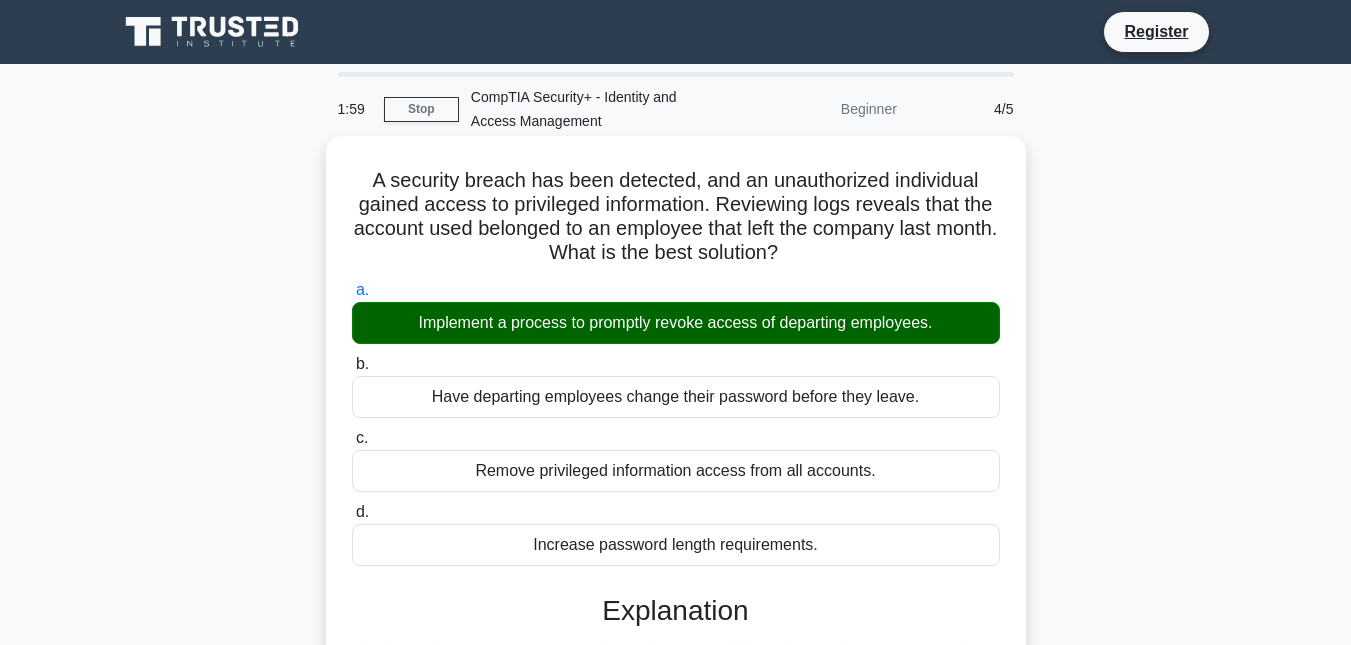scroll, scrollTop: 435, scrollLeft: 0, axis: vertical 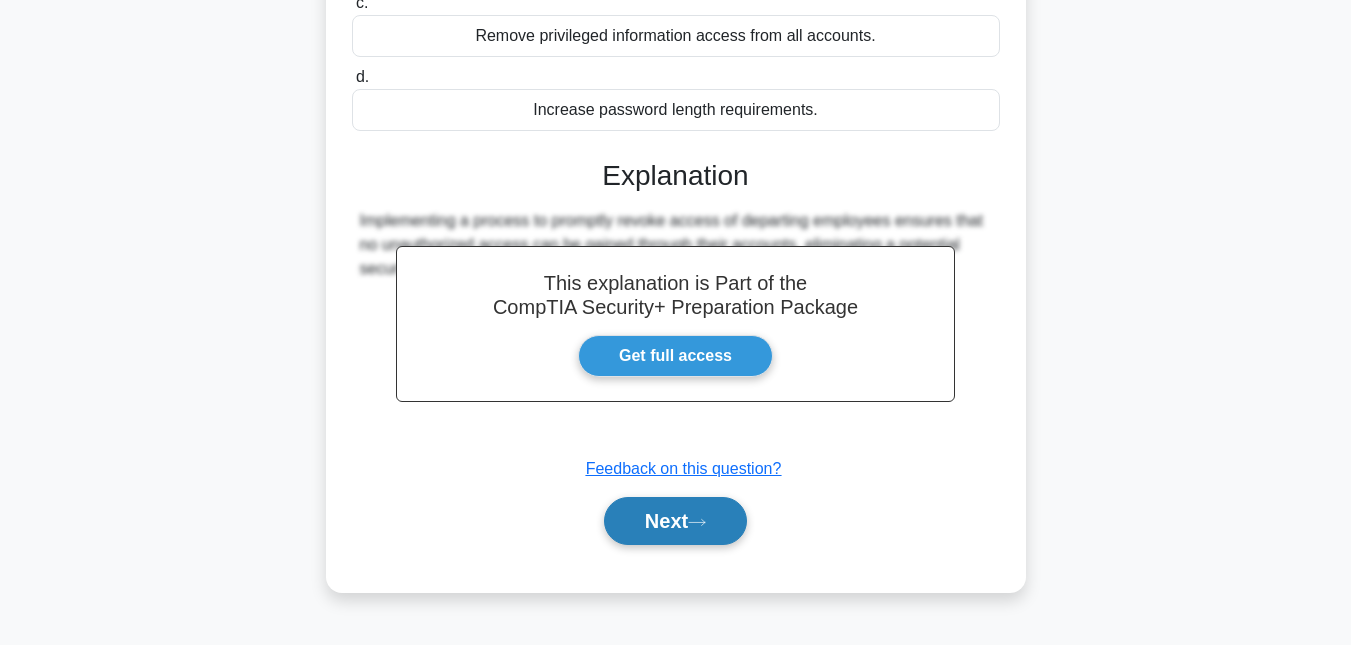 click on "Next" at bounding box center [675, 521] 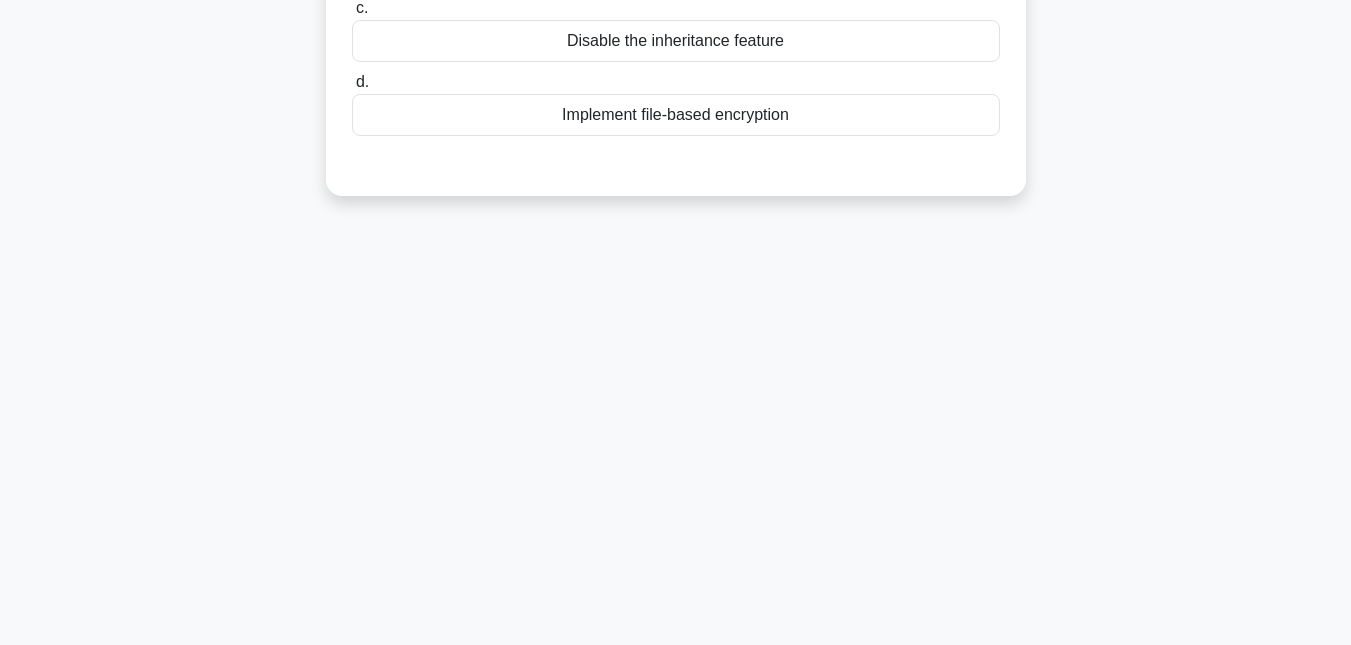 scroll, scrollTop: 0, scrollLeft: 0, axis: both 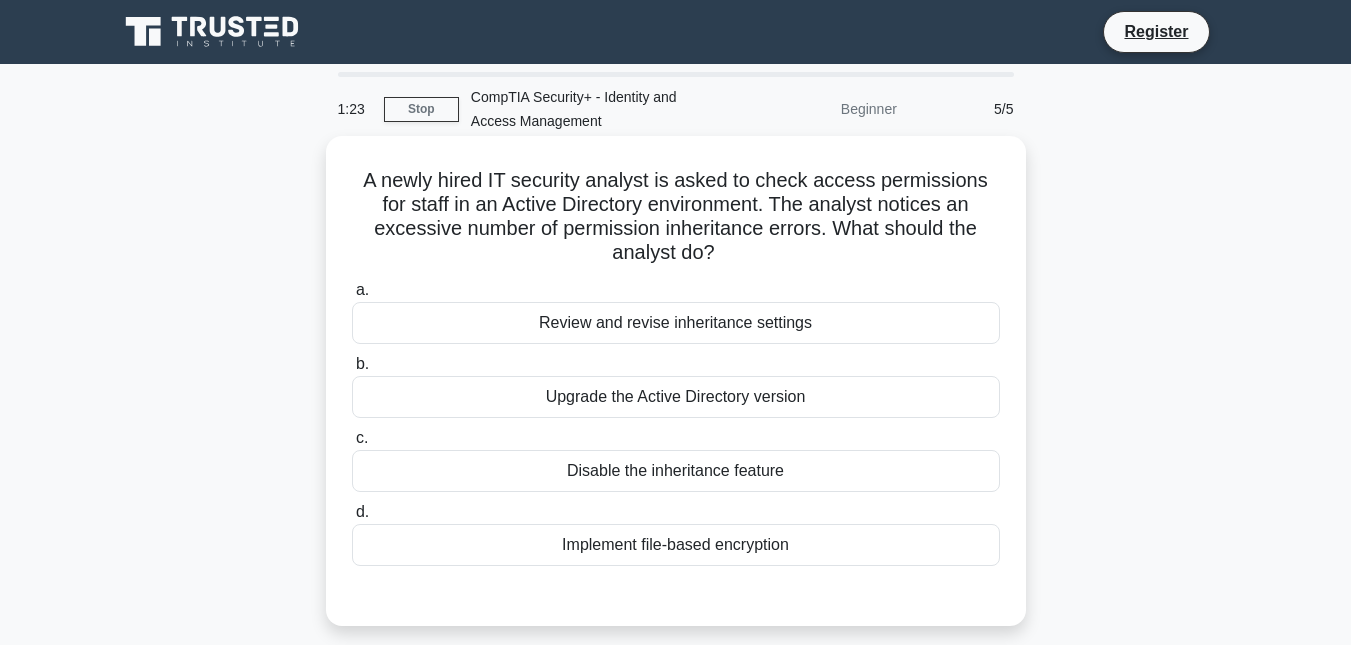 click on "Review and revise inheritance settings" at bounding box center (676, 323) 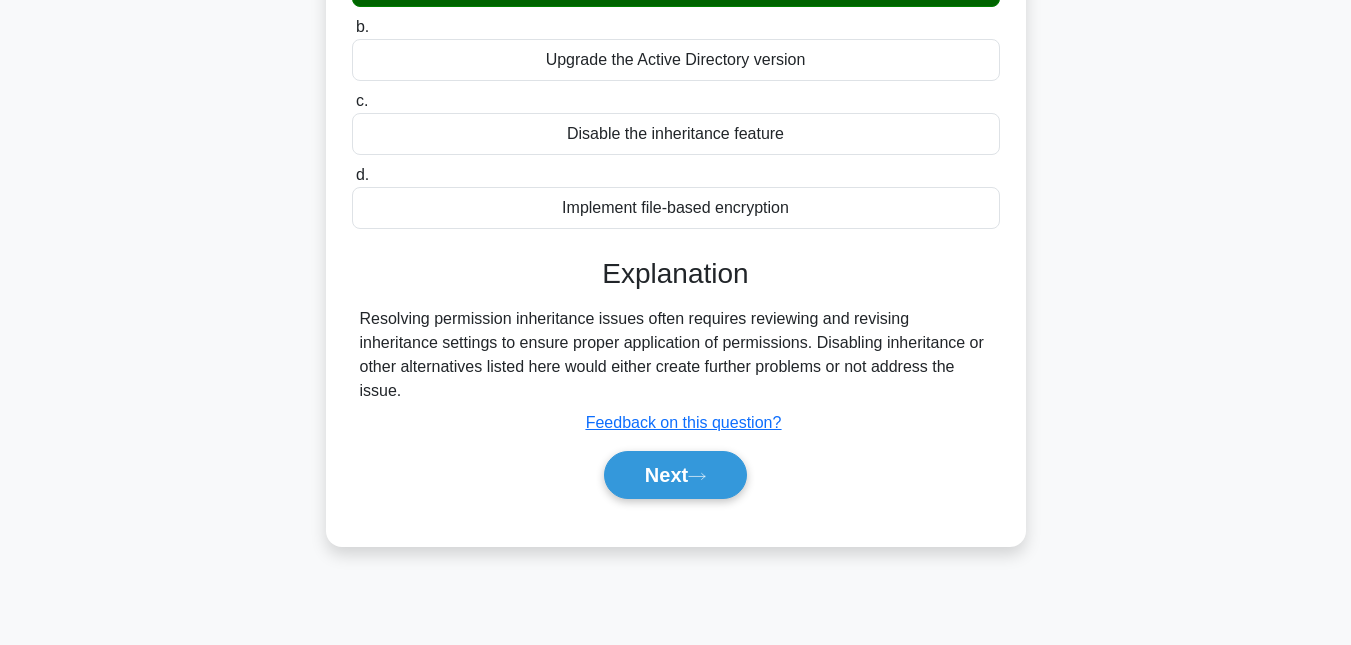 scroll, scrollTop: 435, scrollLeft: 0, axis: vertical 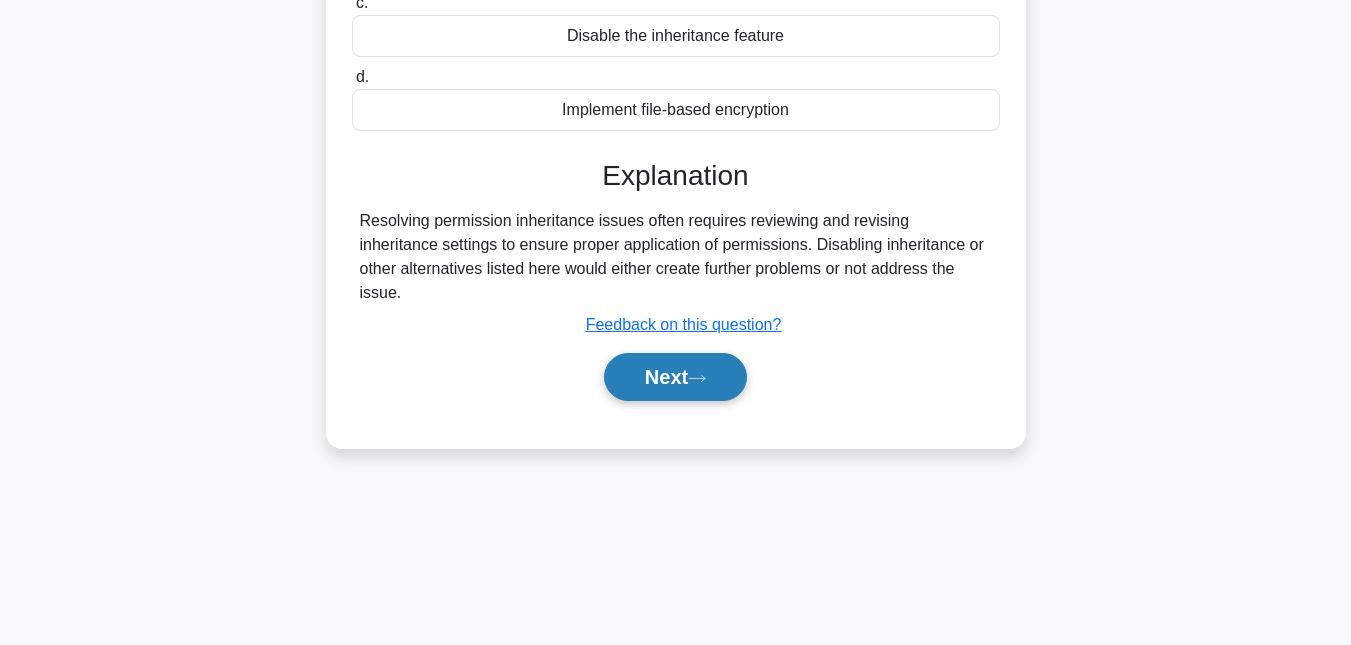 click on "Next" at bounding box center (675, 377) 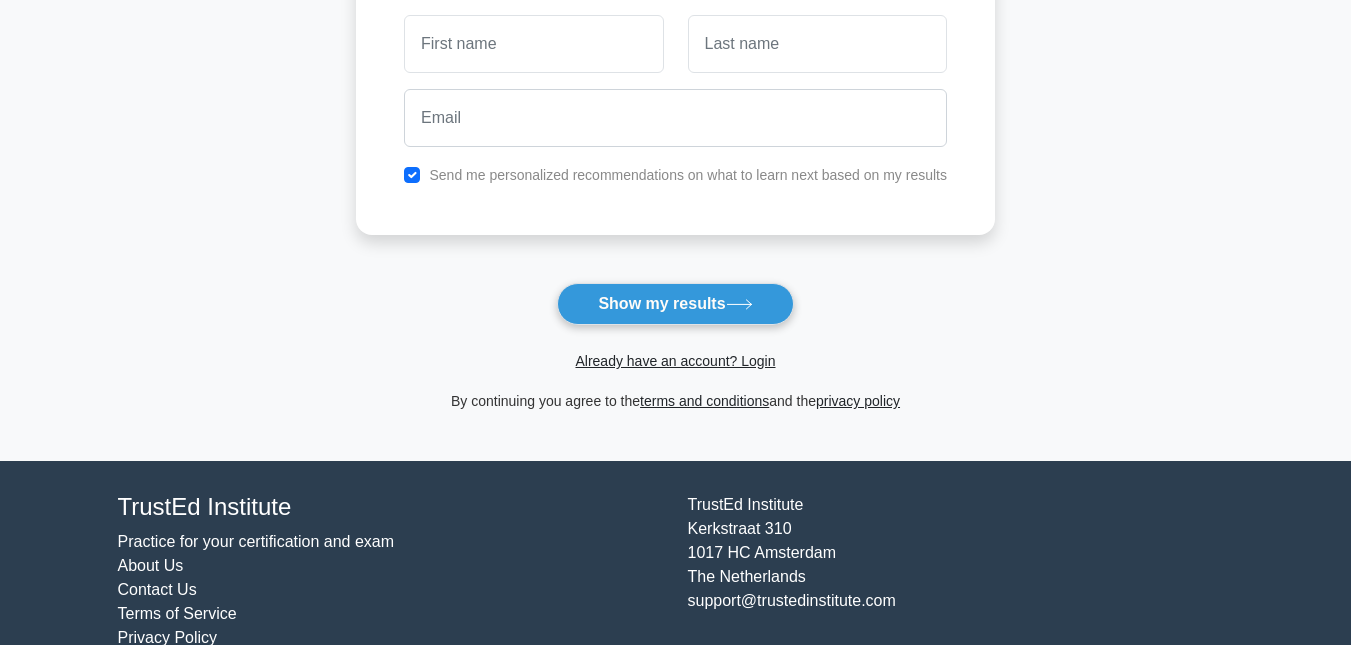 scroll, scrollTop: 323, scrollLeft: 0, axis: vertical 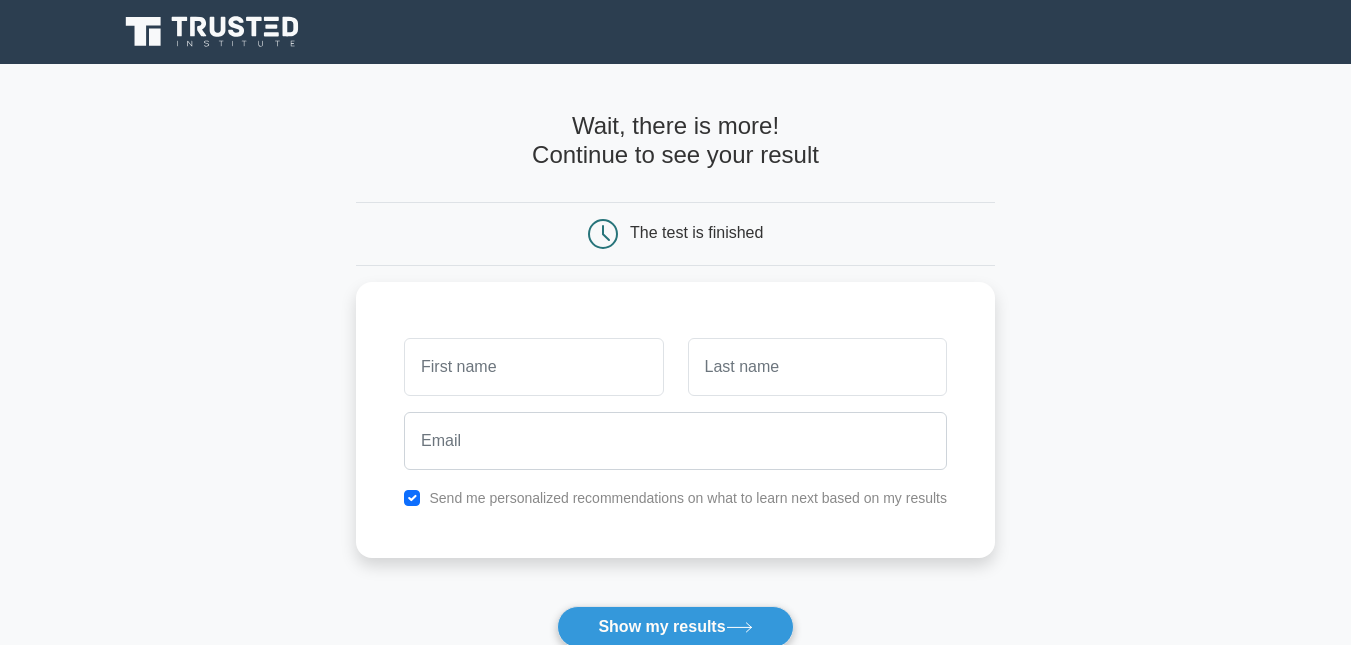 click 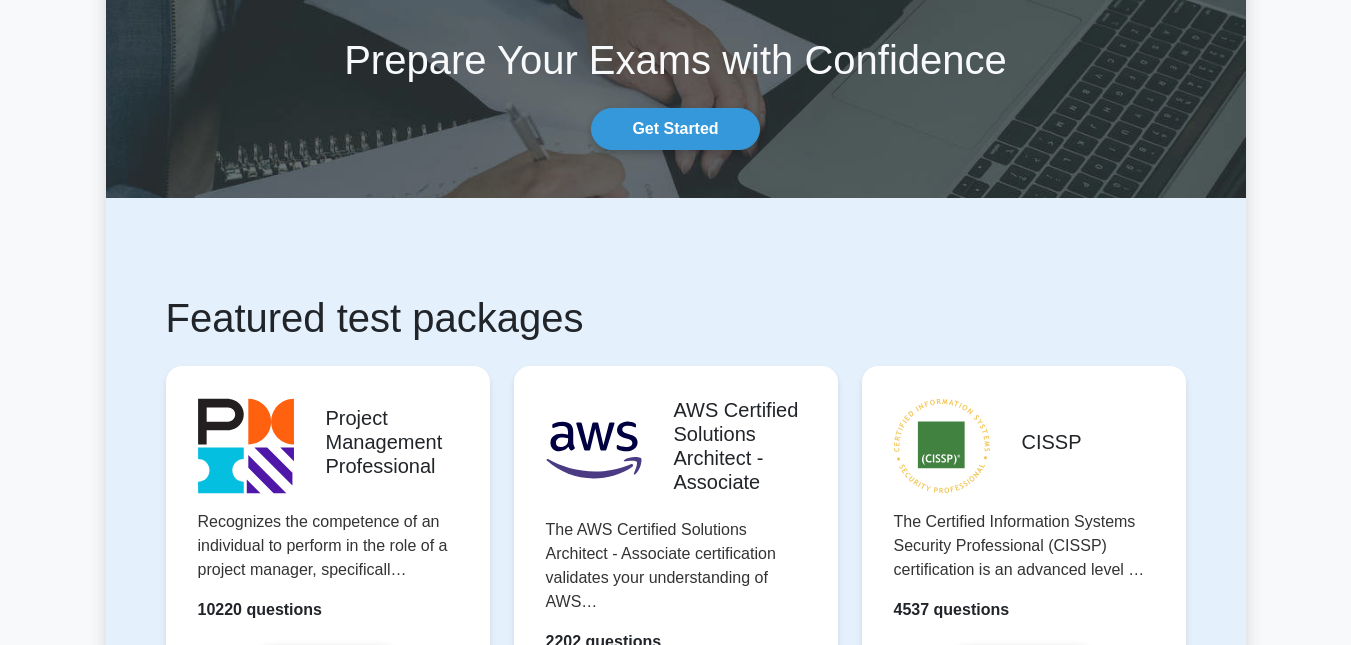 scroll, scrollTop: 327, scrollLeft: 0, axis: vertical 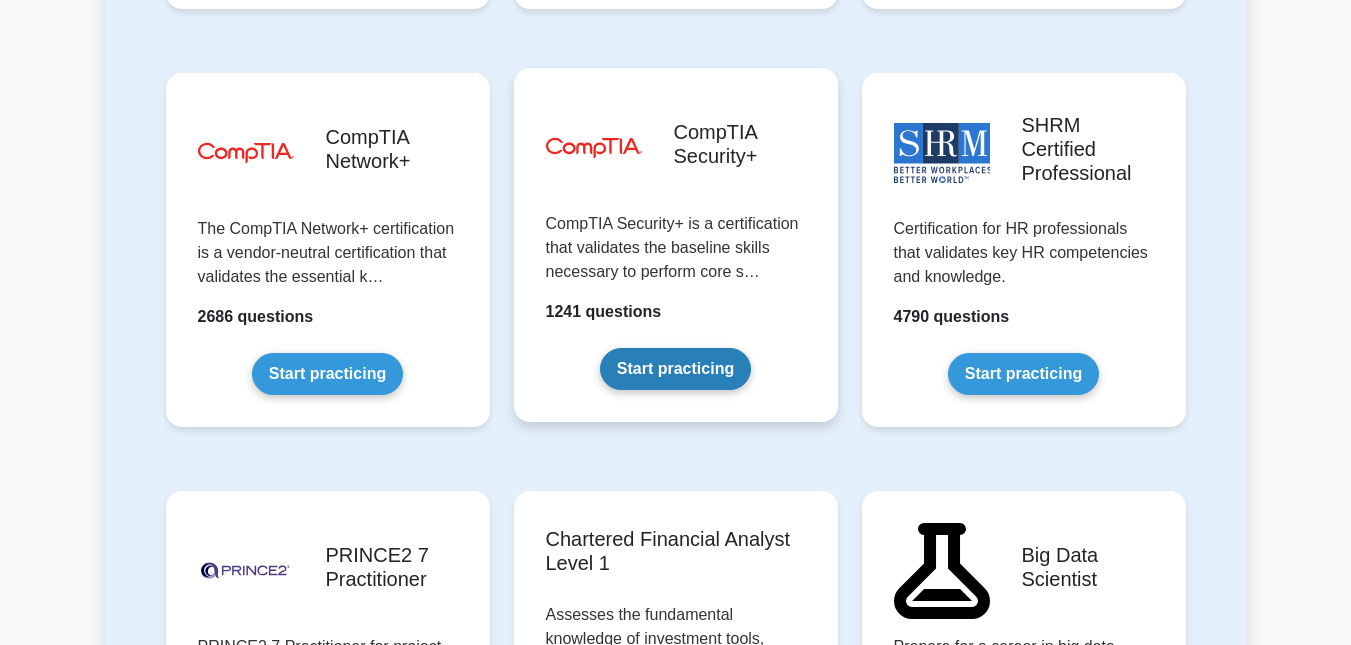 click on "Start practicing" at bounding box center (675, 369) 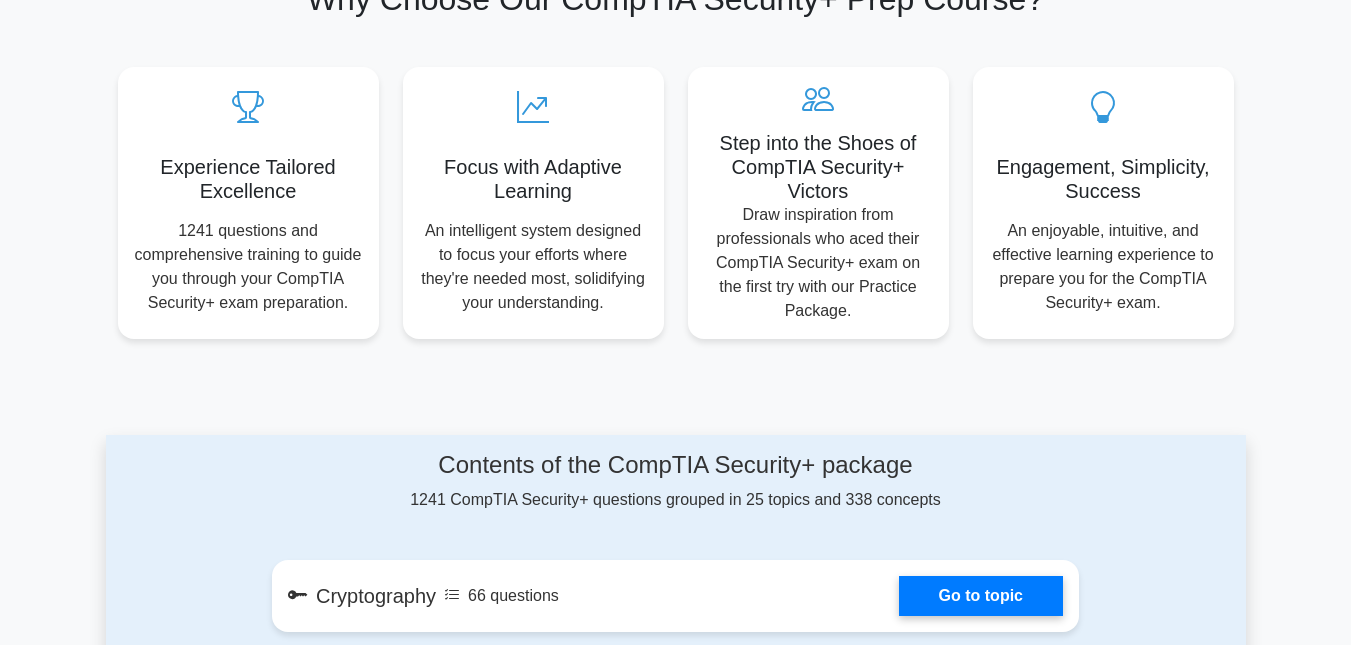 scroll, scrollTop: 1050, scrollLeft: 0, axis: vertical 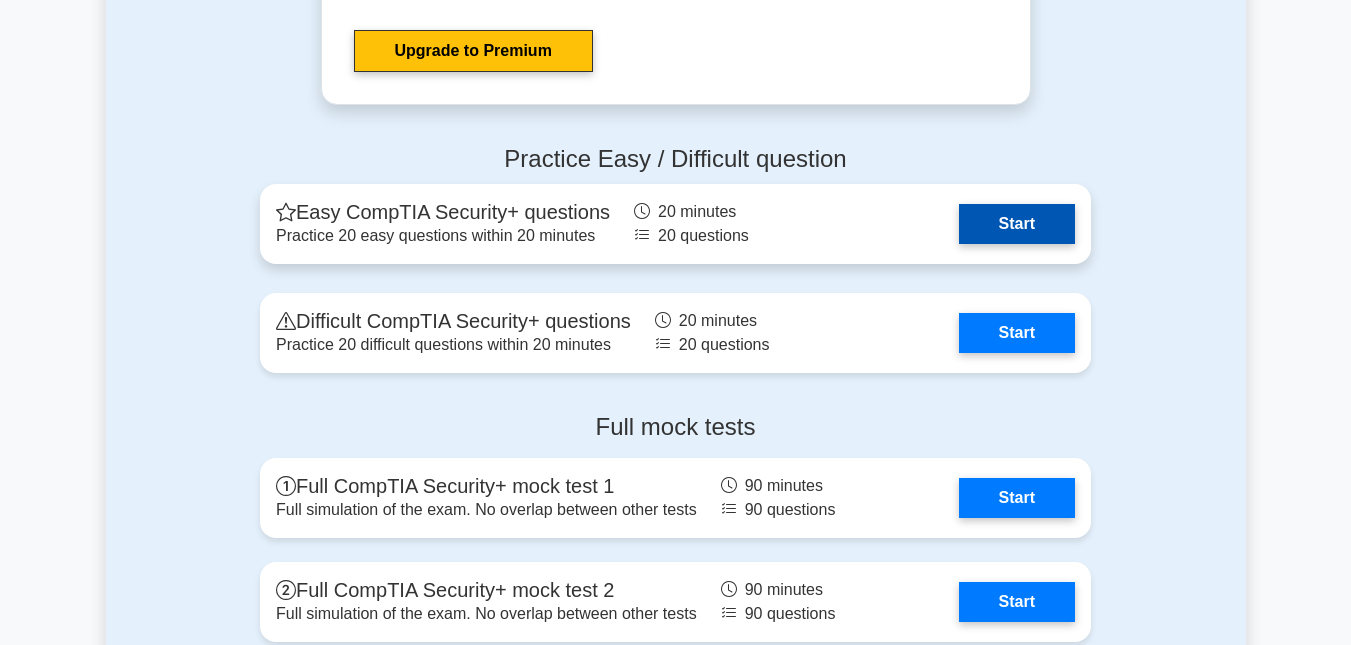 click on "Start" at bounding box center (1017, 224) 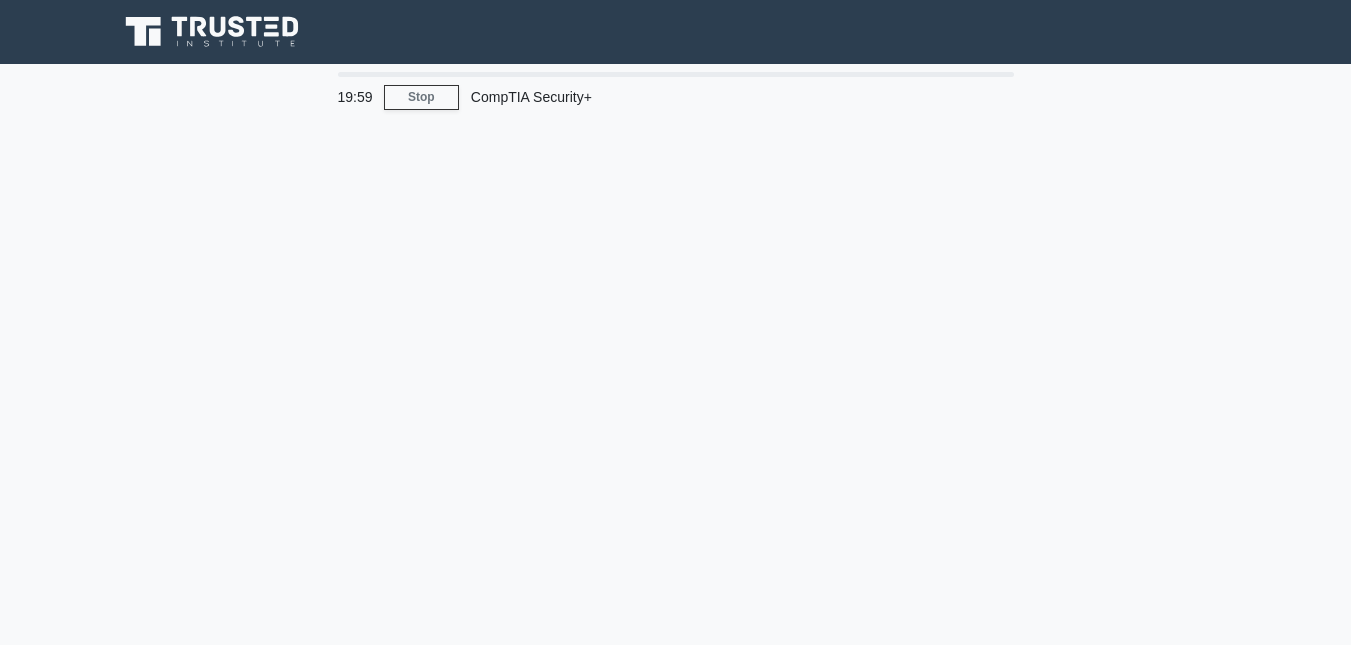 scroll, scrollTop: 0, scrollLeft: 0, axis: both 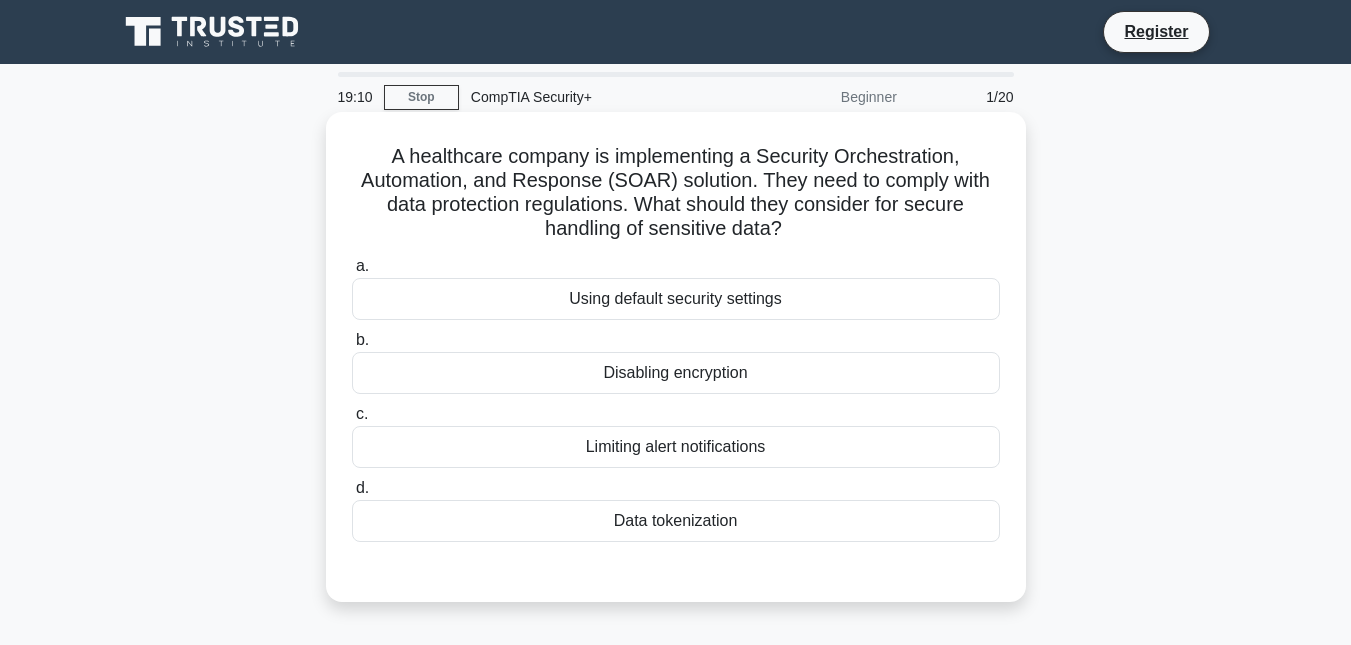 click on "Using default security settings" at bounding box center [676, 299] 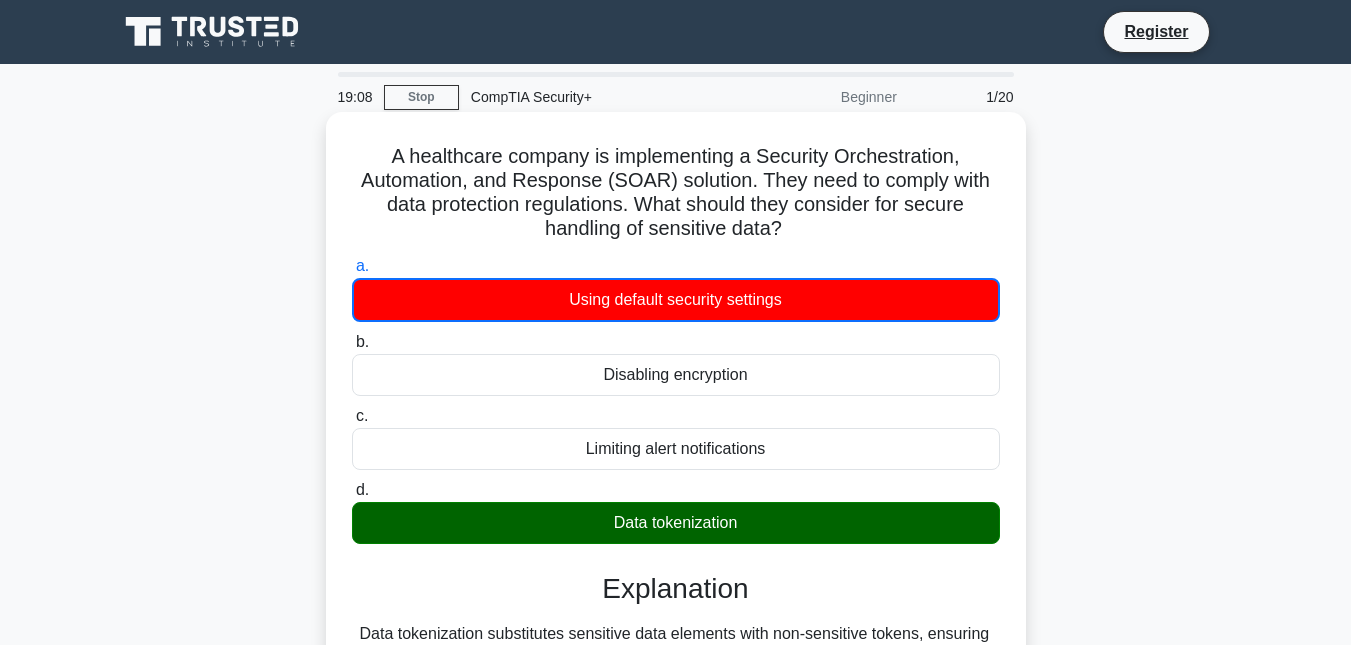 click on "d.
Data tokenization" at bounding box center (676, 511) 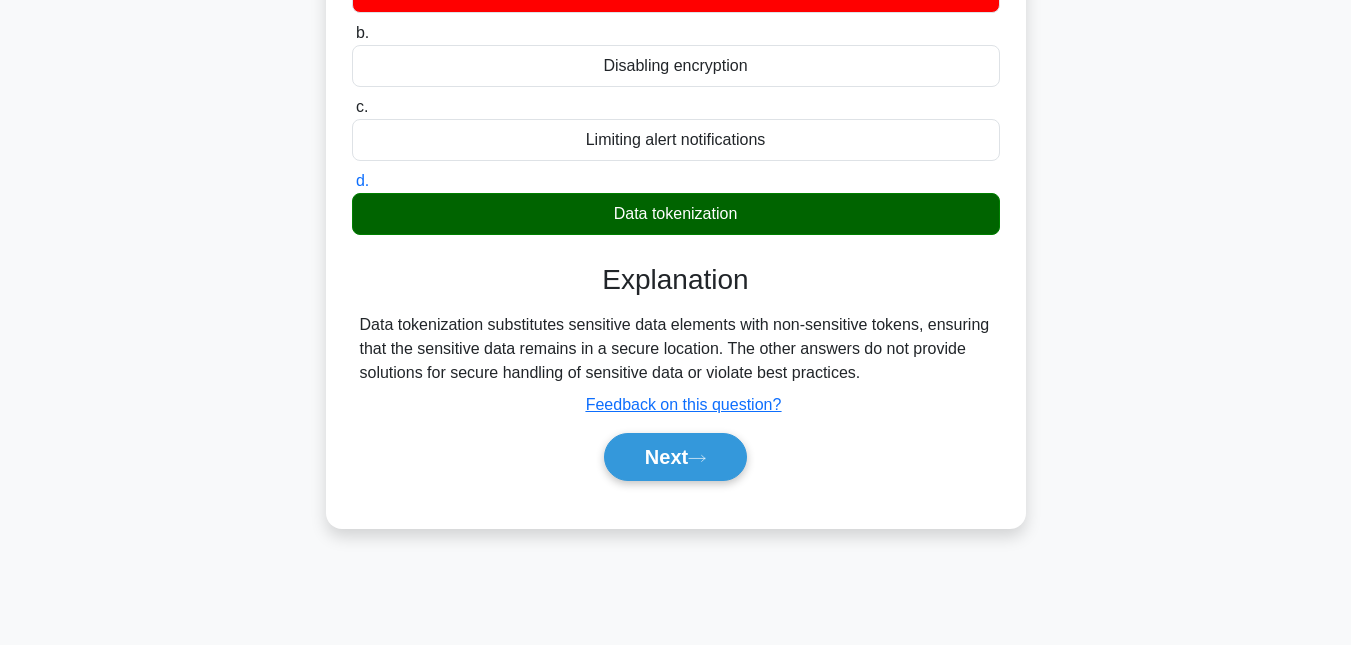 scroll, scrollTop: 337, scrollLeft: 0, axis: vertical 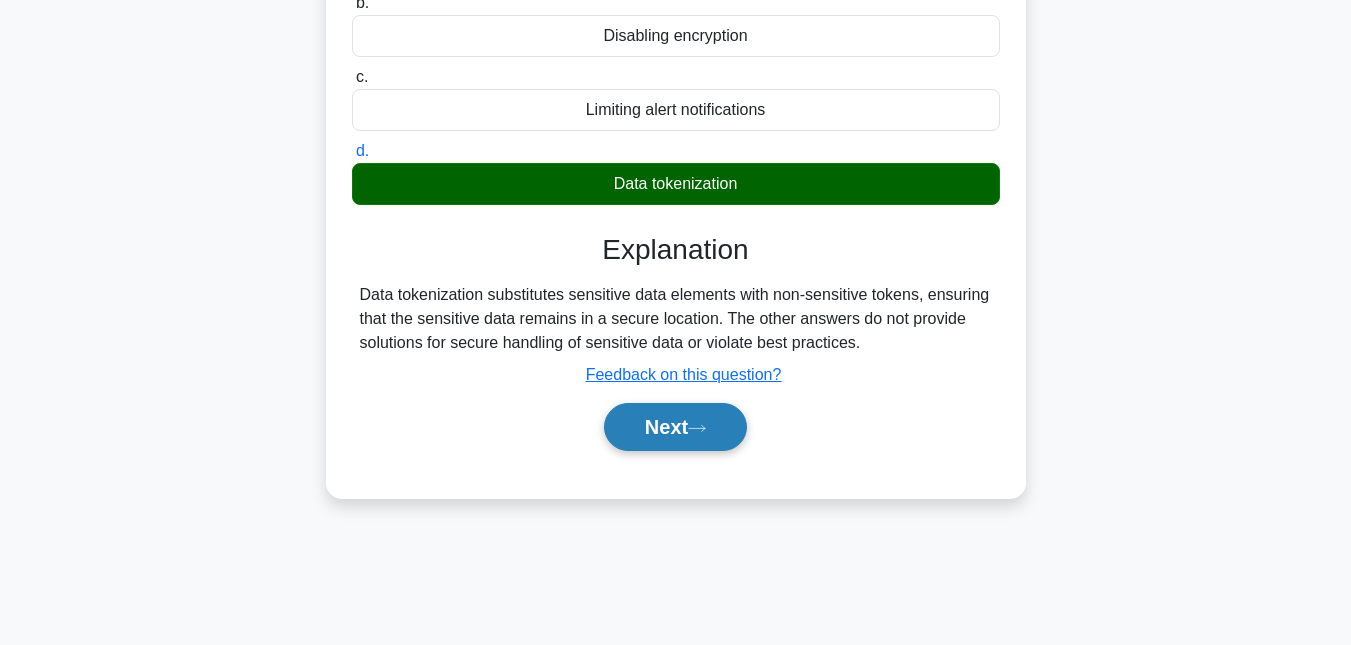 click on "Next" at bounding box center (675, 427) 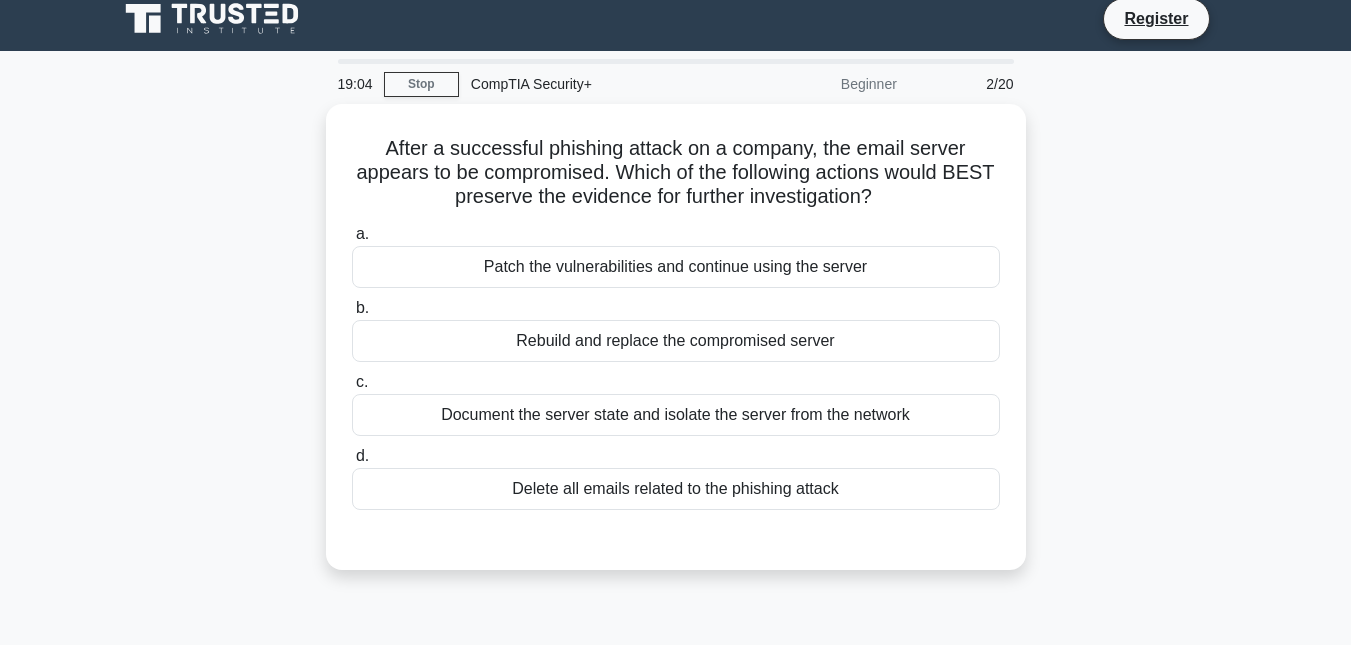 scroll, scrollTop: 0, scrollLeft: 0, axis: both 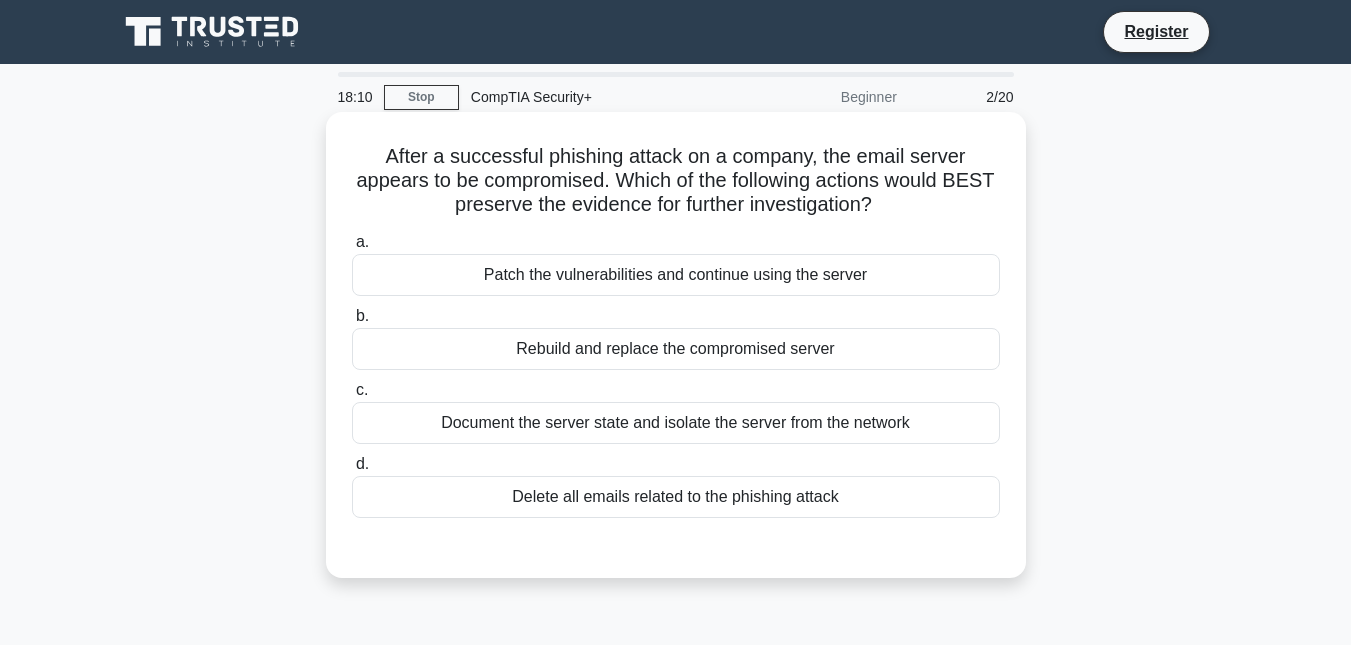 click on "Delete all emails related to the phishing attack" at bounding box center [676, 497] 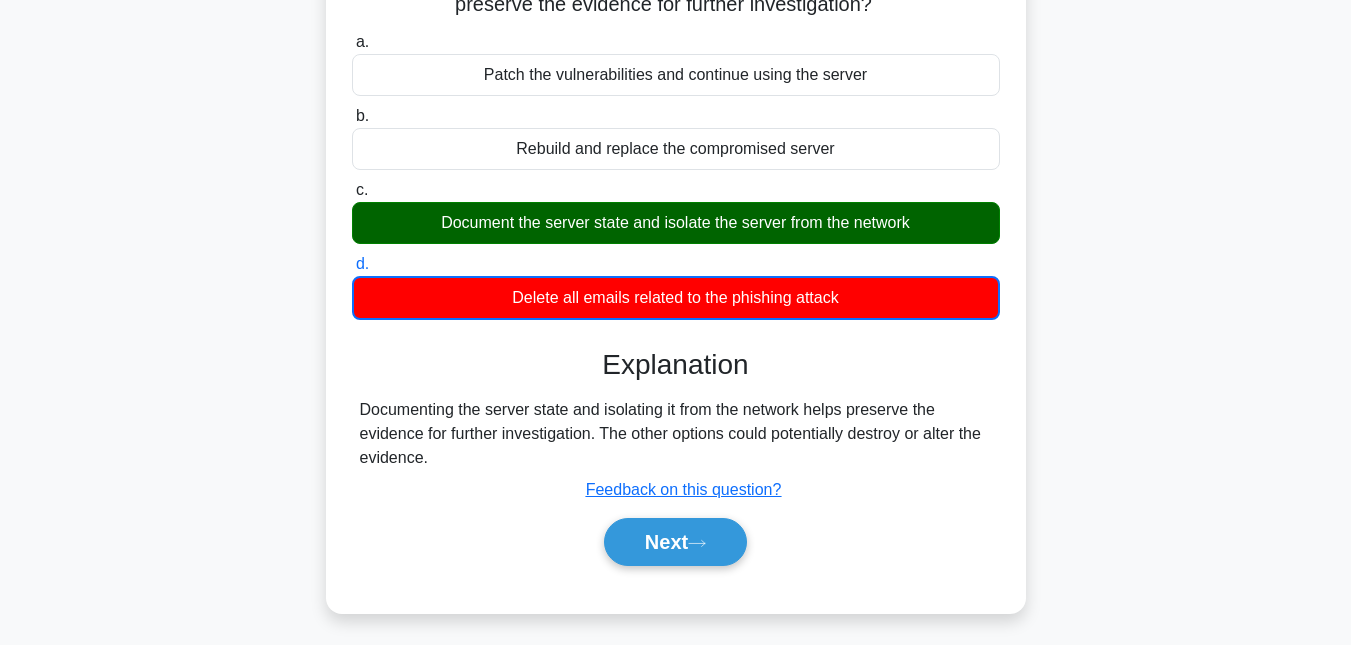 scroll, scrollTop: 217, scrollLeft: 0, axis: vertical 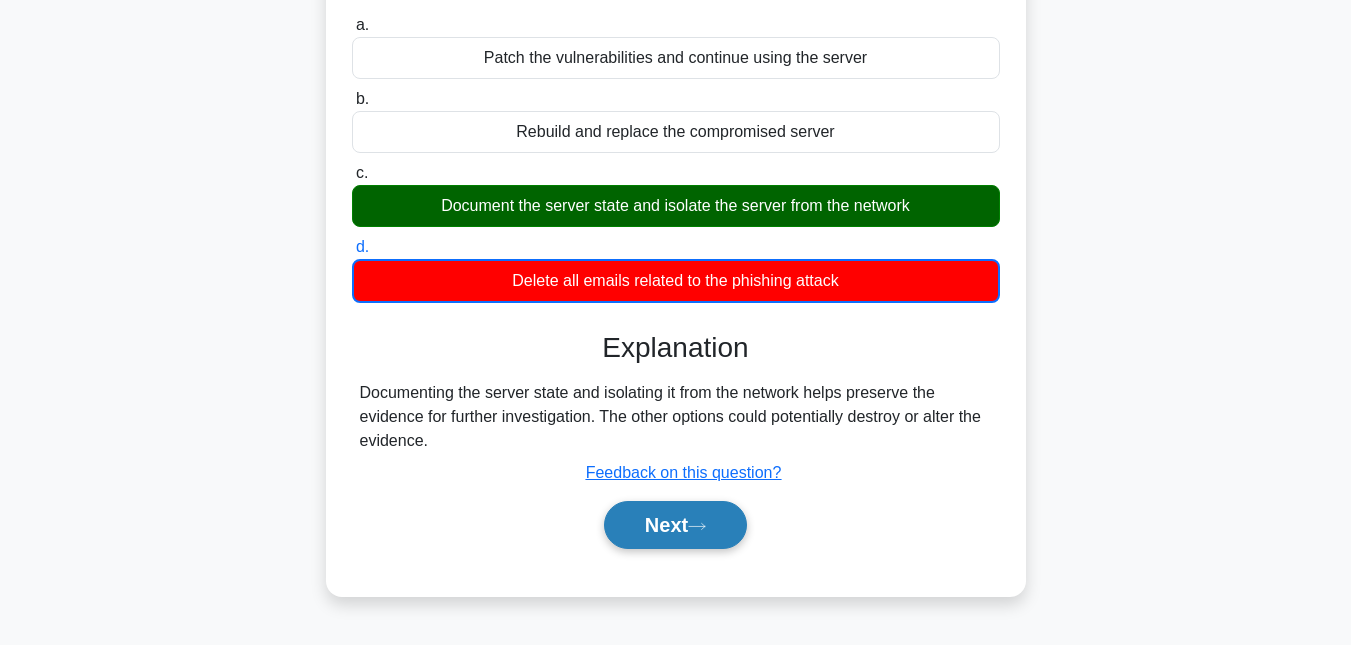 click on "Next" at bounding box center [675, 525] 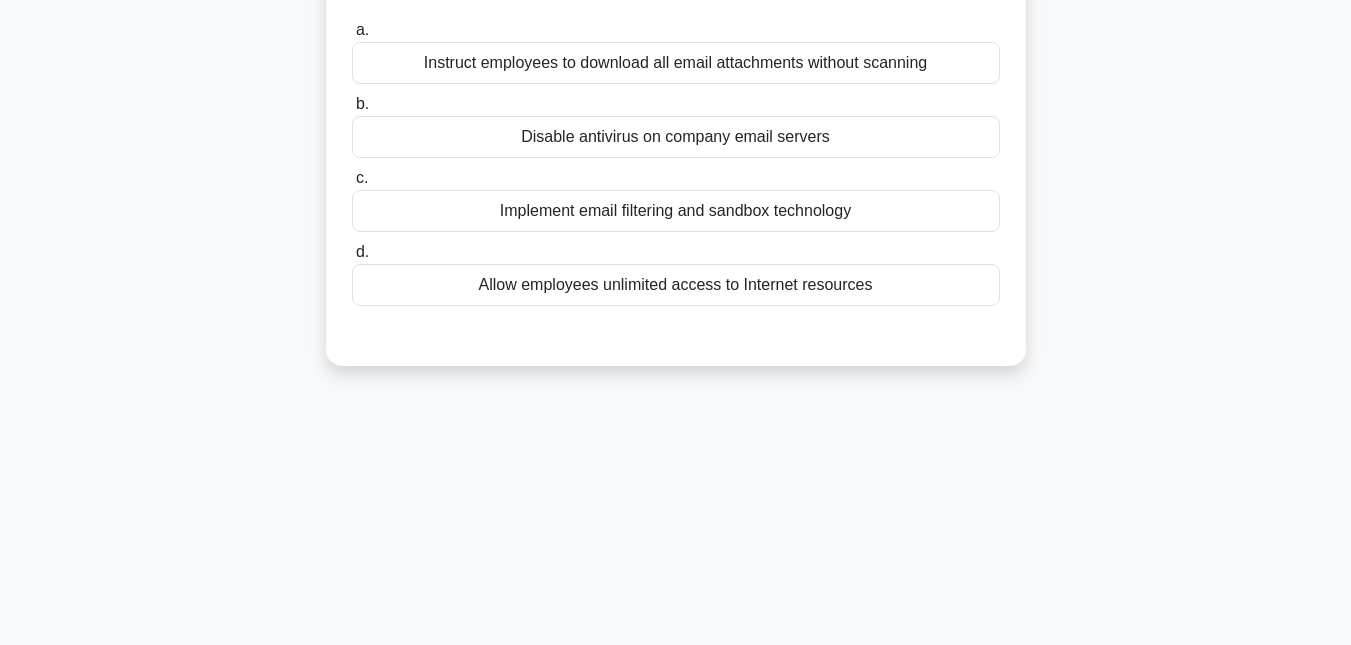 scroll, scrollTop: 0, scrollLeft: 0, axis: both 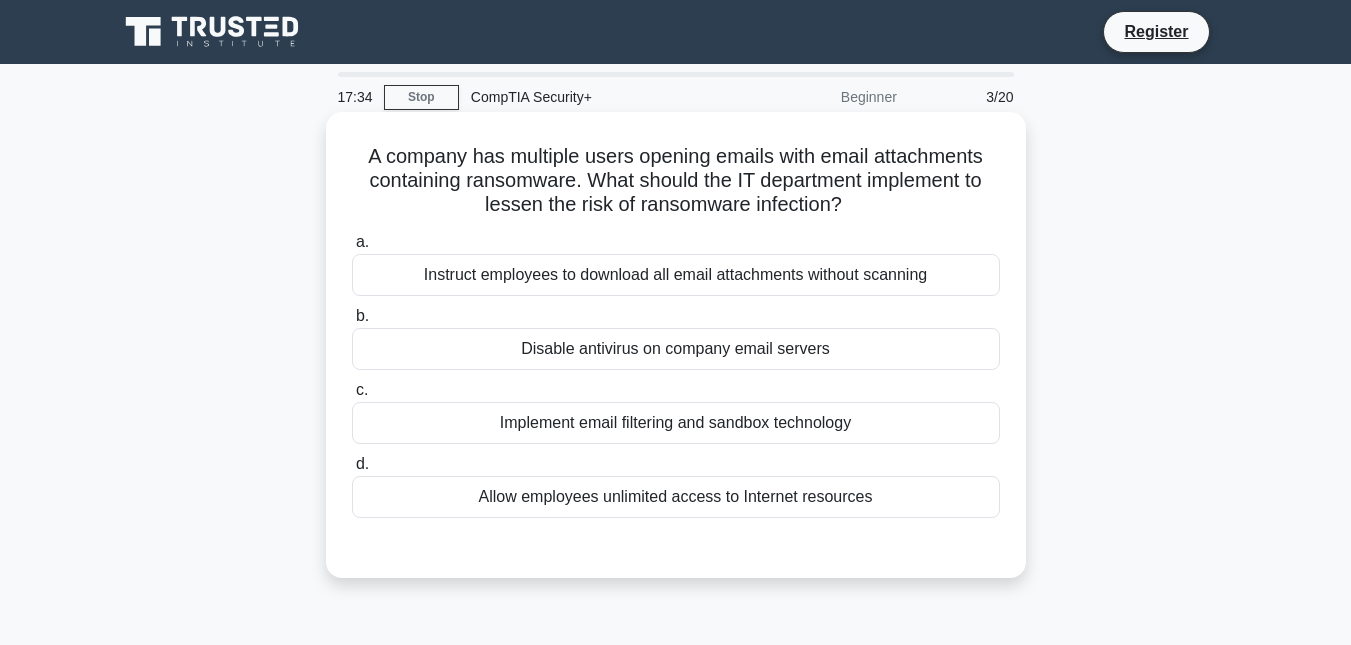 click on "Implement email filtering and sandbox technology" at bounding box center [676, 423] 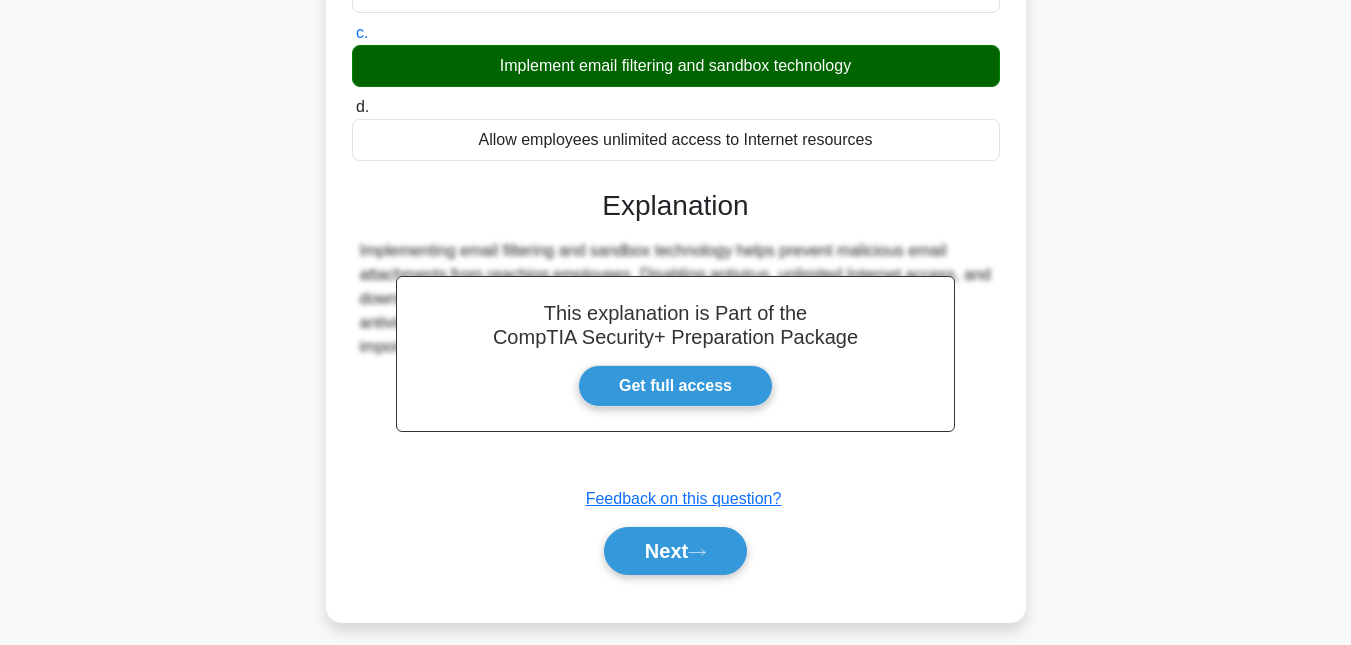 scroll, scrollTop: 410, scrollLeft: 0, axis: vertical 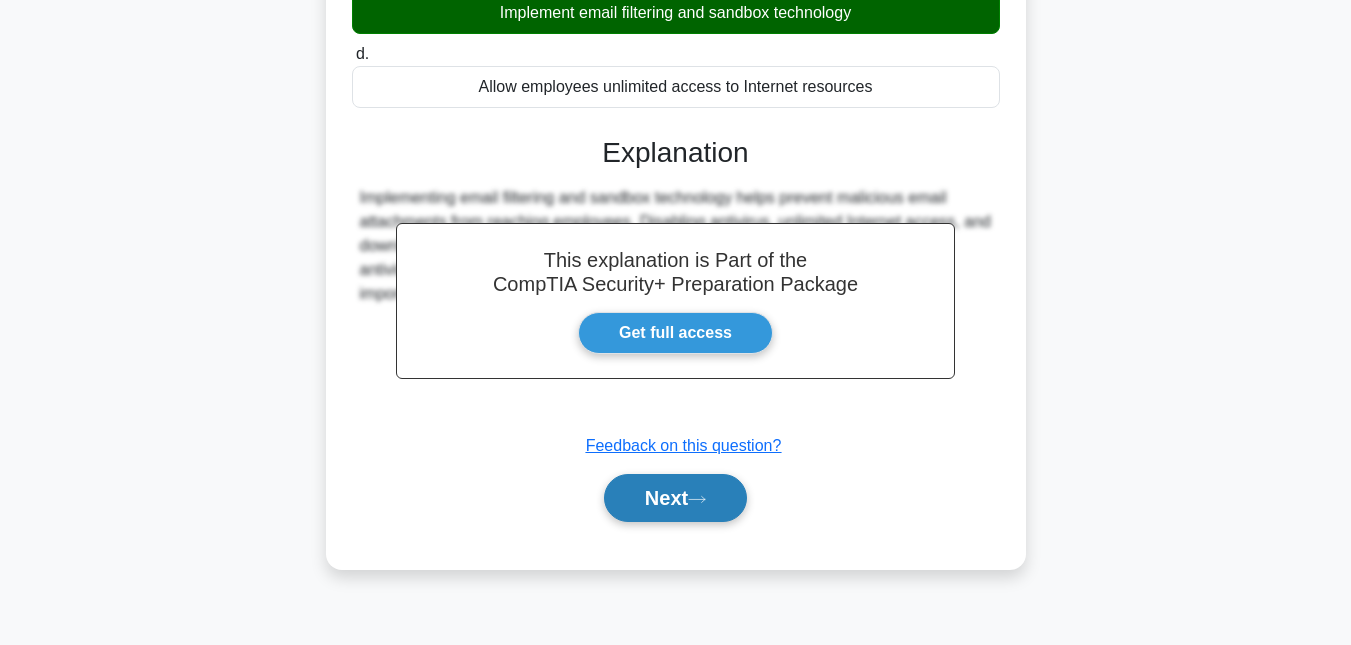 click 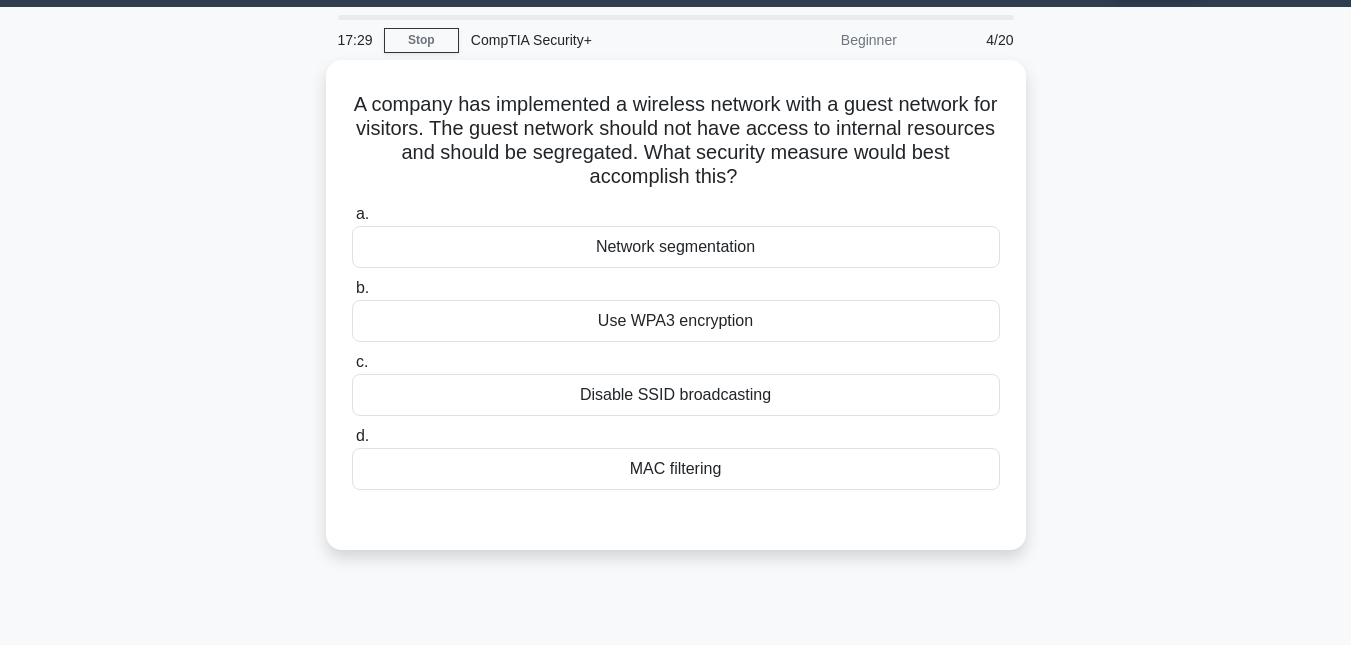 scroll, scrollTop: 53, scrollLeft: 0, axis: vertical 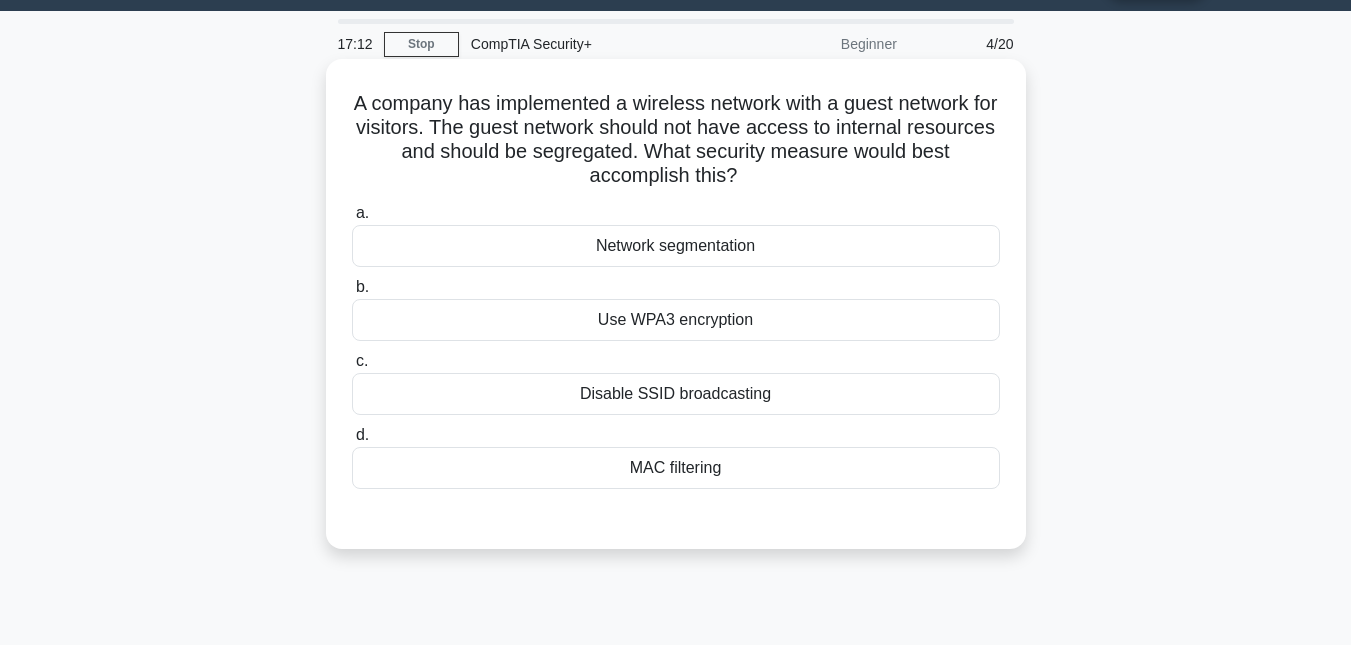 click on "Network segmentation" at bounding box center (676, 246) 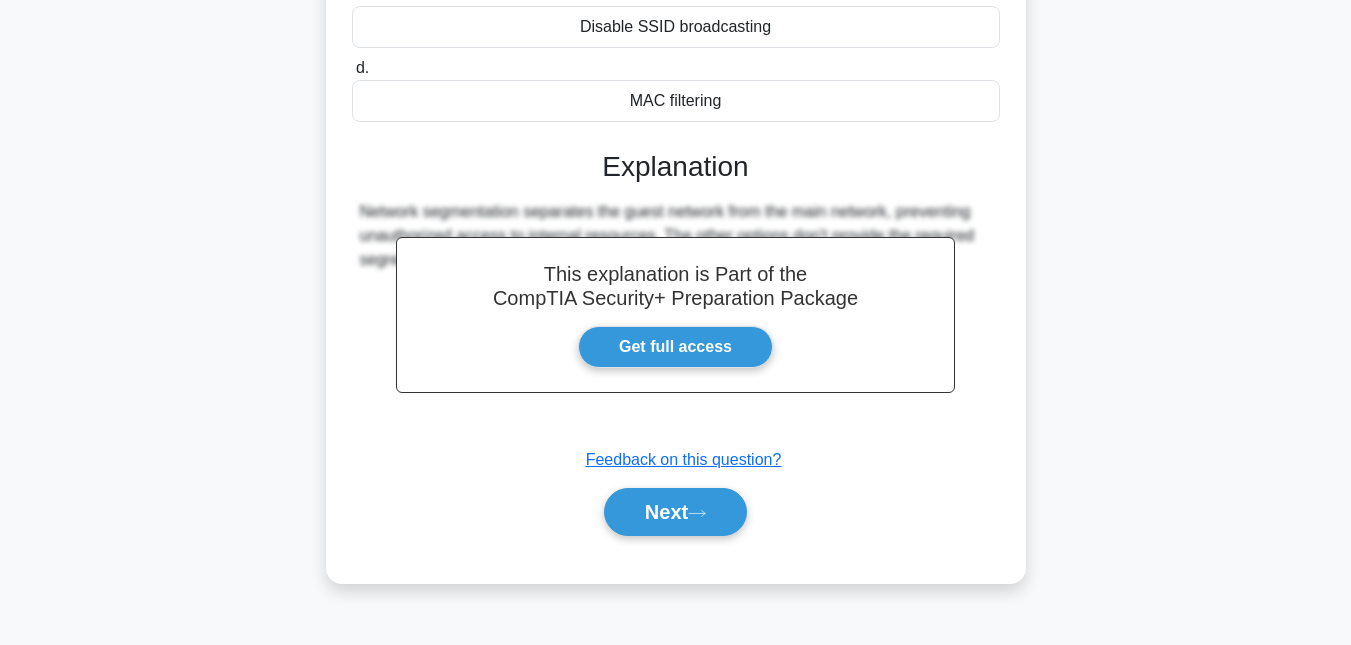 scroll, scrollTop: 433, scrollLeft: 0, axis: vertical 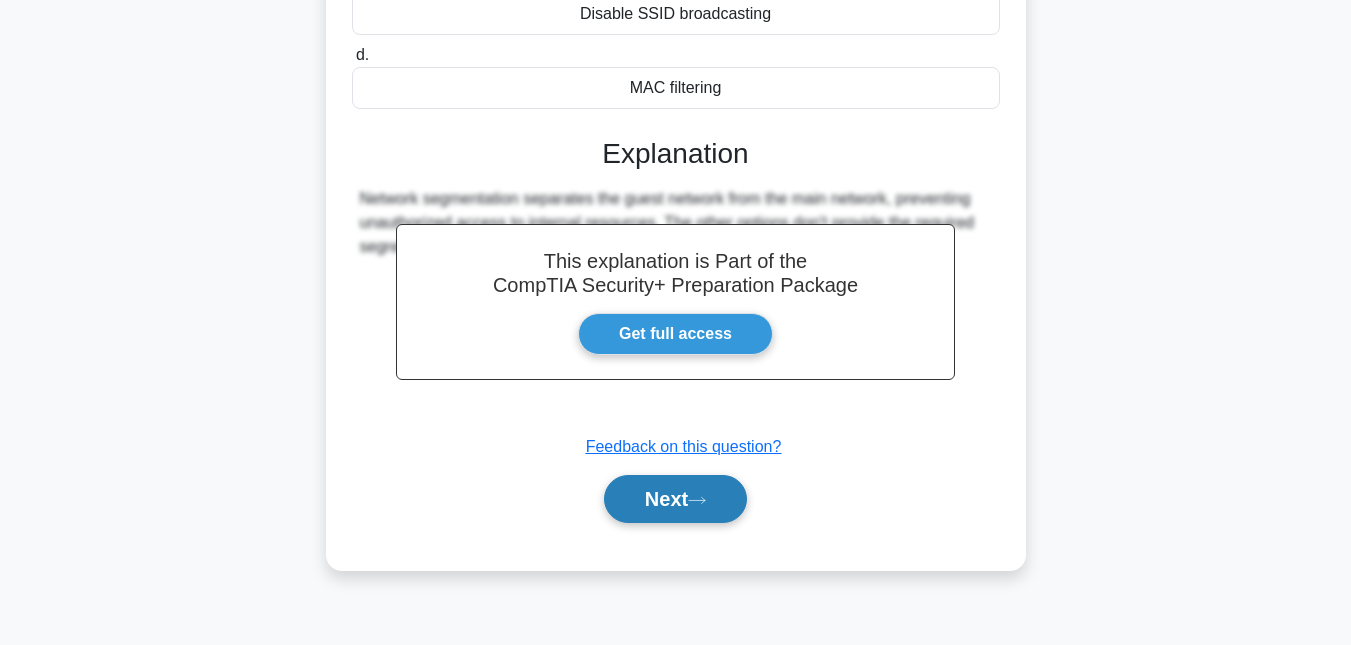 click on "Next" at bounding box center [675, 499] 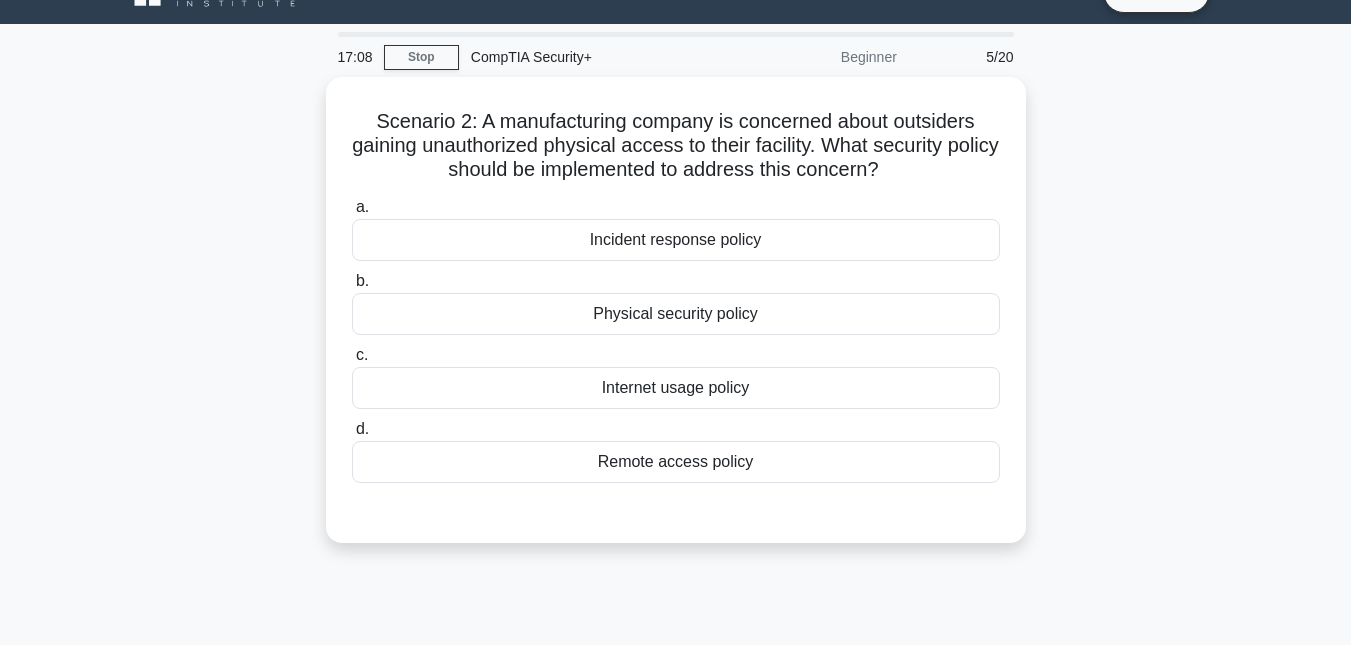 scroll, scrollTop: 20, scrollLeft: 0, axis: vertical 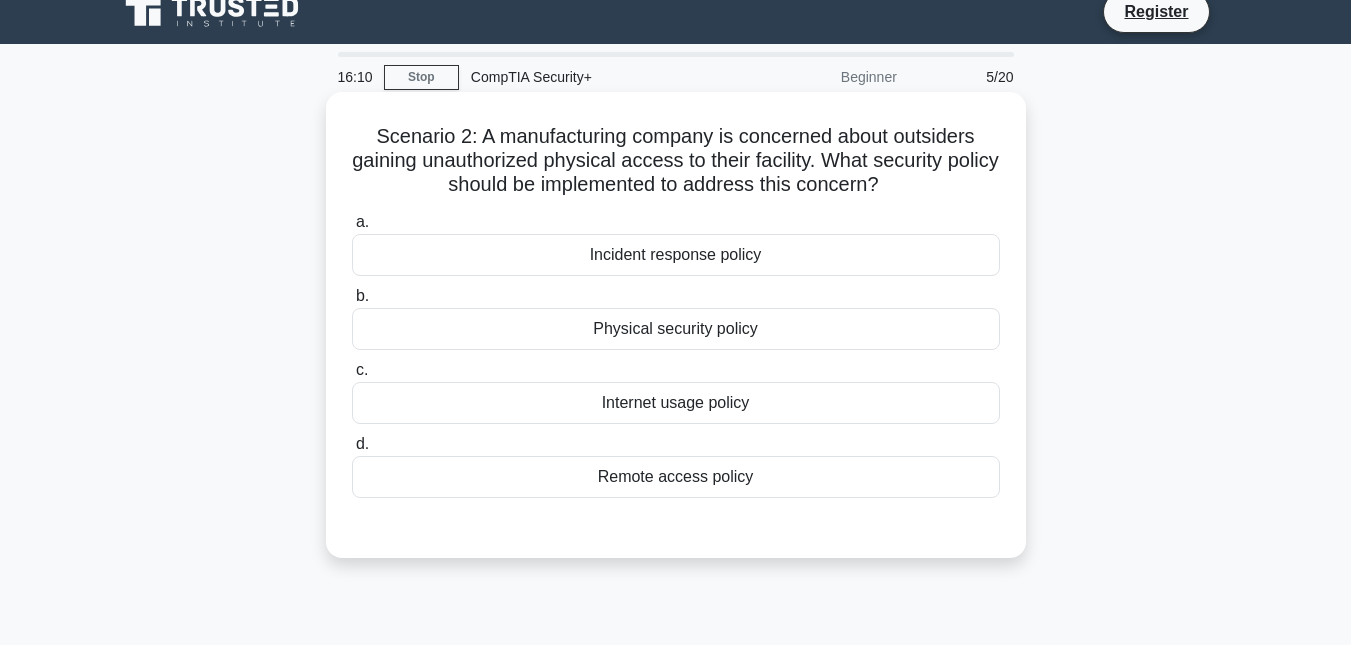 click on "Incident response policy" at bounding box center [676, 255] 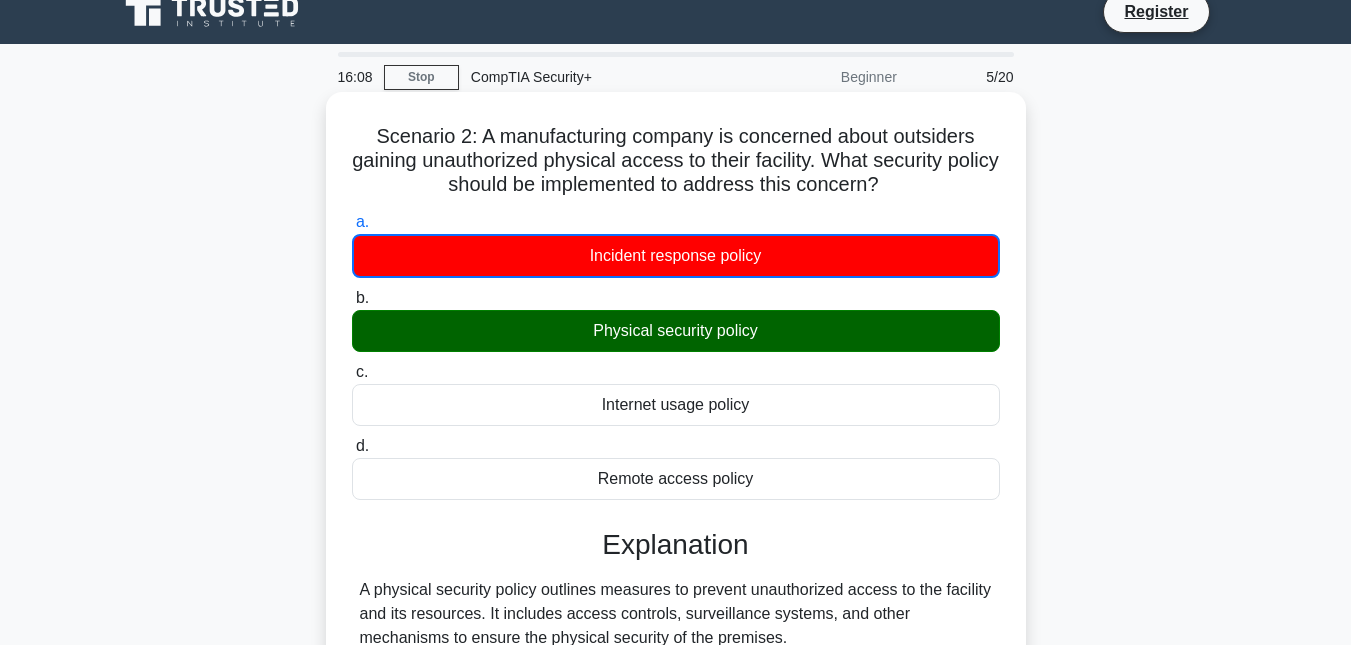 click on "Physical security policy" at bounding box center (676, 331) 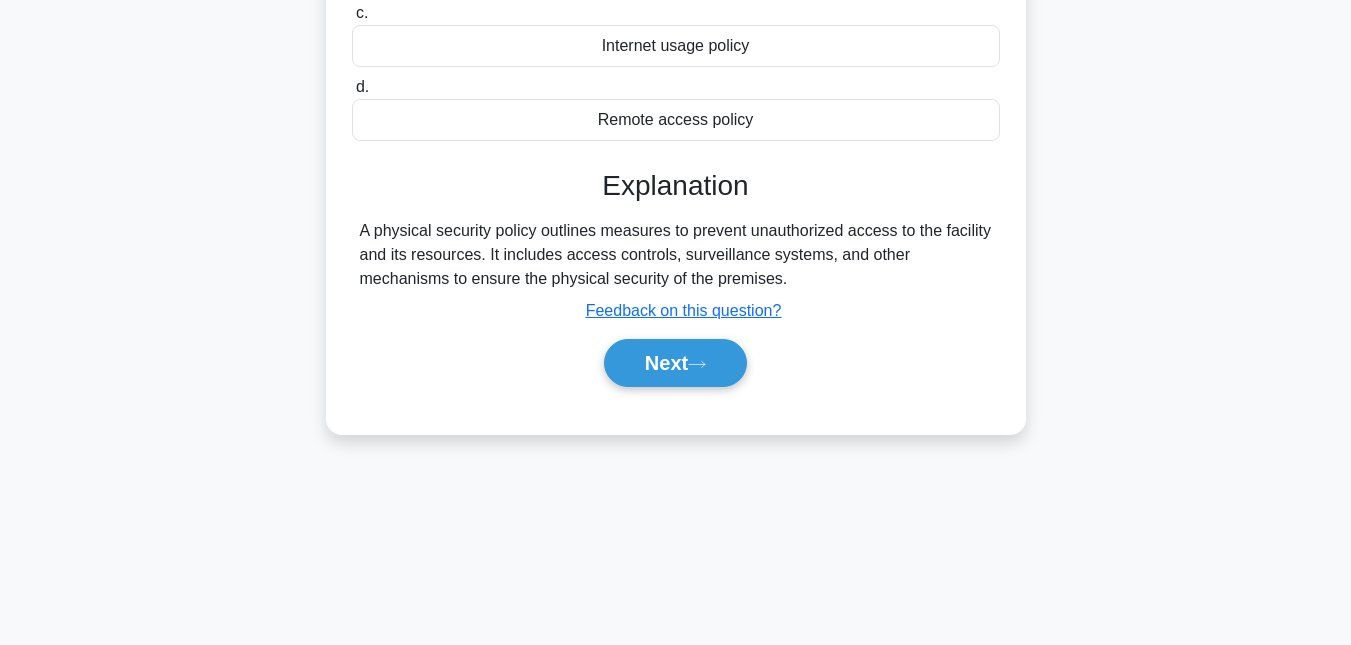 scroll, scrollTop: 435, scrollLeft: 0, axis: vertical 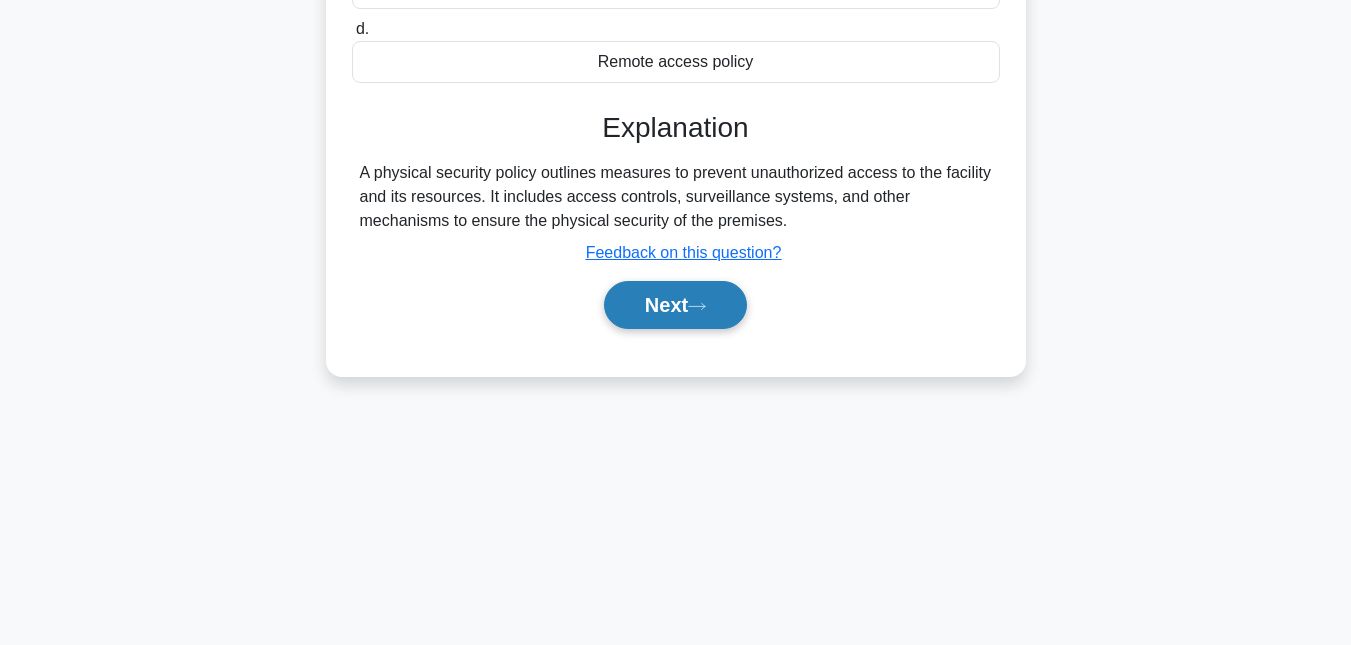 click on "Next" at bounding box center [675, 305] 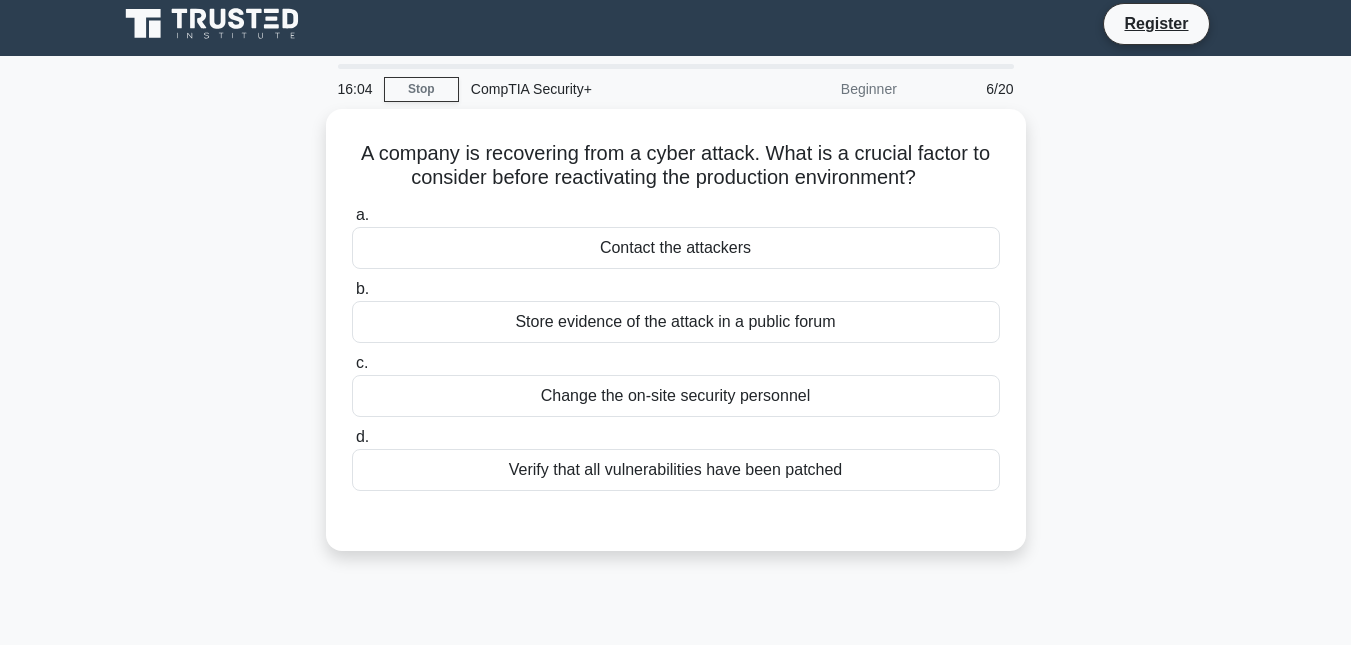 scroll, scrollTop: 0, scrollLeft: 0, axis: both 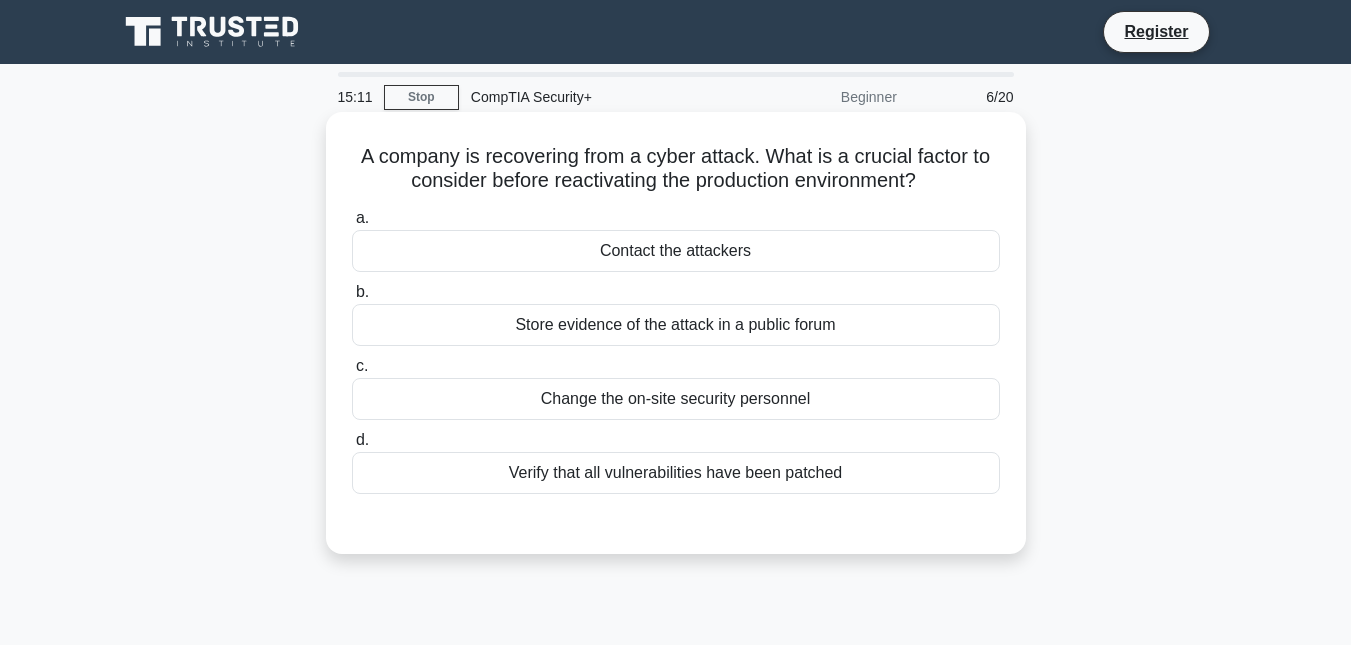 click on "Verify that all vulnerabilities have been patched" at bounding box center [676, 473] 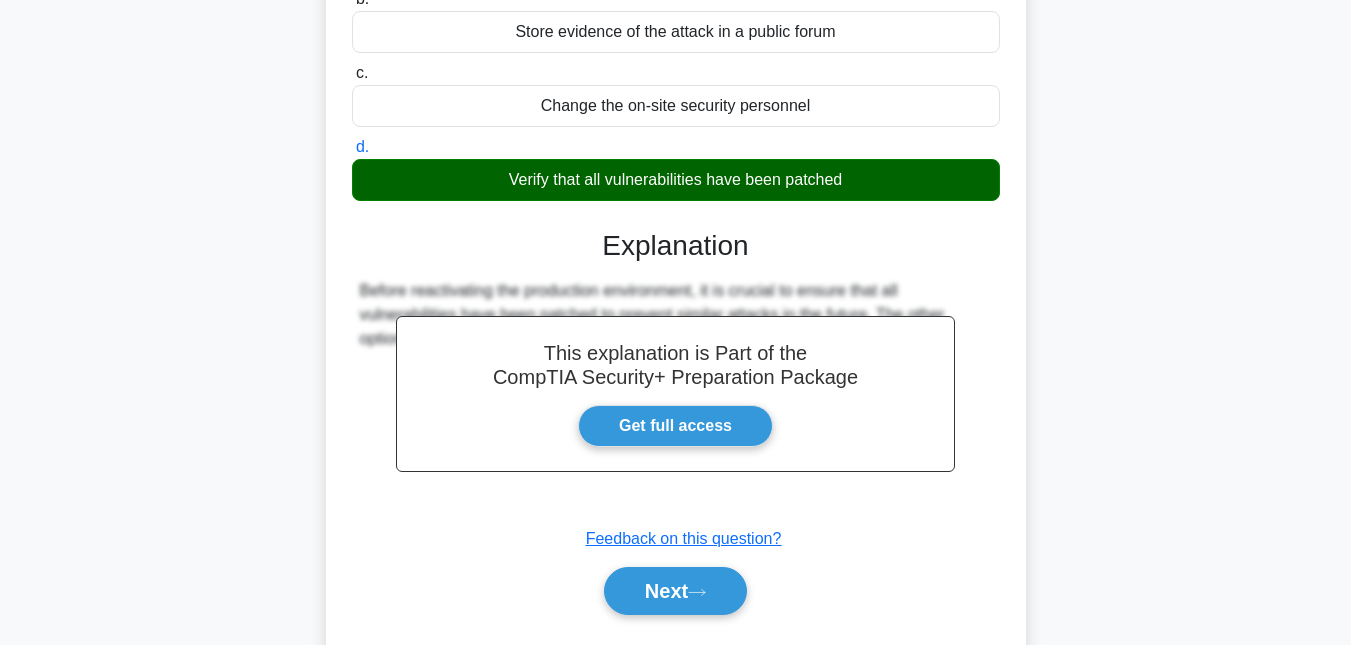 scroll, scrollTop: 313, scrollLeft: 0, axis: vertical 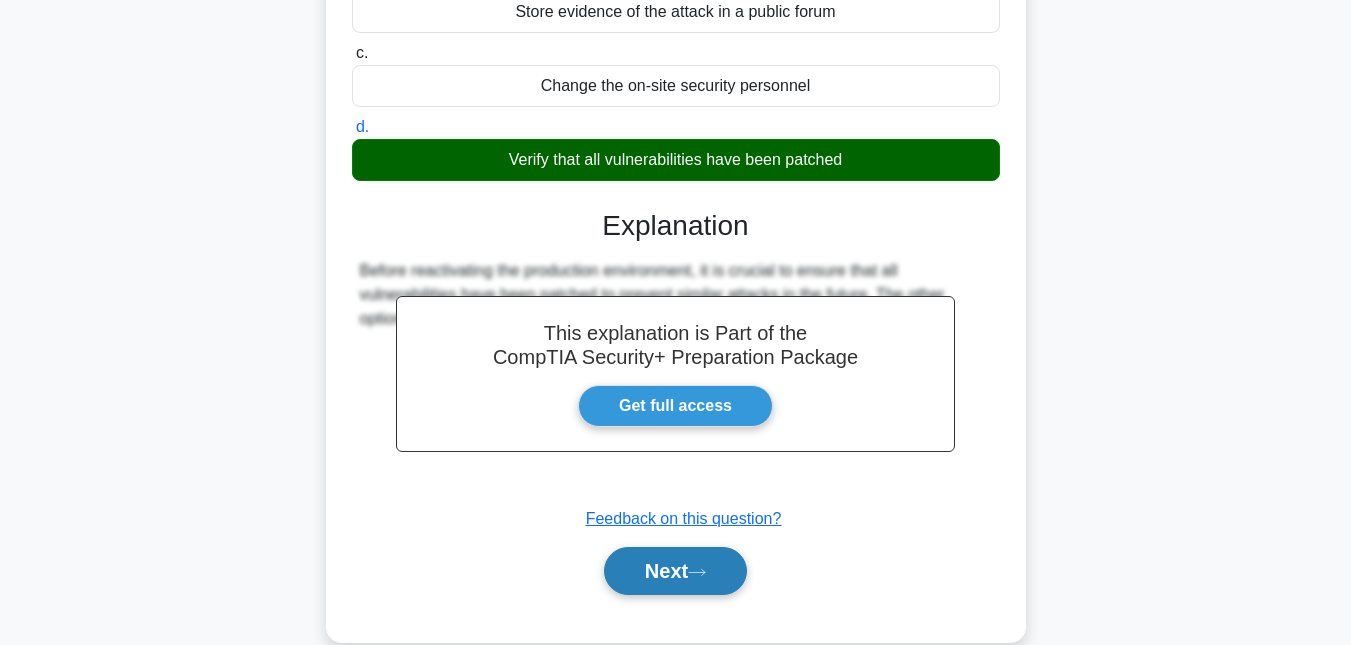 click on "Next" at bounding box center [675, 571] 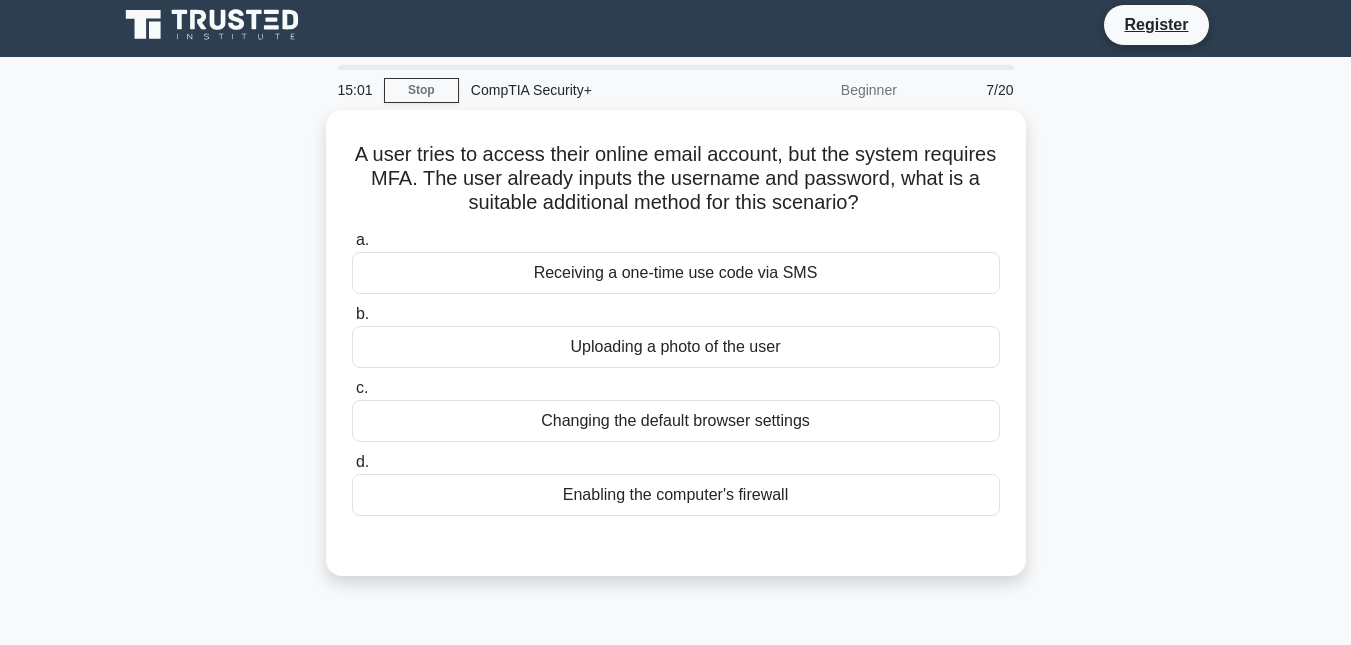 scroll, scrollTop: 0, scrollLeft: 0, axis: both 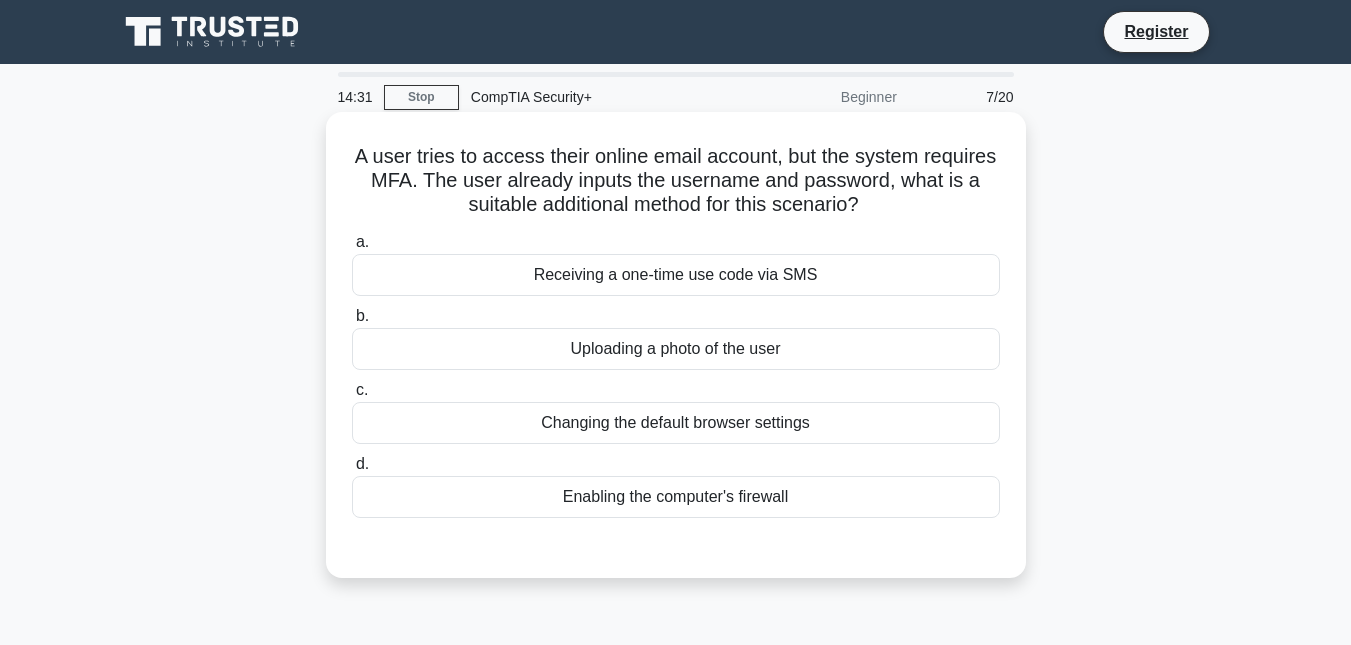 click on "Receiving a one-time use code via SMS" at bounding box center [676, 275] 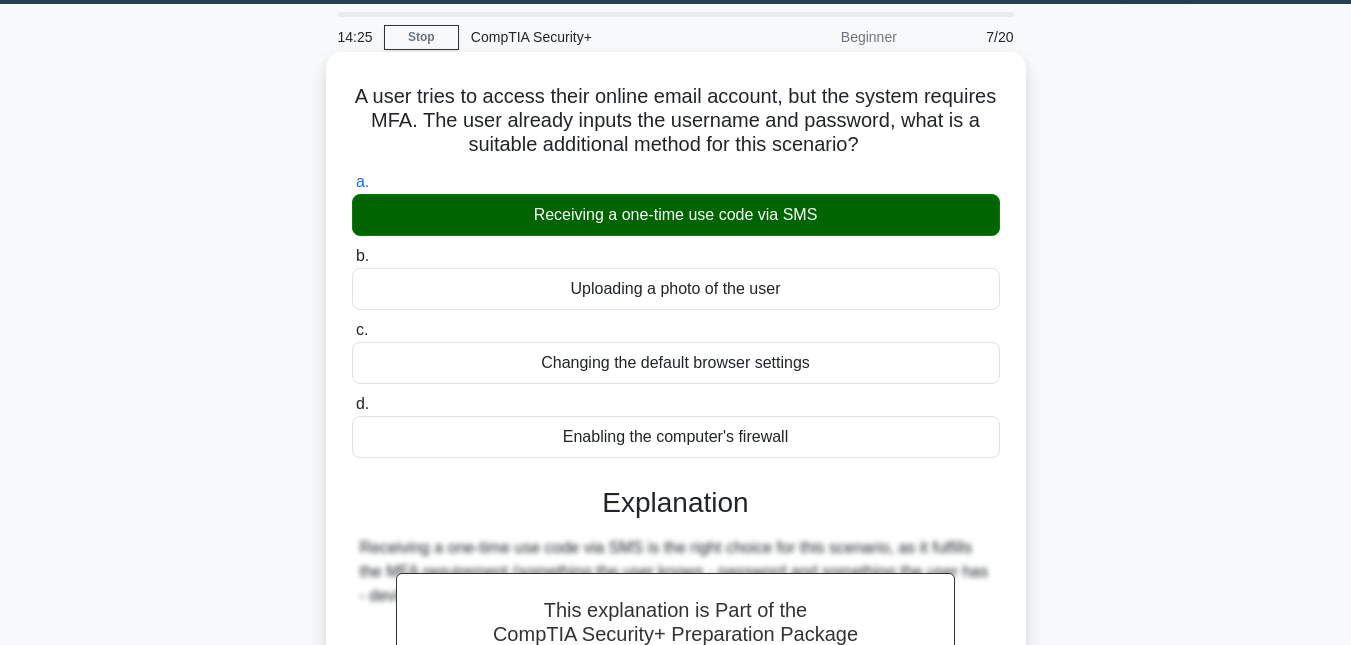 scroll, scrollTop: 435, scrollLeft: 0, axis: vertical 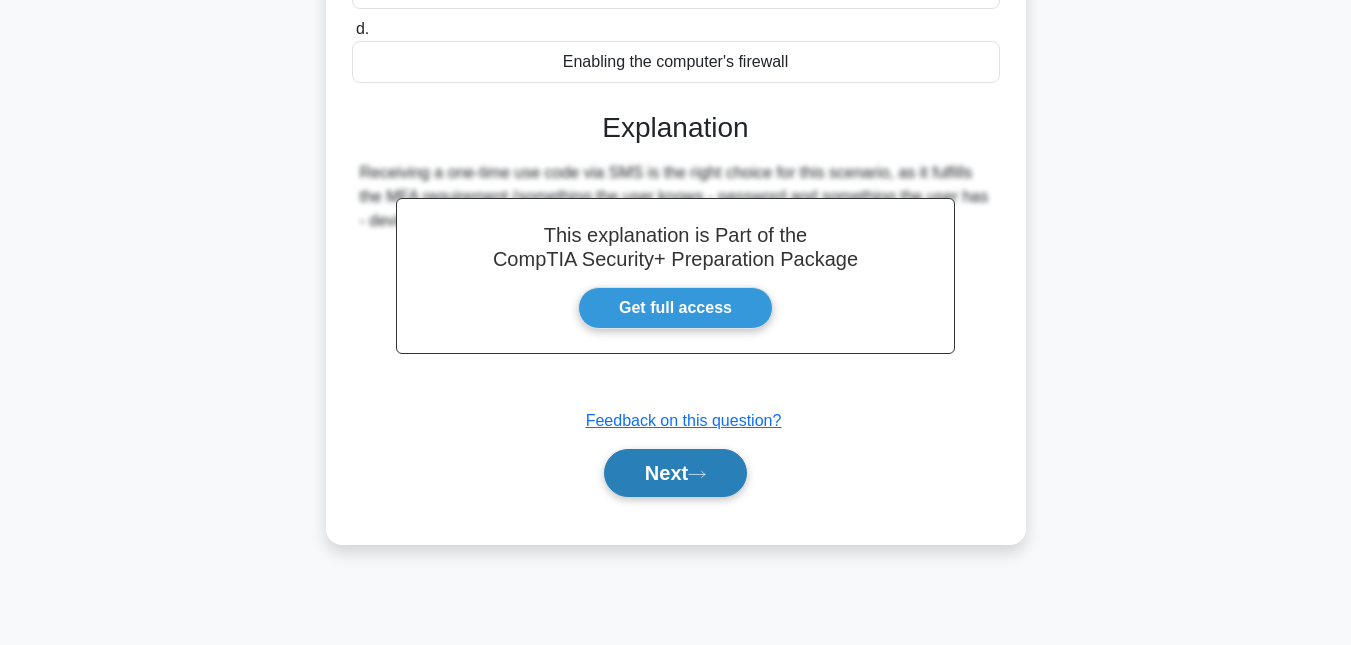 click on "Next" at bounding box center [675, 473] 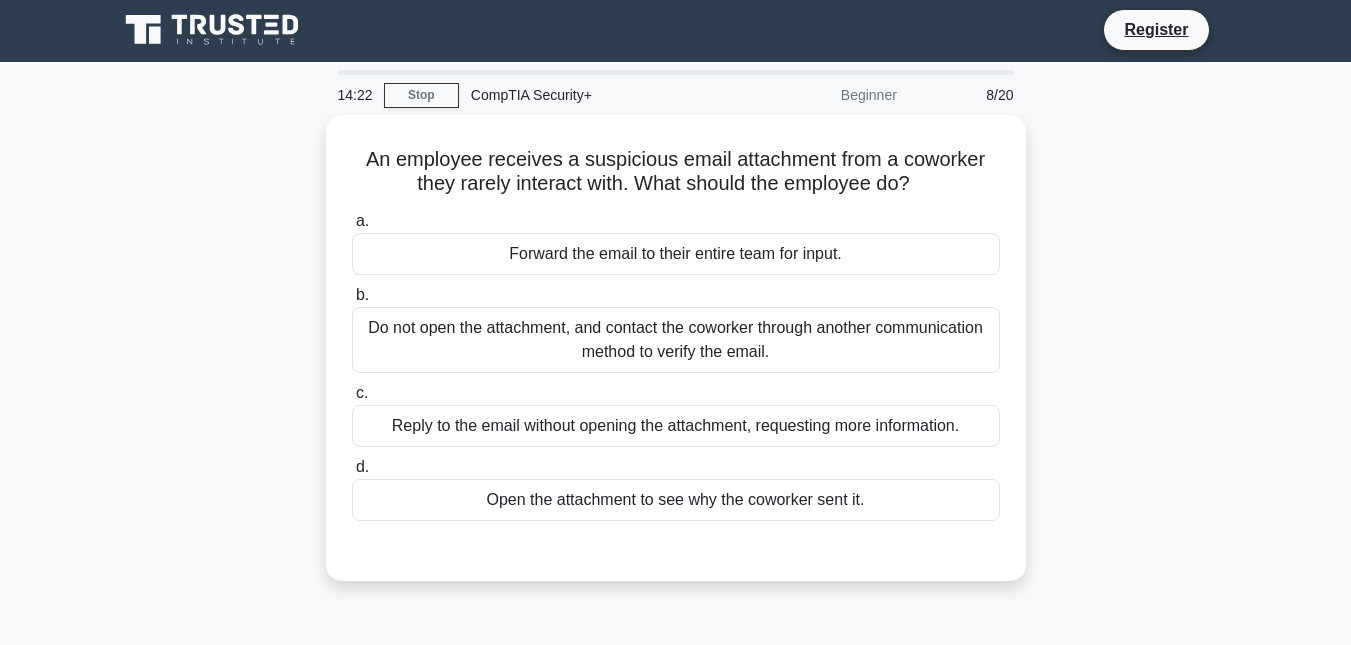 scroll, scrollTop: 0, scrollLeft: 0, axis: both 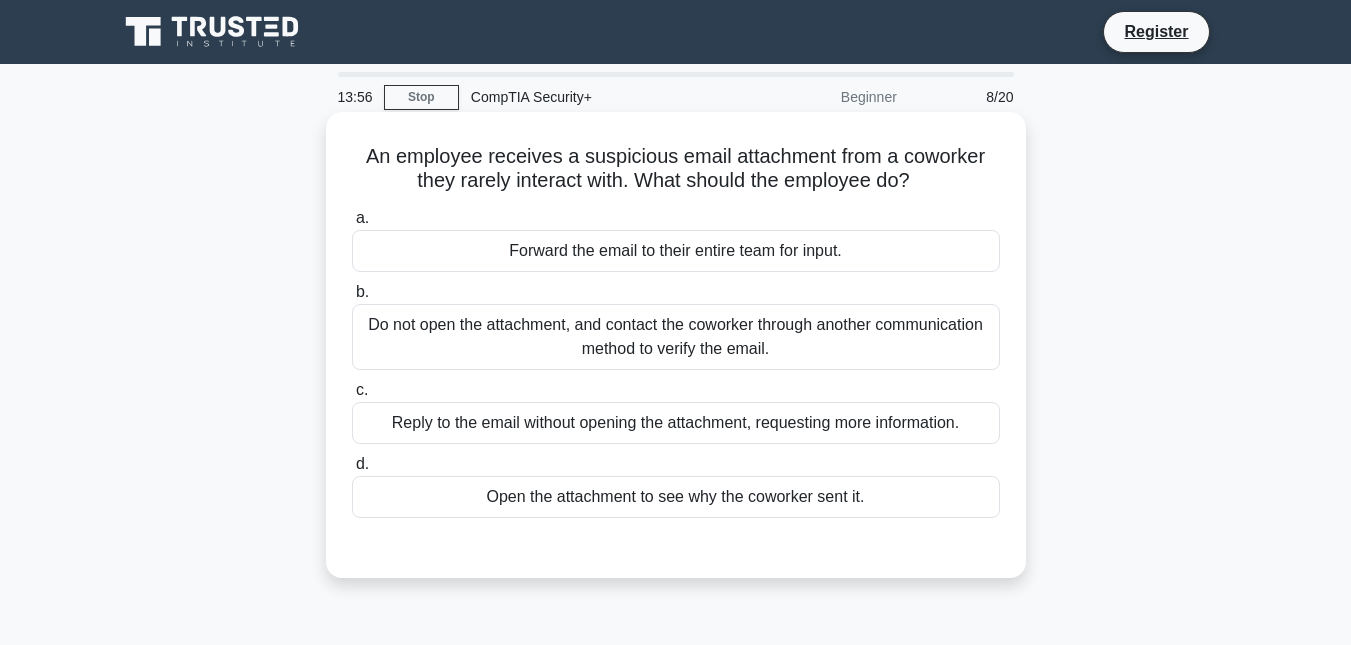 click on "Do not open the attachment, and contact the coworker through another communication method to verify the email." at bounding box center (676, 337) 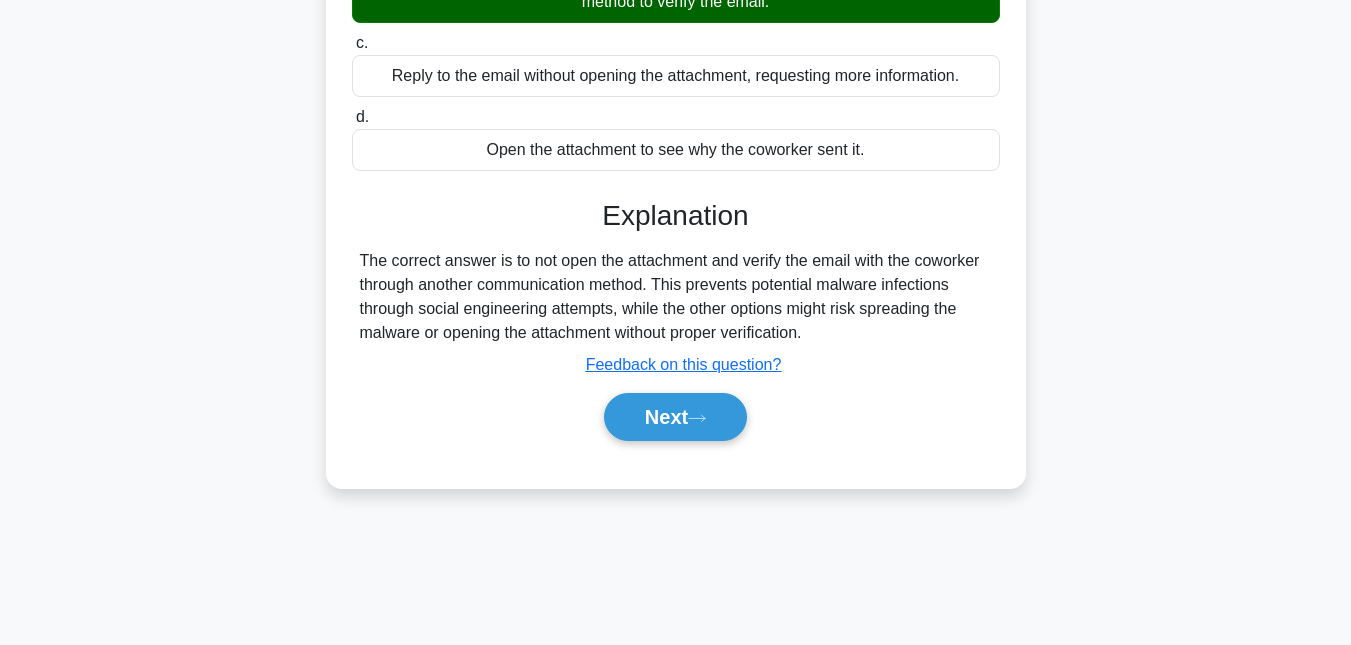 scroll, scrollTop: 435, scrollLeft: 0, axis: vertical 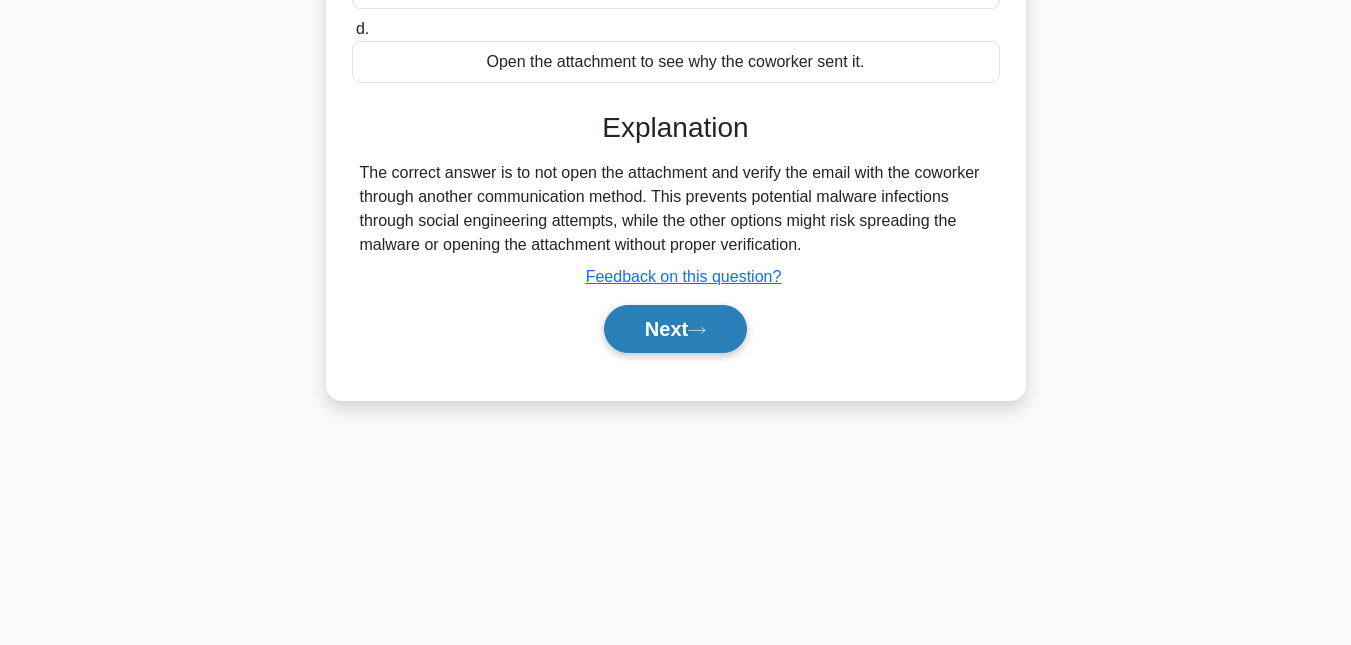 click on "Next" at bounding box center [675, 329] 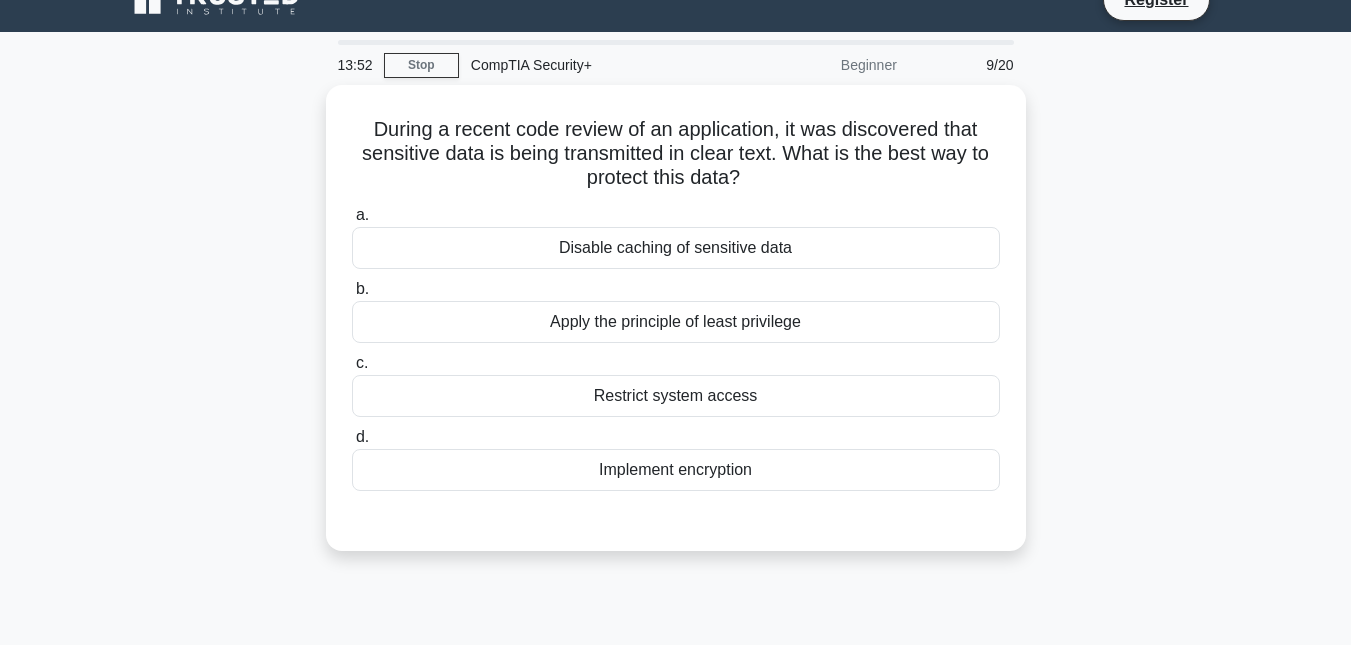 scroll, scrollTop: 0, scrollLeft: 0, axis: both 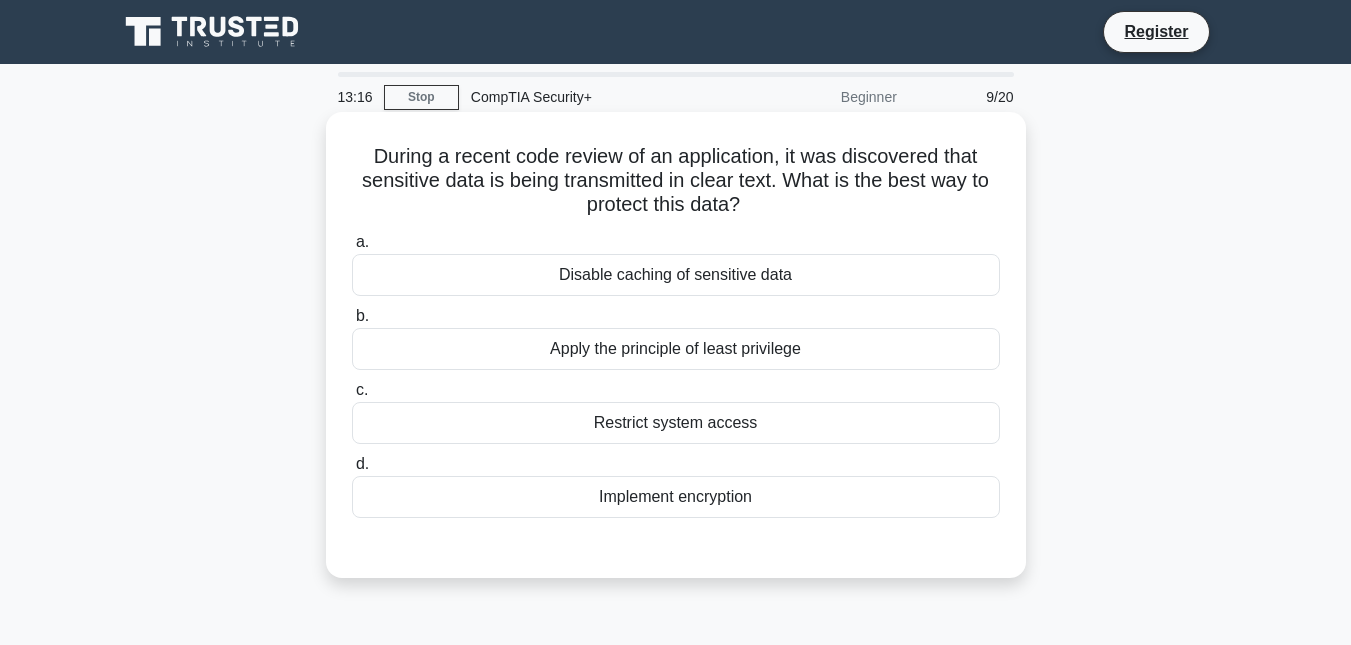 click on "Implement encryption" at bounding box center (676, 497) 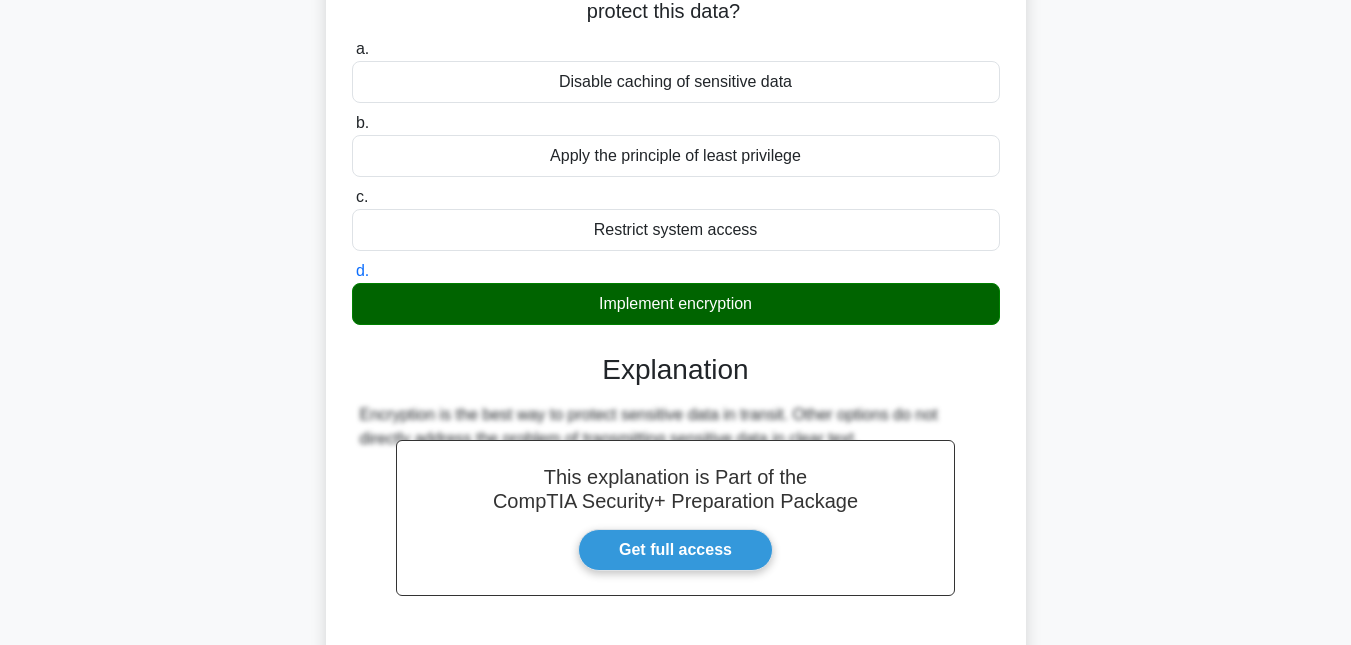 scroll, scrollTop: 420, scrollLeft: 0, axis: vertical 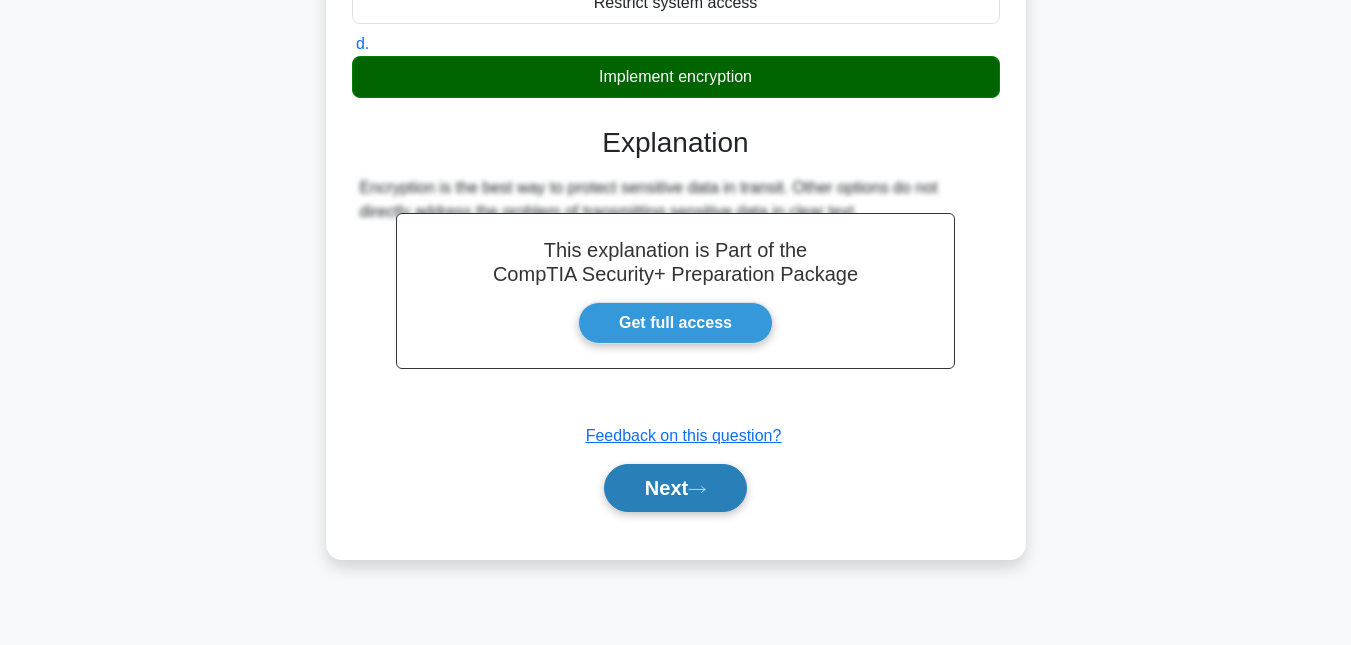 click 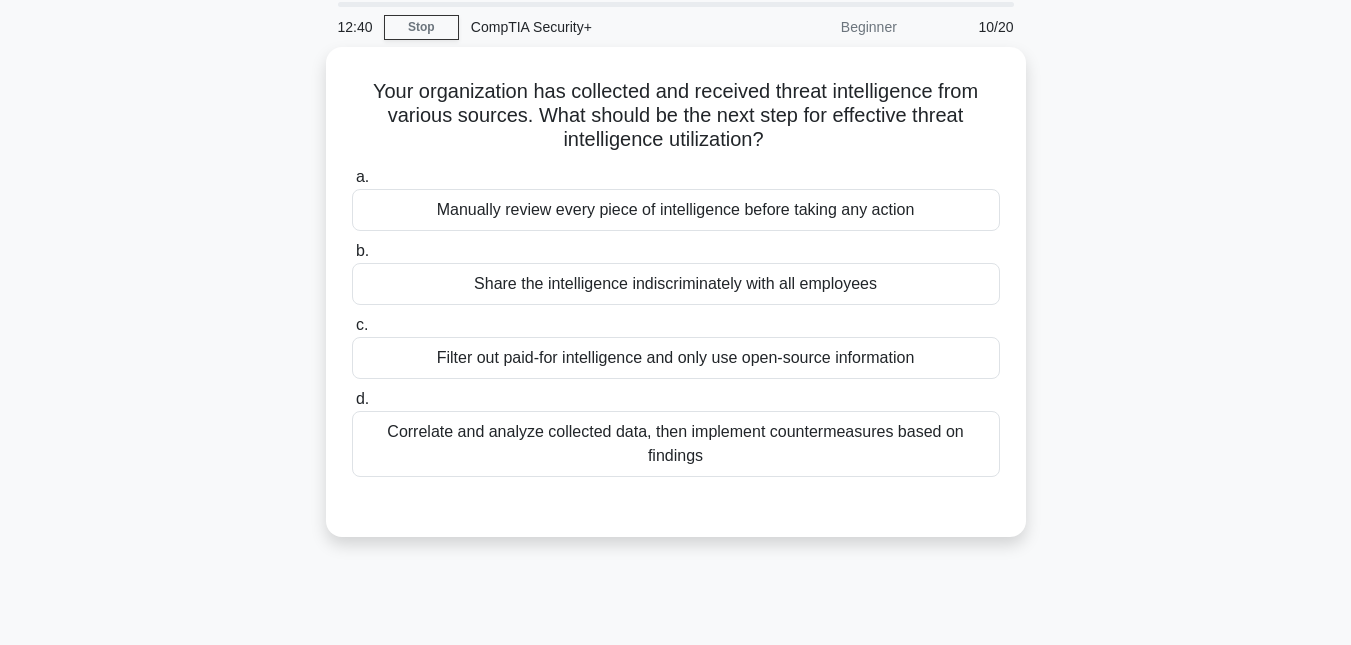 scroll, scrollTop: 0, scrollLeft: 0, axis: both 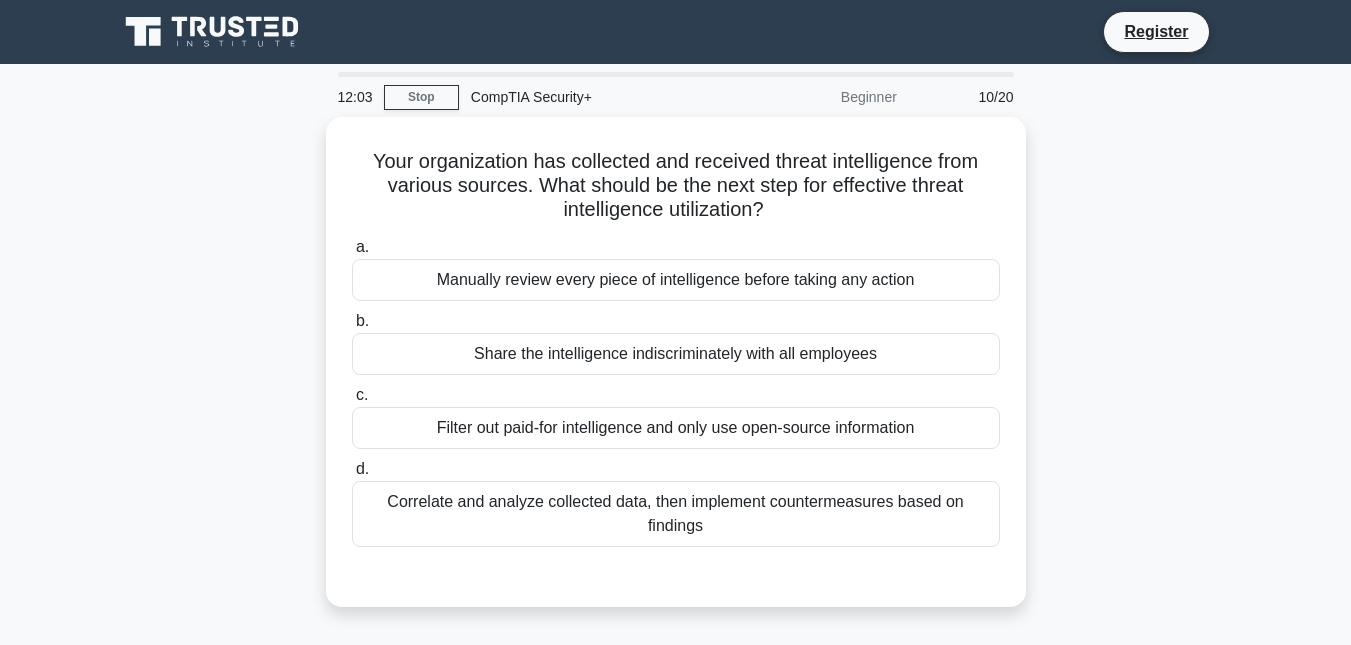 click on "Correlate and analyze collected data, then implement countermeasures based on findings" at bounding box center [676, 514] 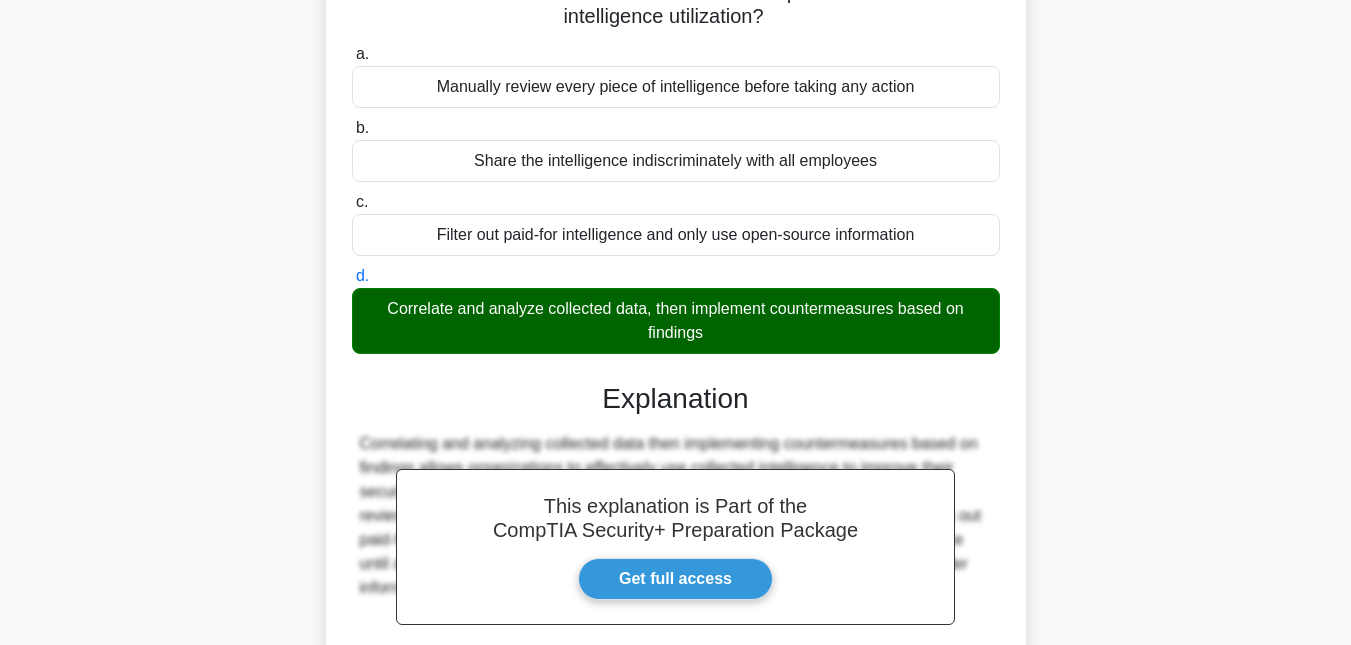 scroll, scrollTop: 320, scrollLeft: 0, axis: vertical 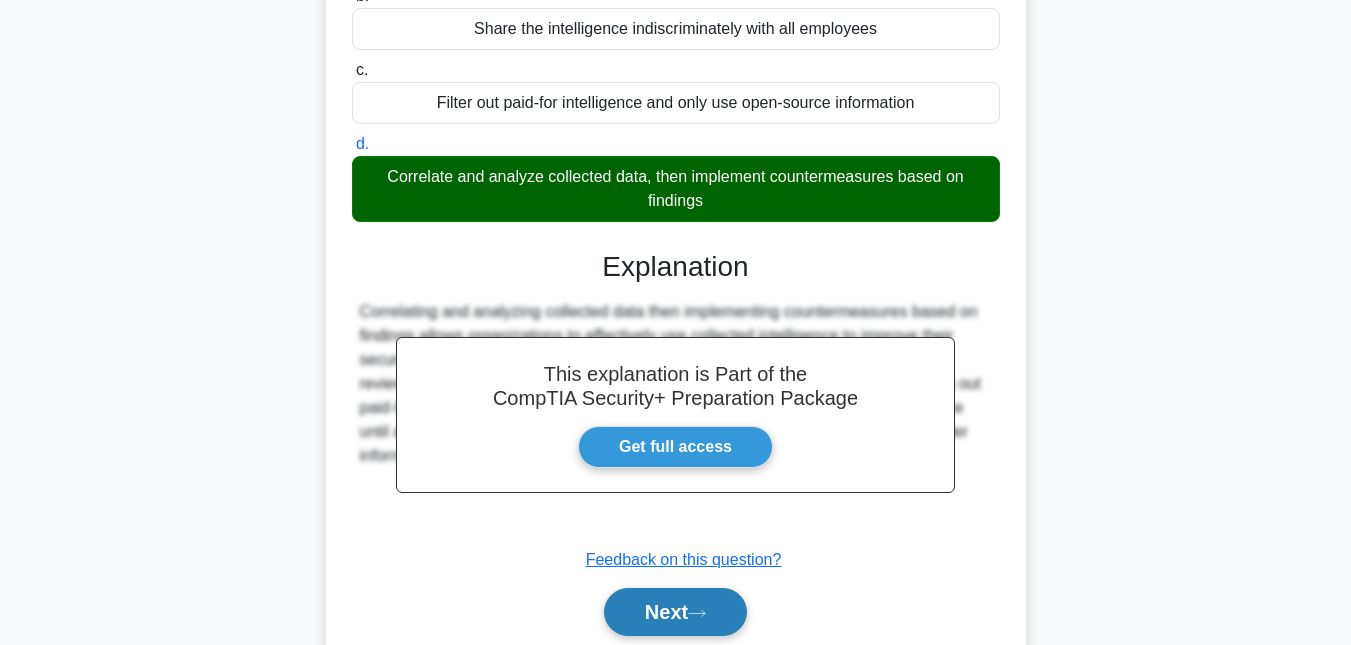 click on "Next" at bounding box center (675, 612) 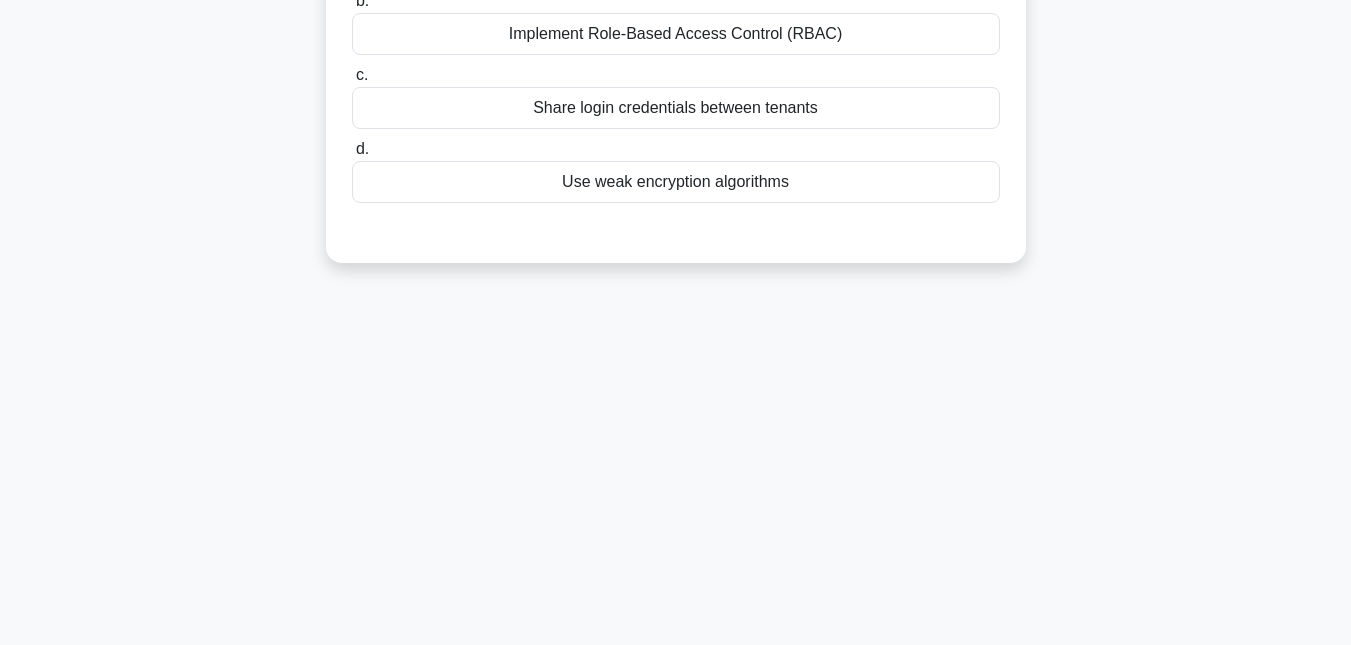 scroll, scrollTop: 0, scrollLeft: 0, axis: both 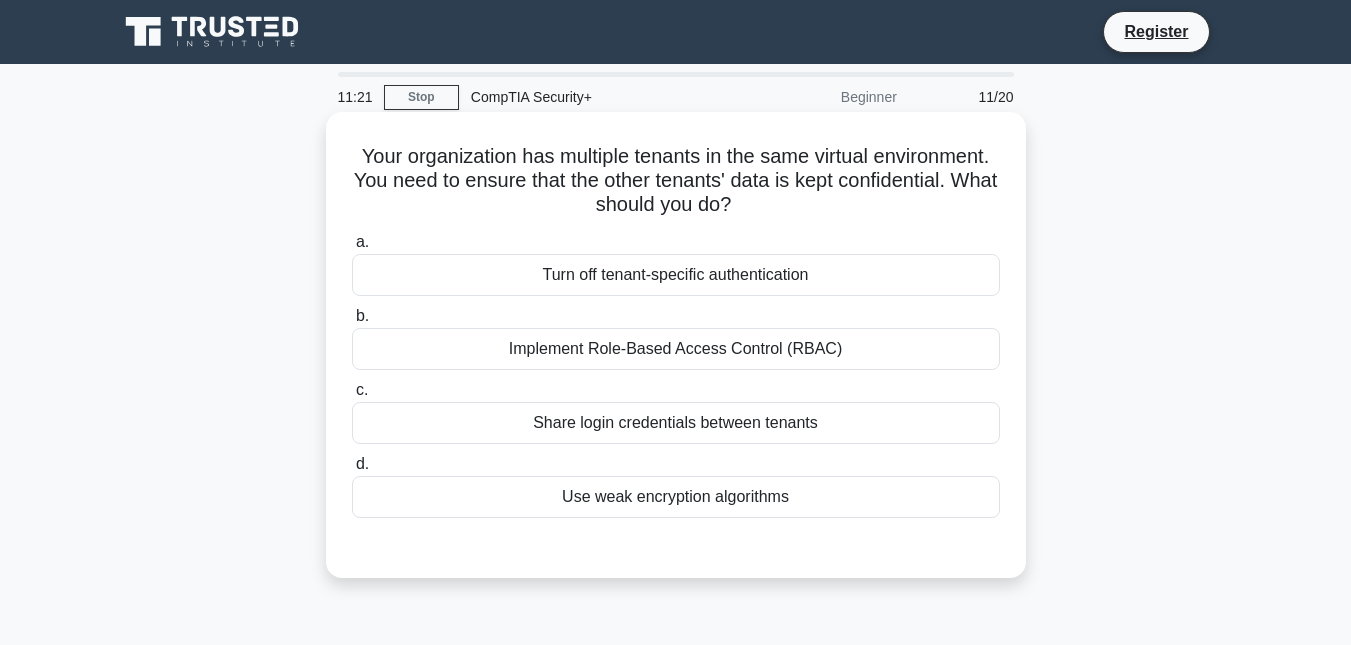 click on "Implement Role-Based Access Control (RBAC)" at bounding box center (676, 349) 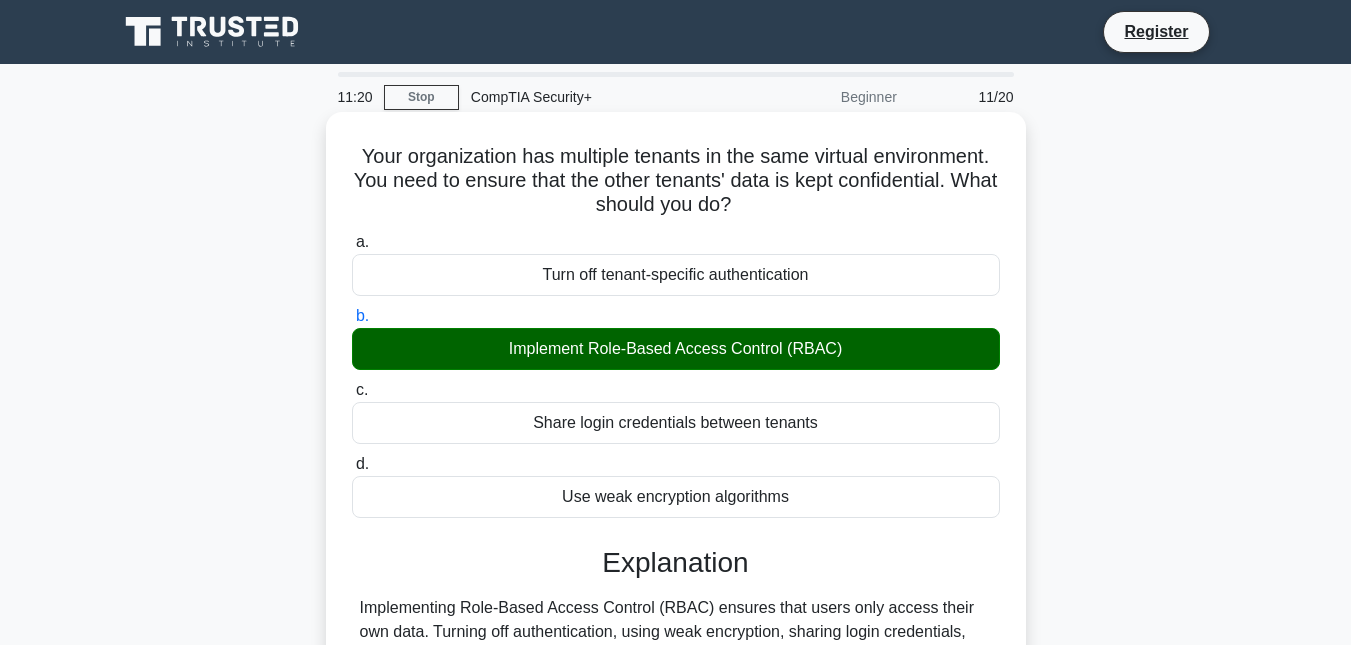 scroll, scrollTop: 435, scrollLeft: 0, axis: vertical 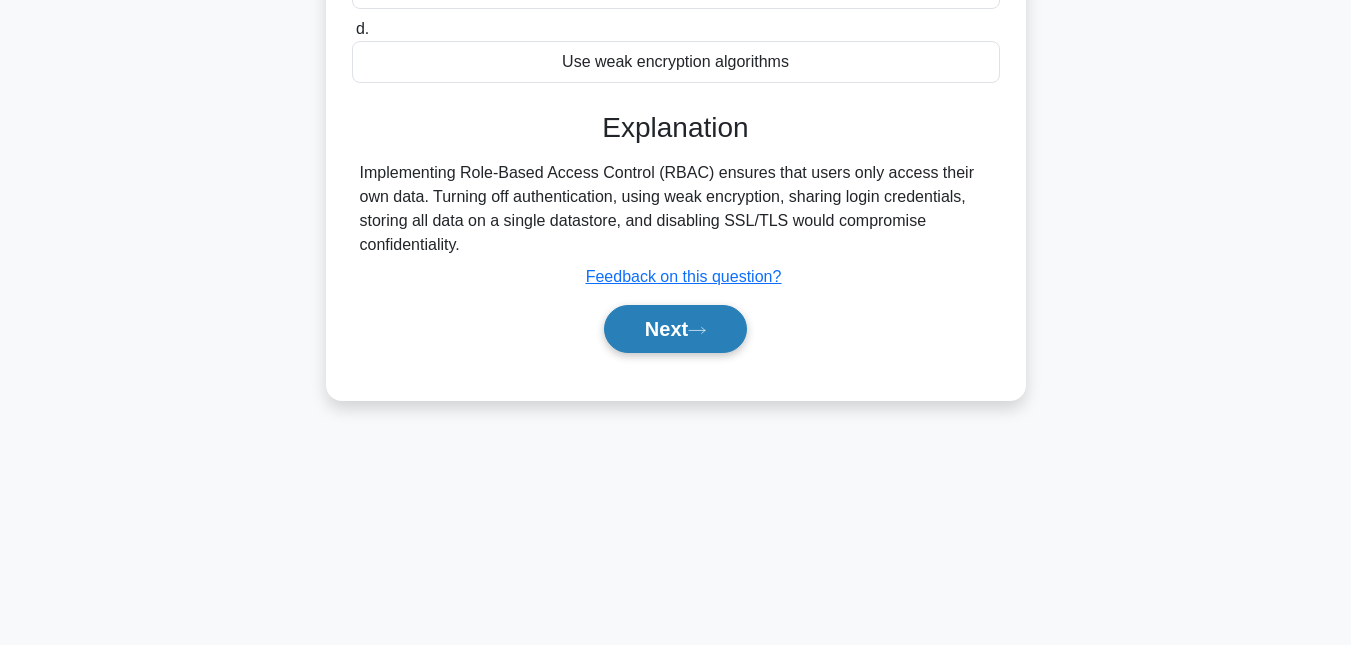click 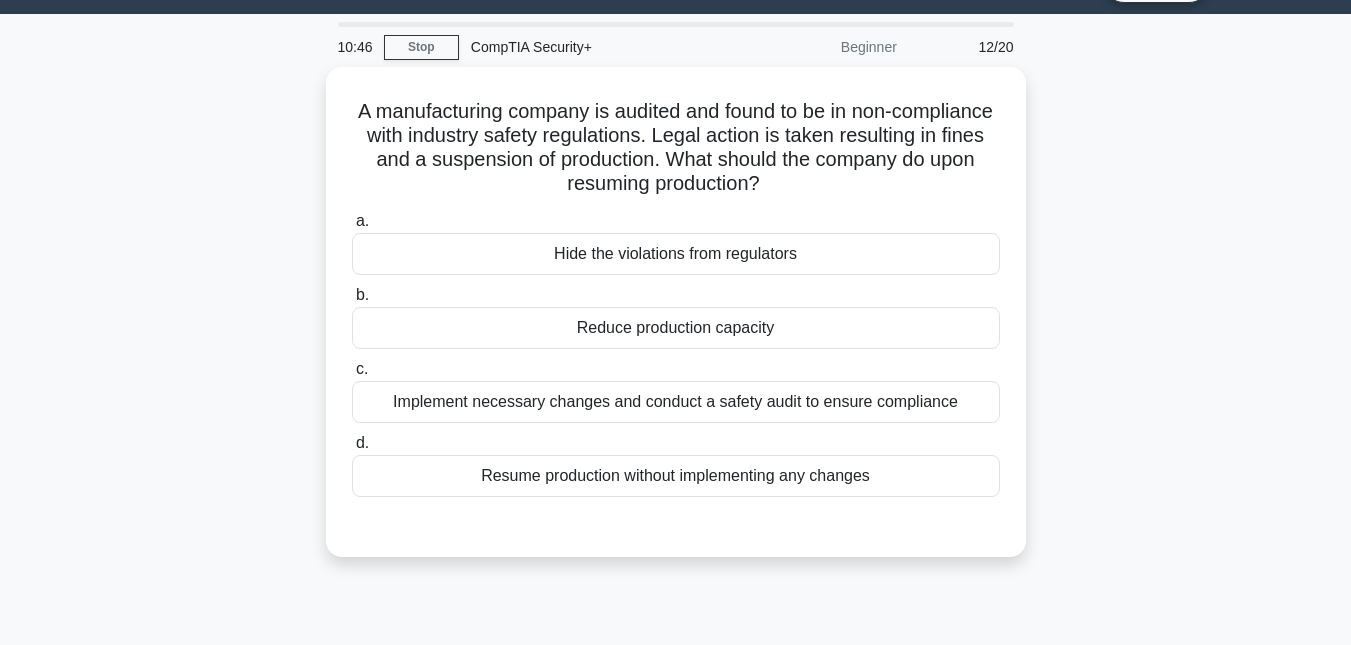 scroll, scrollTop: 93, scrollLeft: 0, axis: vertical 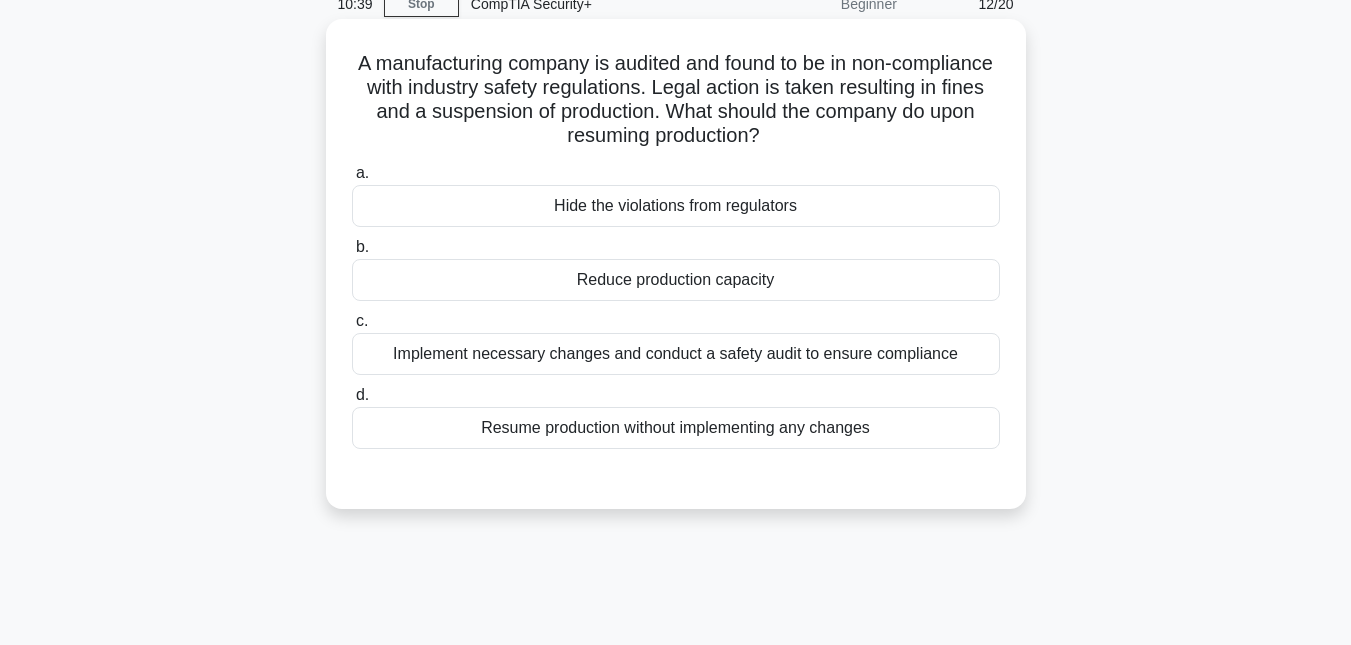 click on "Implement necessary changes and conduct a safety audit to ensure compliance" at bounding box center (676, 354) 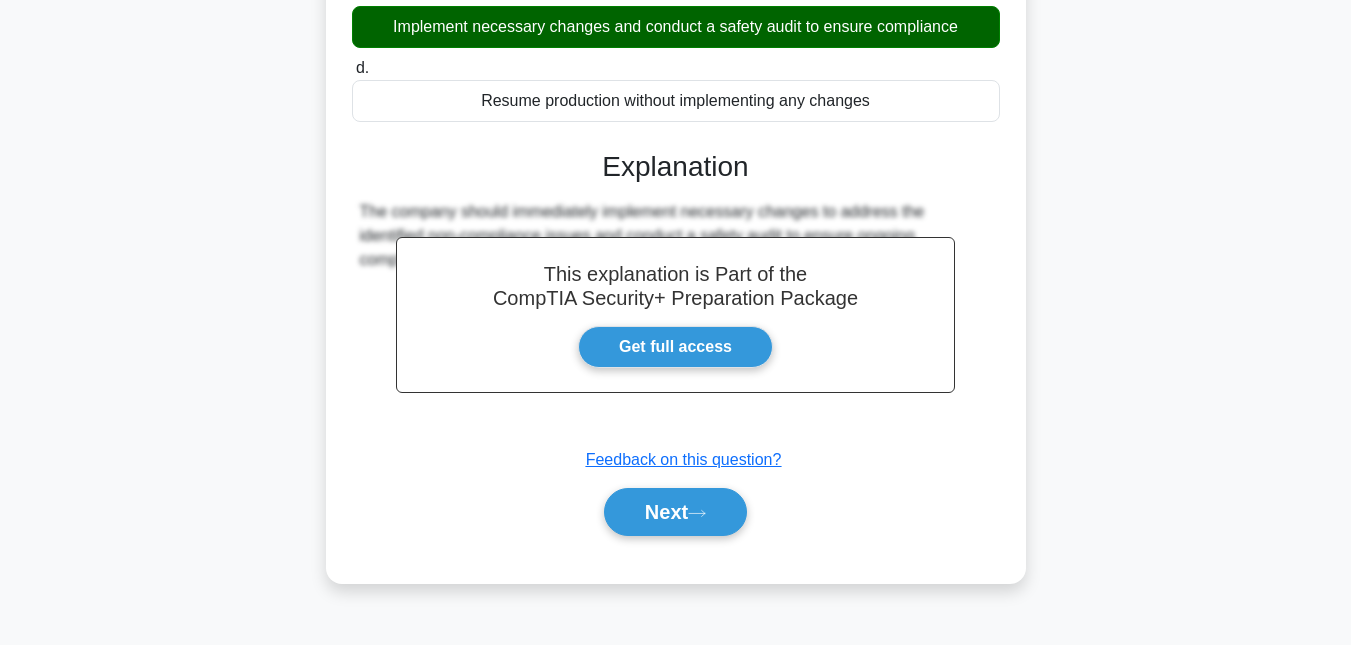 scroll, scrollTop: 435, scrollLeft: 0, axis: vertical 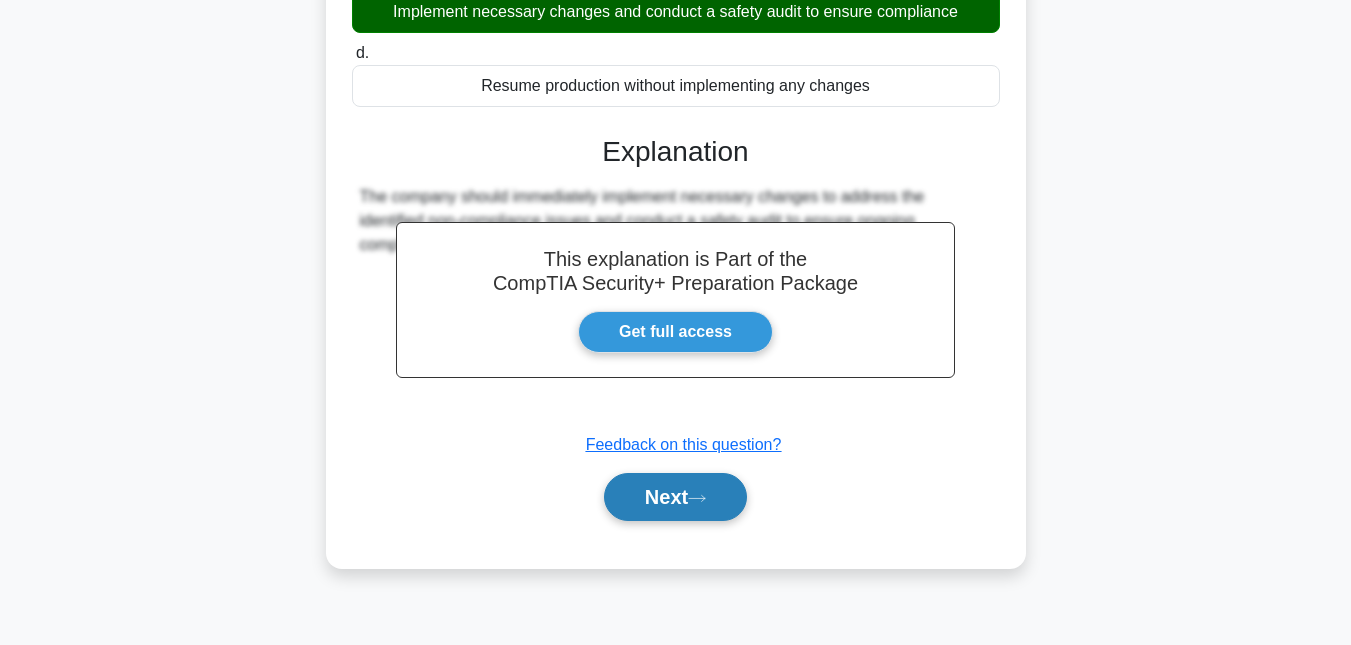 click on "Next" at bounding box center (675, 497) 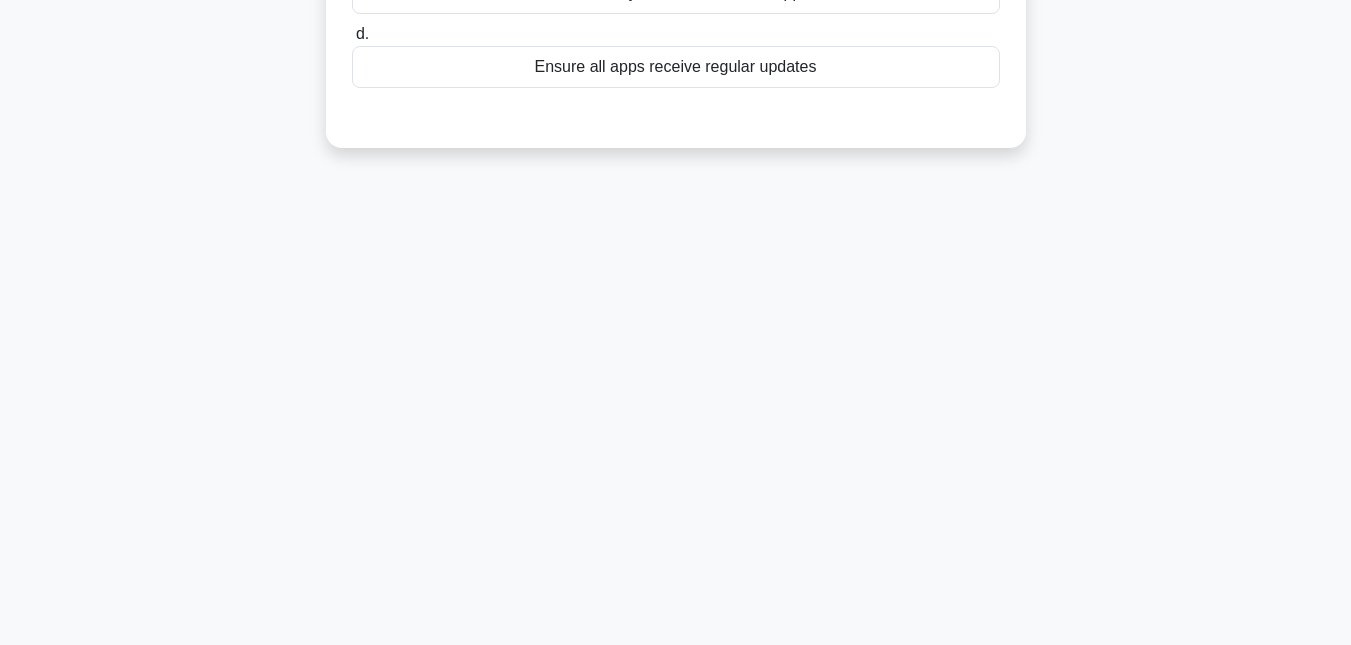 scroll, scrollTop: 0, scrollLeft: 0, axis: both 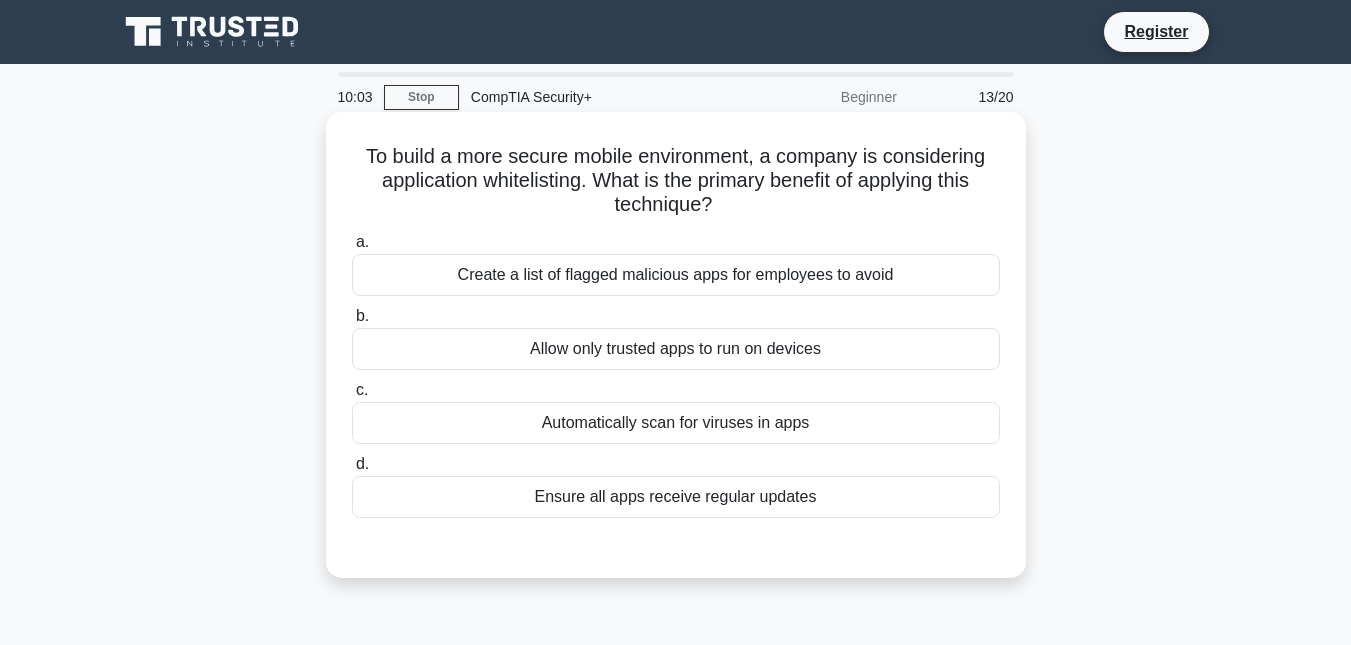 click on "Allow only trusted apps to run on devices" at bounding box center (676, 349) 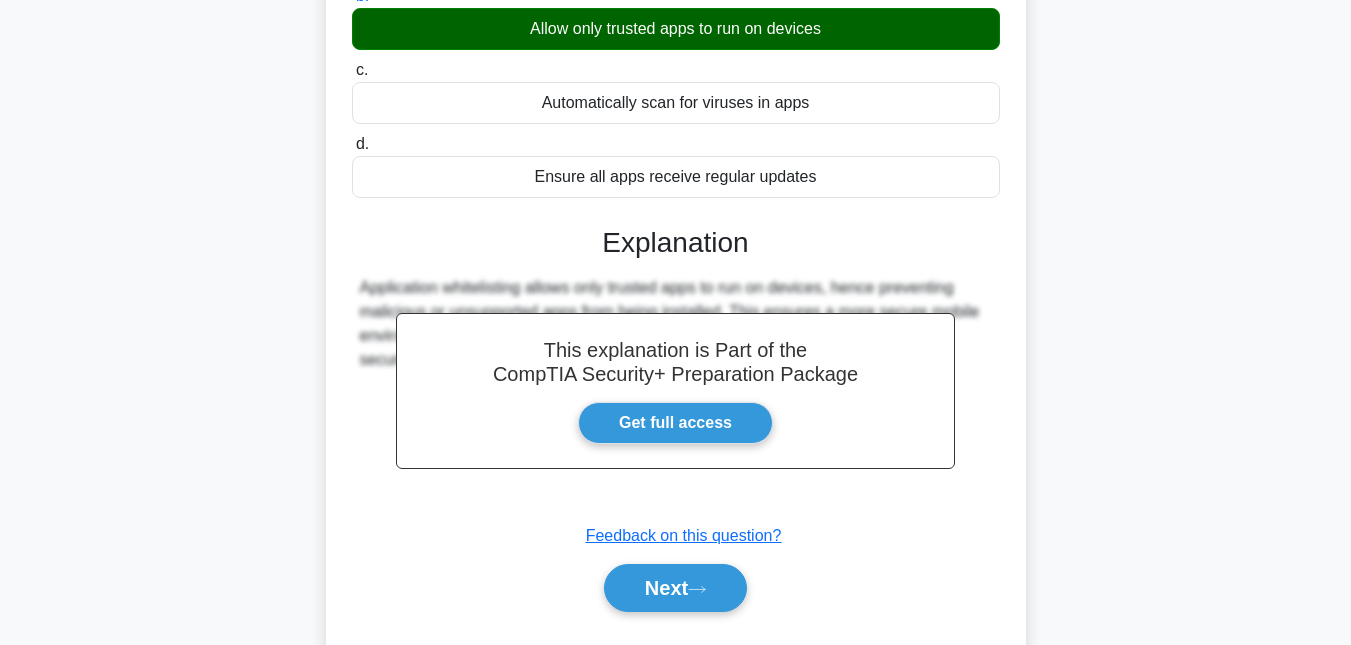 scroll, scrollTop: 397, scrollLeft: 0, axis: vertical 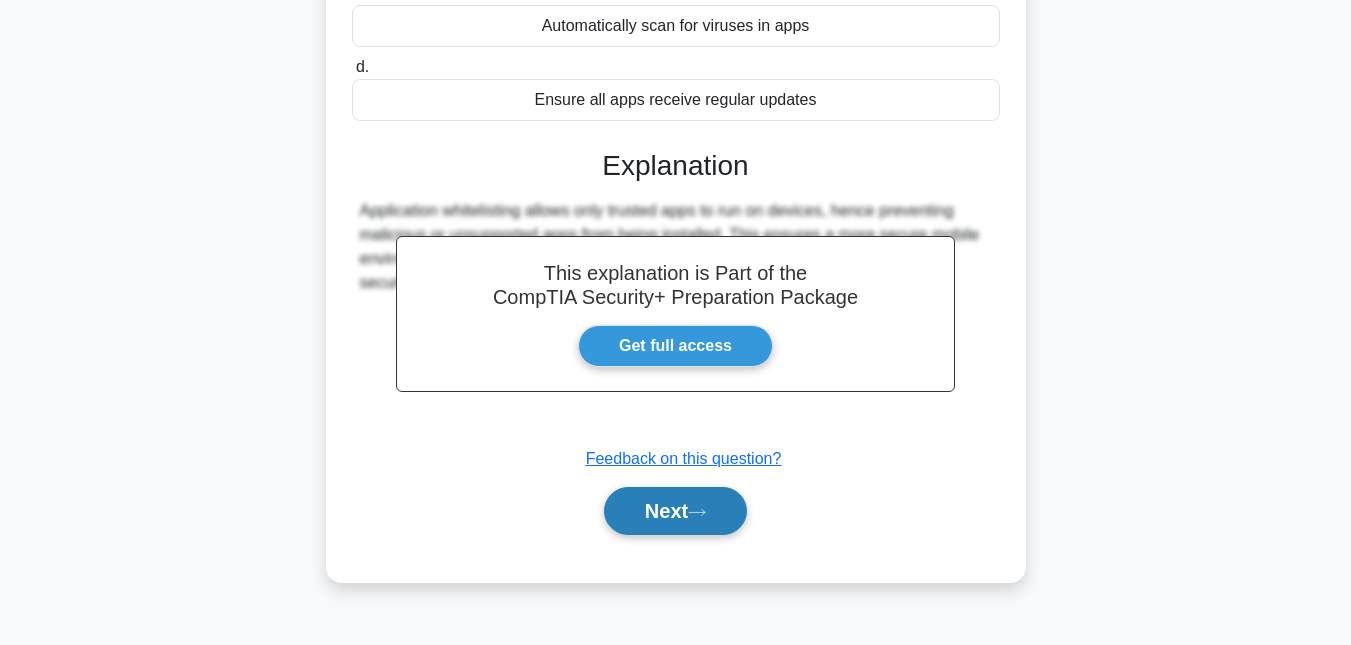 click on "Next" at bounding box center [675, 511] 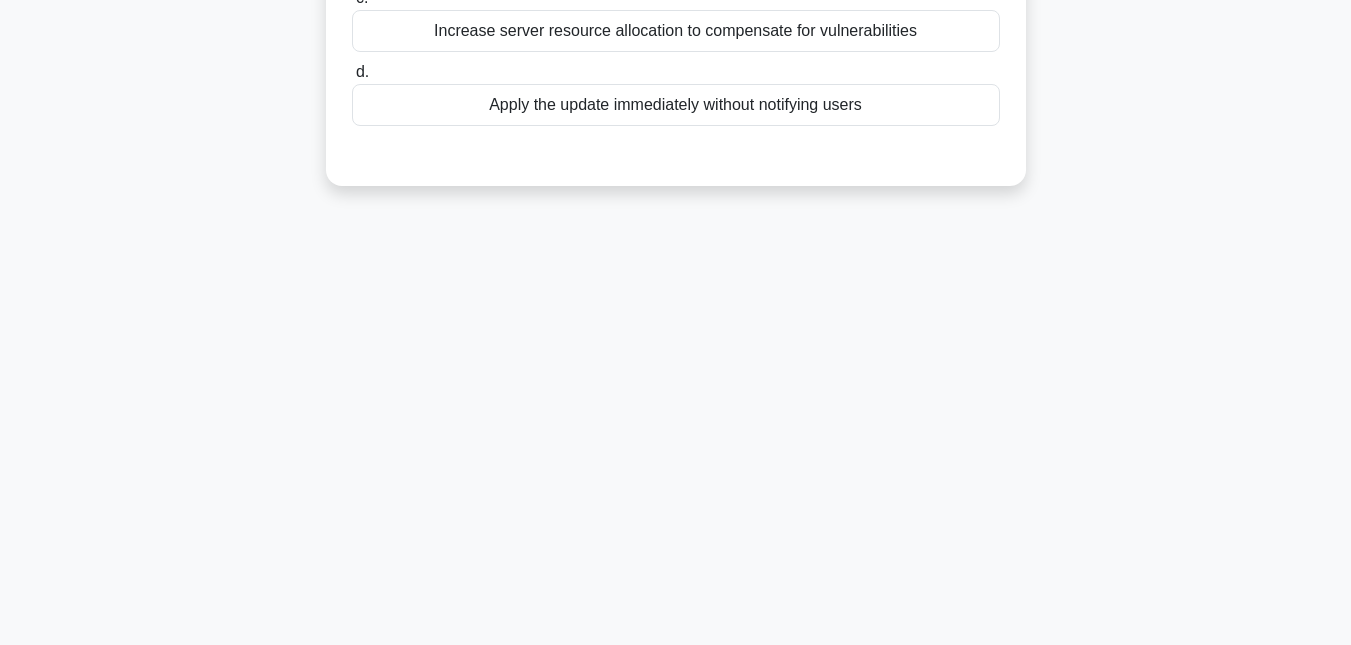scroll, scrollTop: 0, scrollLeft: 0, axis: both 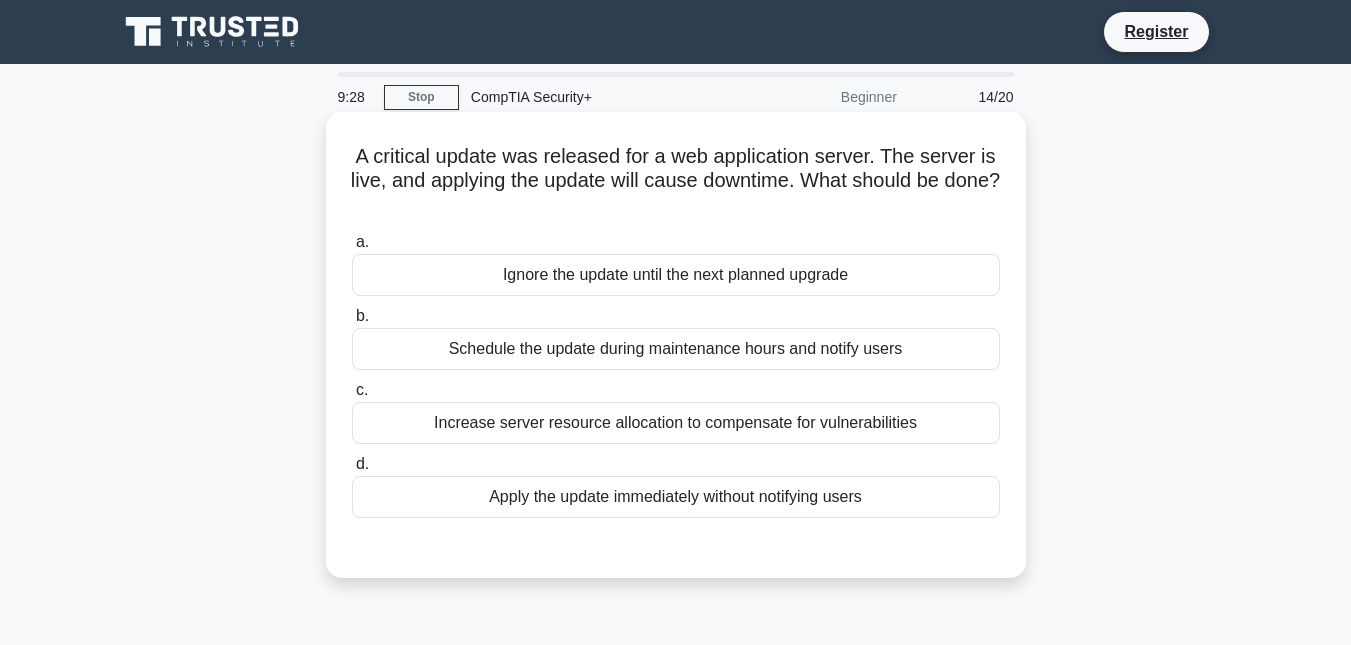 click on "Schedule the update during maintenance hours and notify users" at bounding box center (676, 349) 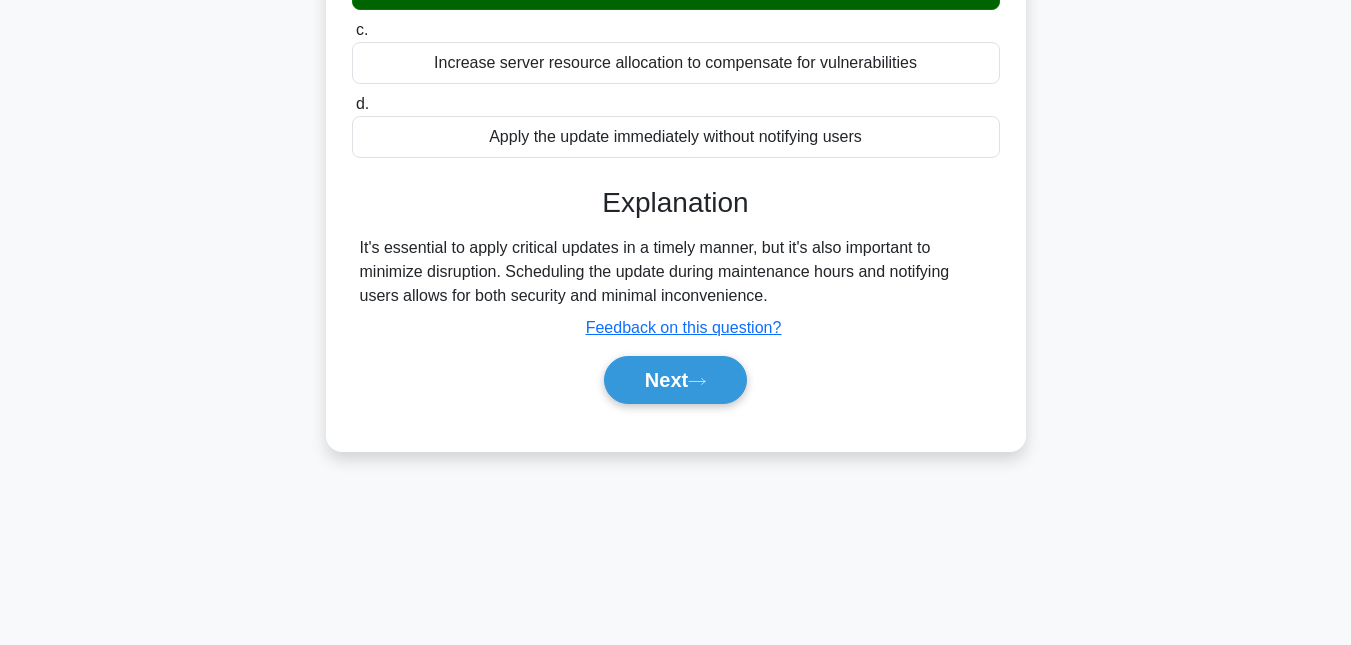 scroll, scrollTop: 435, scrollLeft: 0, axis: vertical 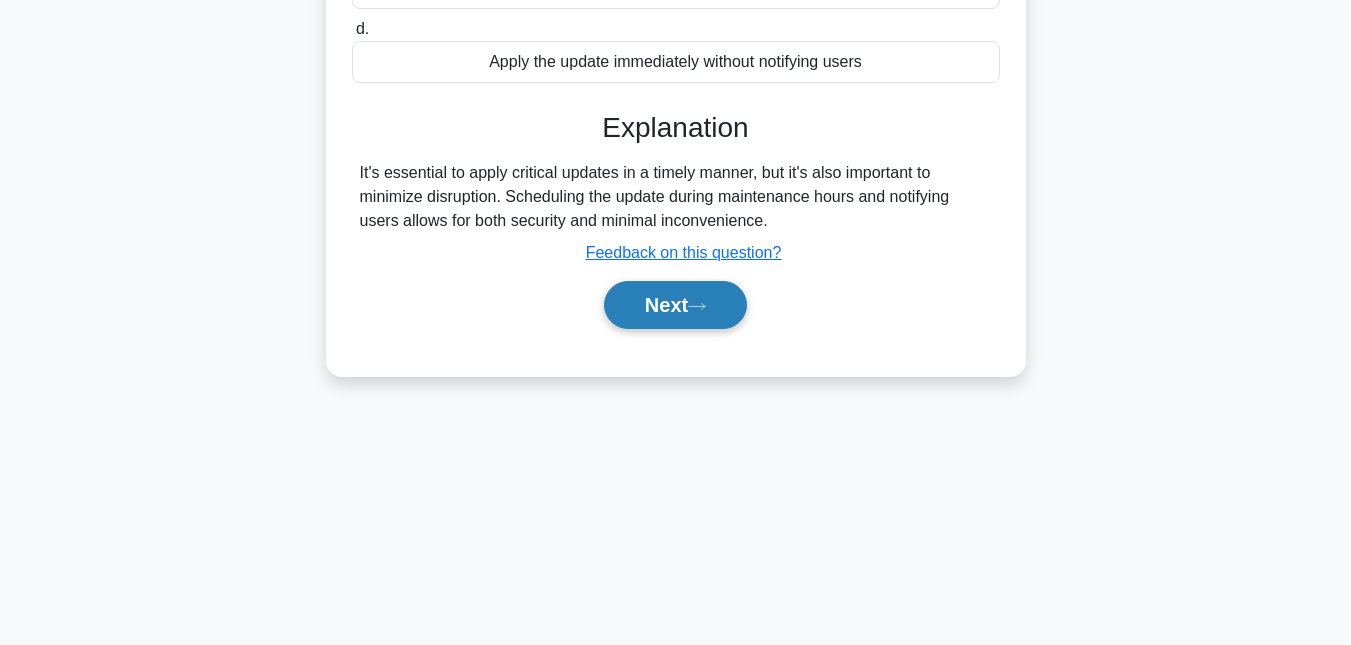 click on "Next" at bounding box center (675, 305) 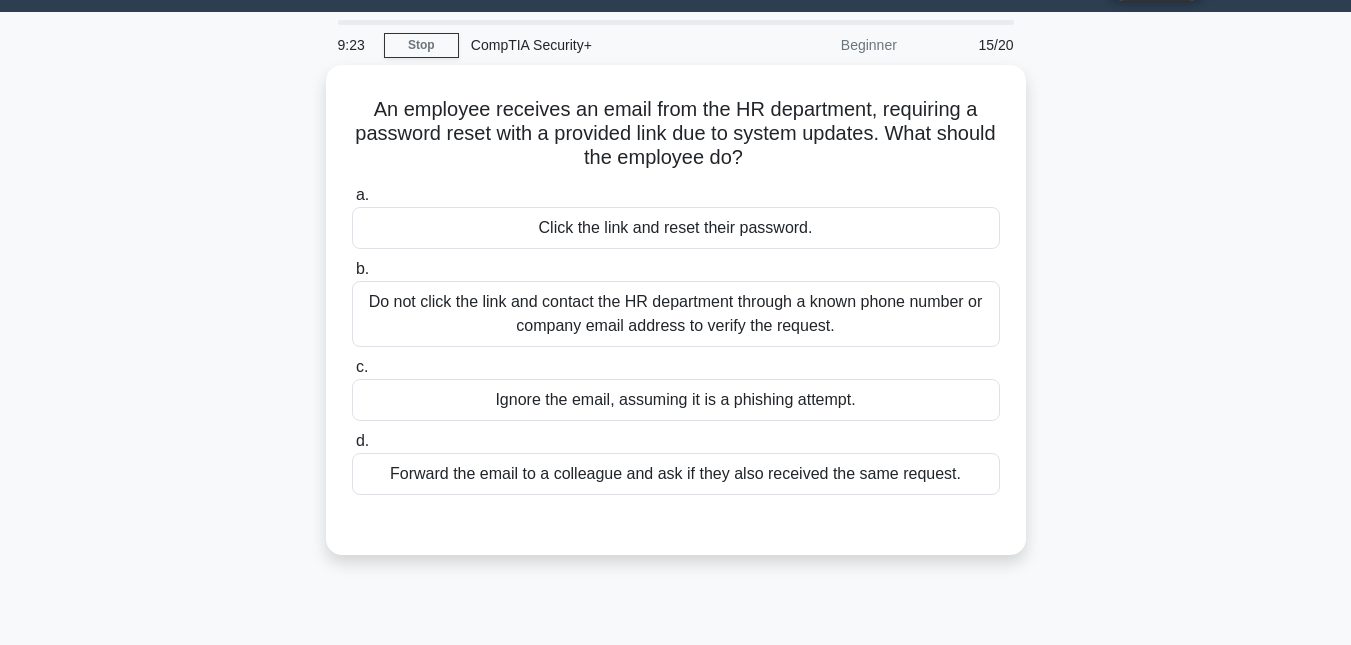 scroll, scrollTop: 15, scrollLeft: 0, axis: vertical 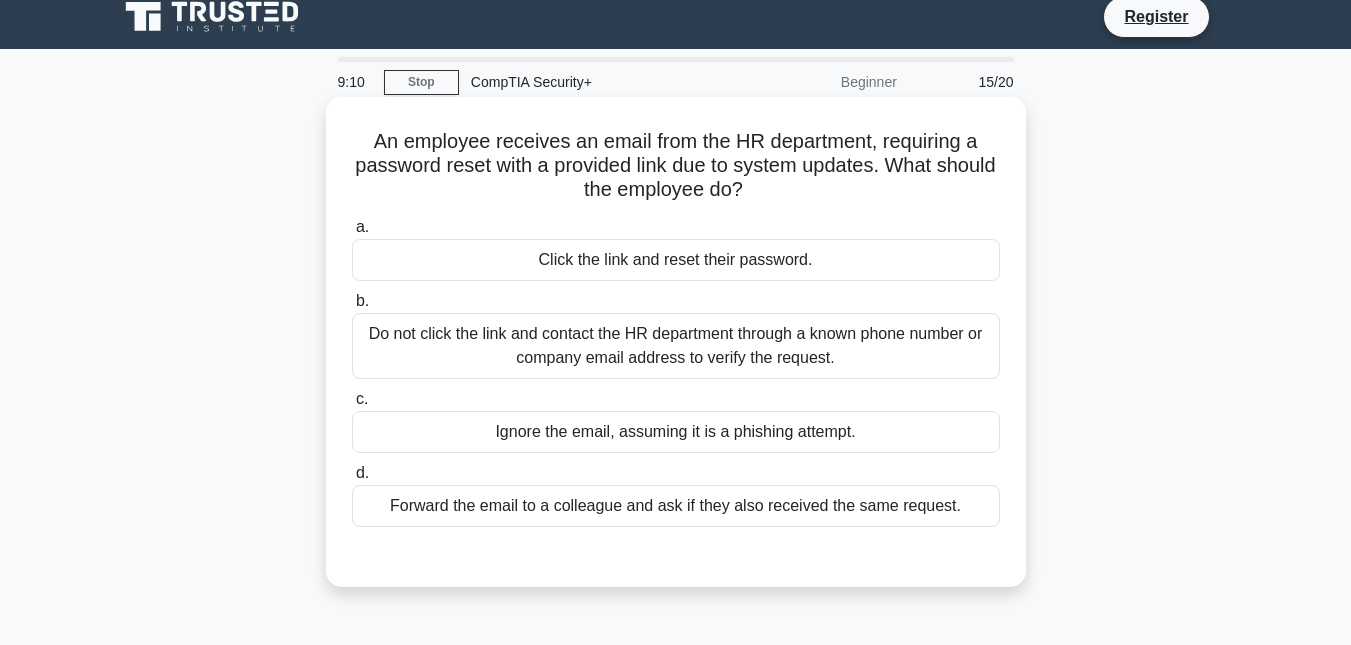 click on "Do not click the link and contact the HR department through a known phone number or company email address to verify the request." at bounding box center [676, 346] 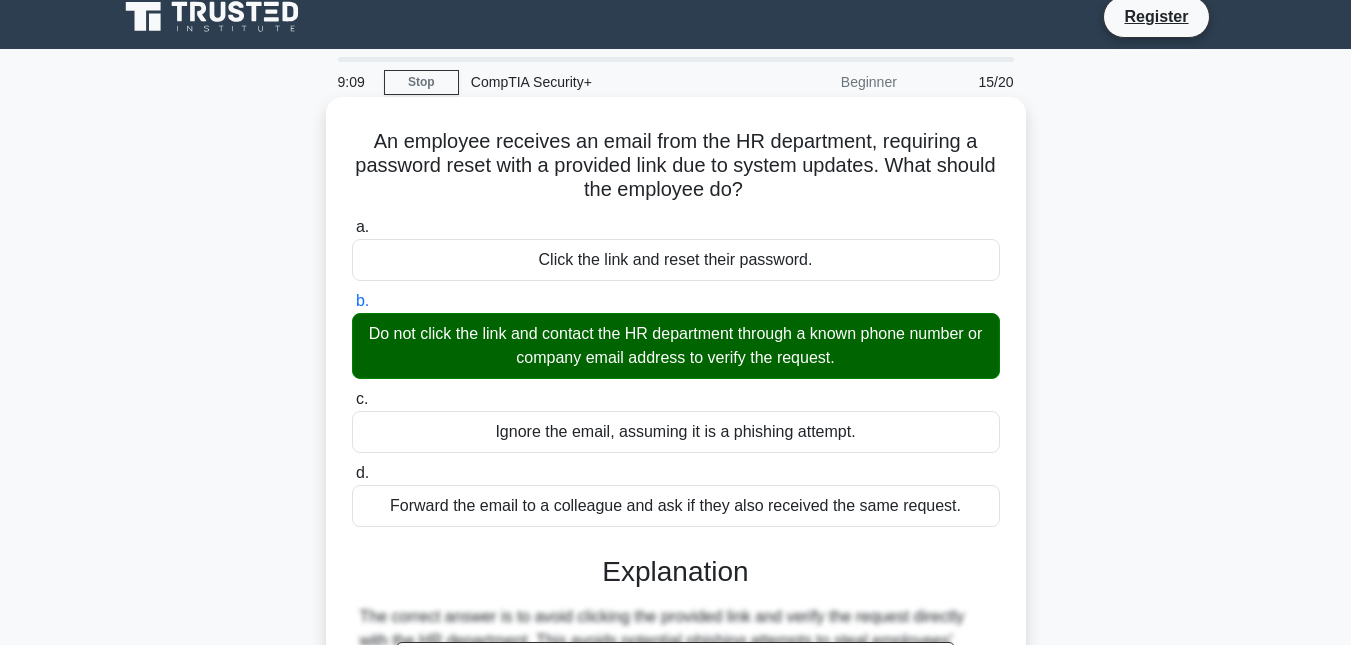 scroll, scrollTop: 435, scrollLeft: 0, axis: vertical 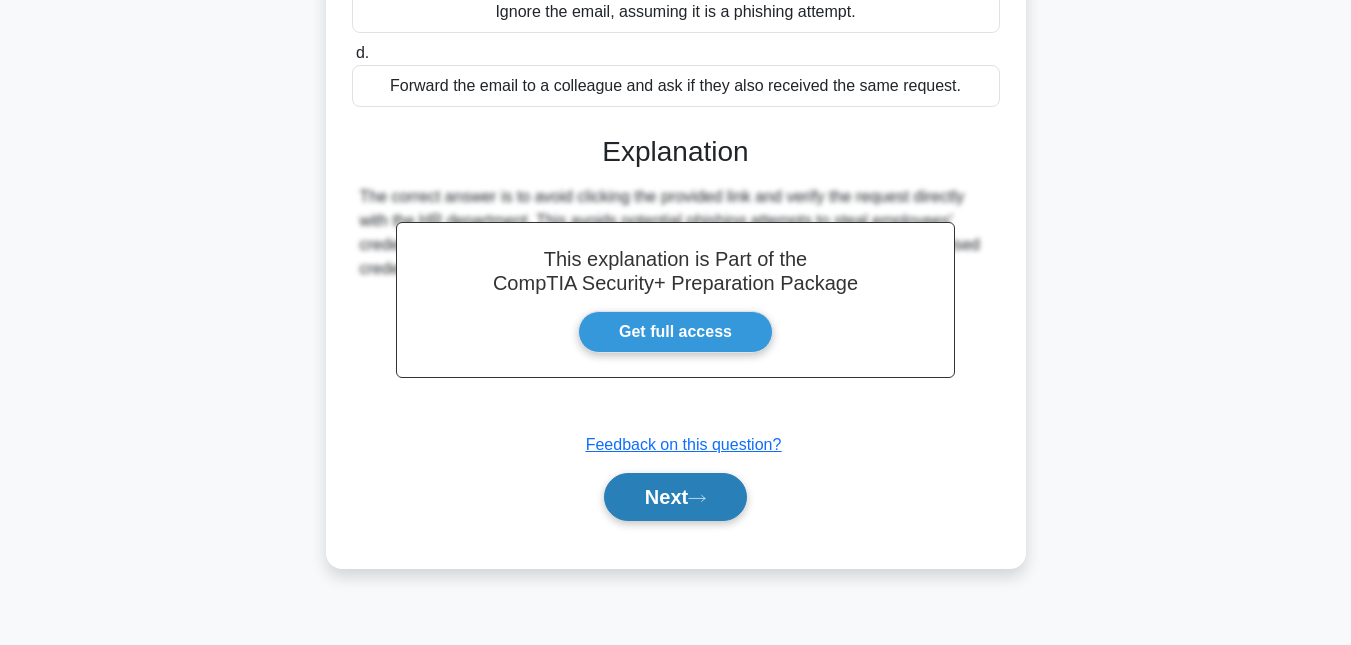 click on "Next" at bounding box center (675, 497) 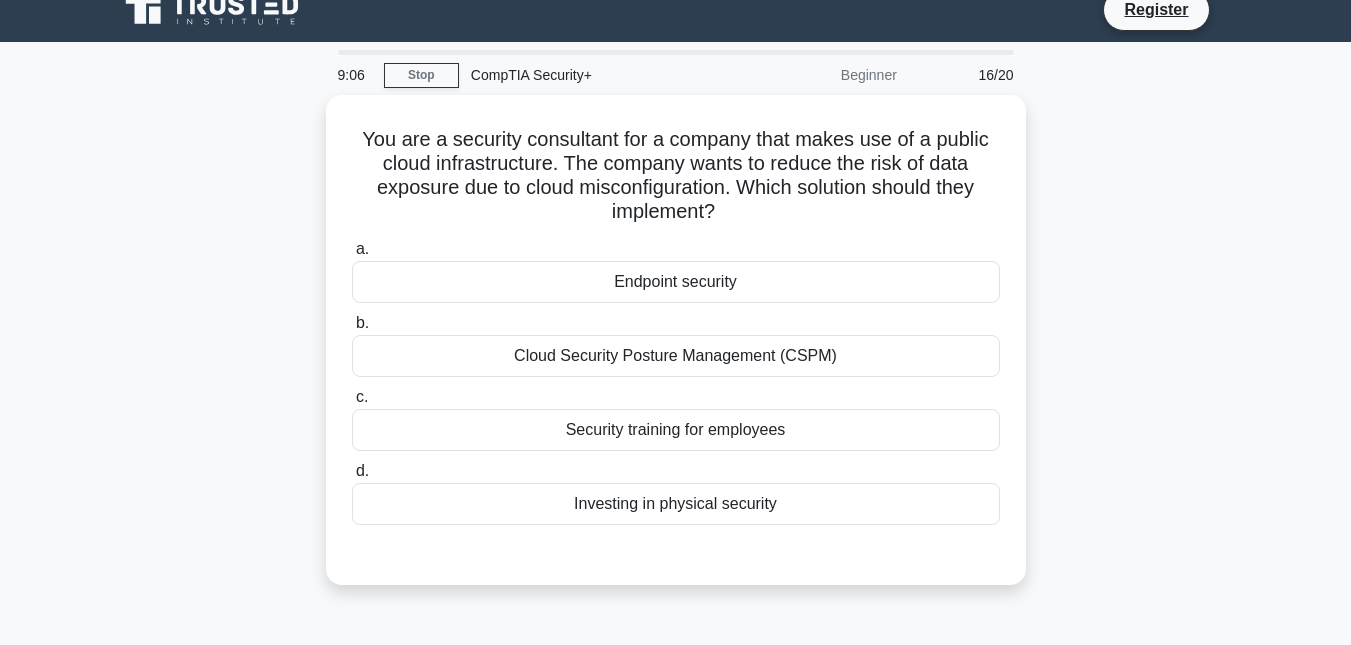scroll, scrollTop: 8, scrollLeft: 0, axis: vertical 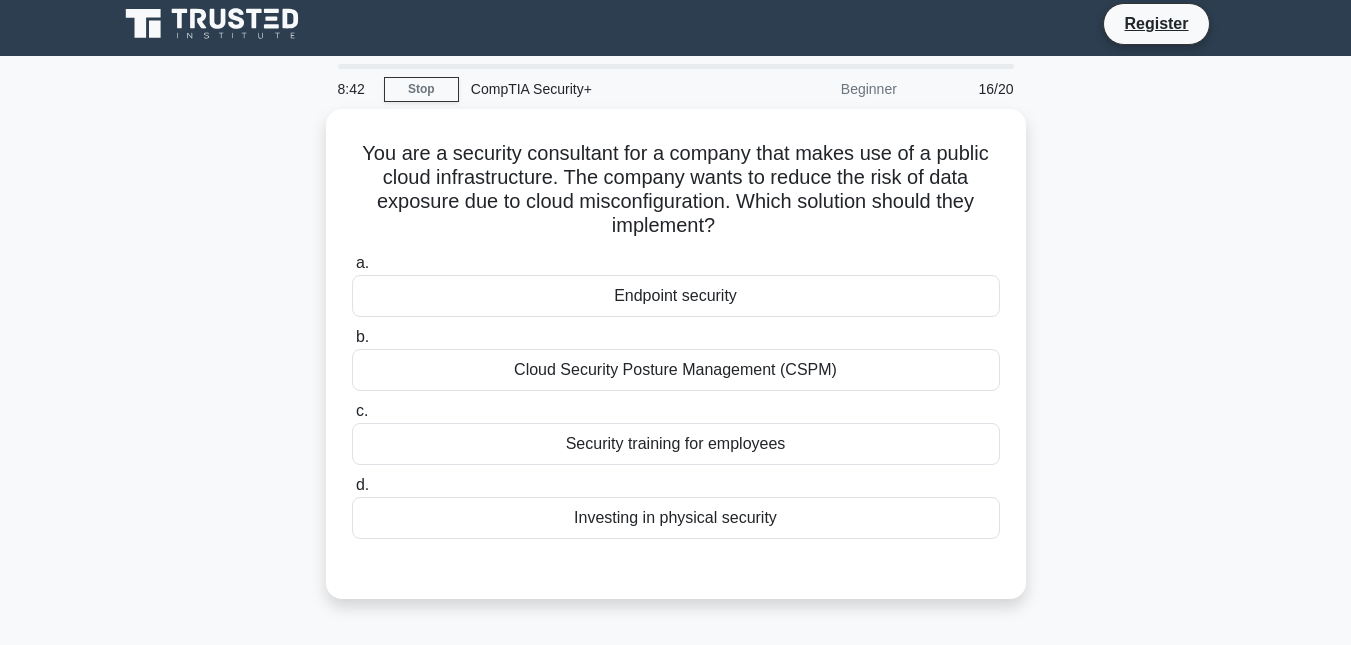 click on "Cloud Security Posture Management (CSPM)" at bounding box center [676, 370] 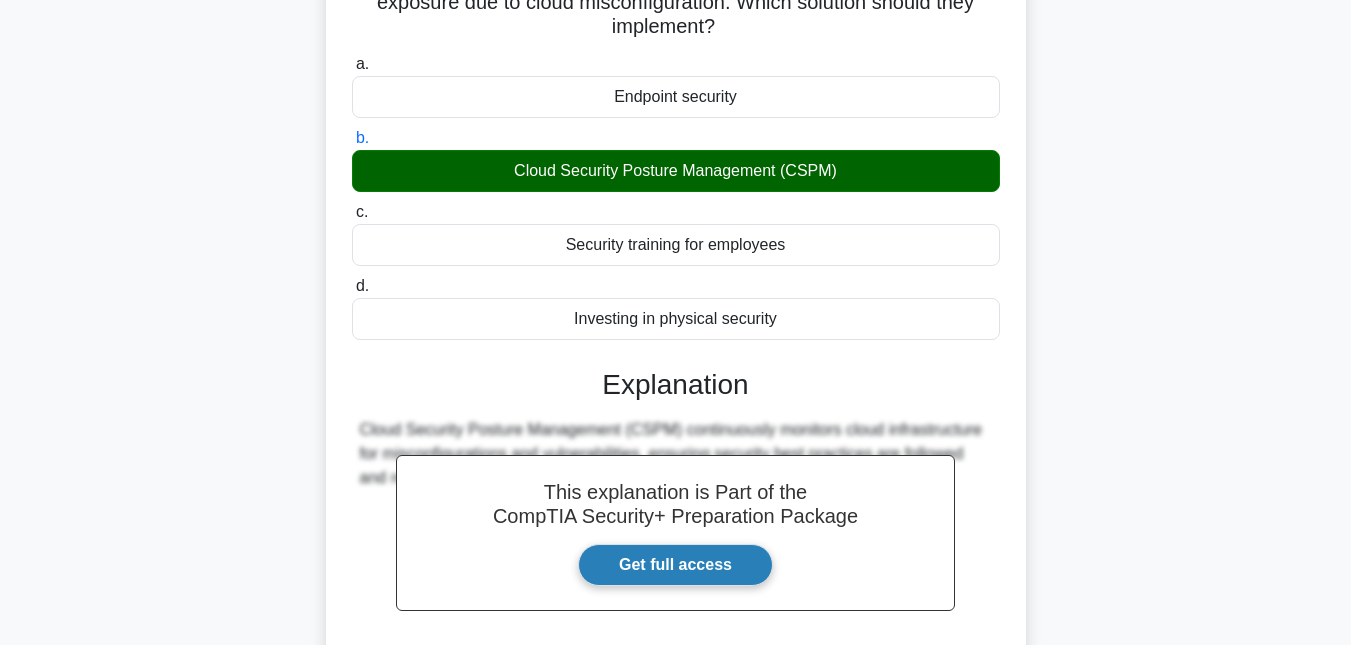 scroll, scrollTop: 385, scrollLeft: 0, axis: vertical 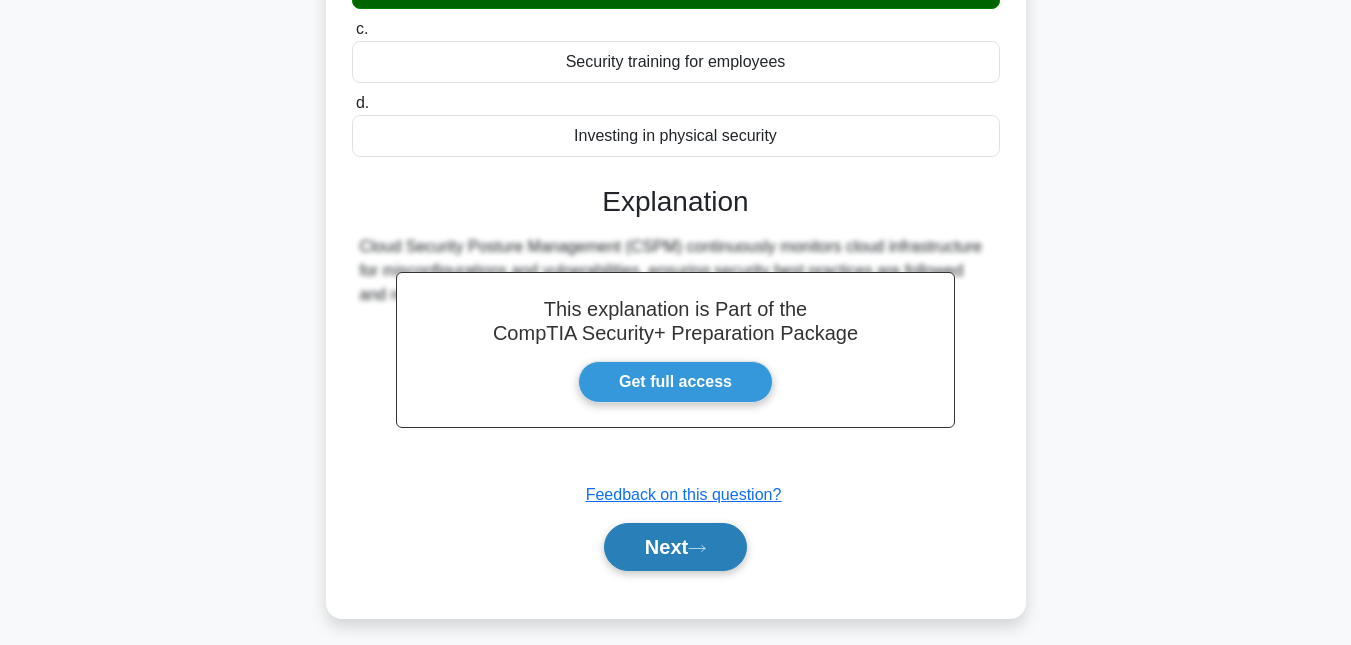 click on "Next" at bounding box center (675, 547) 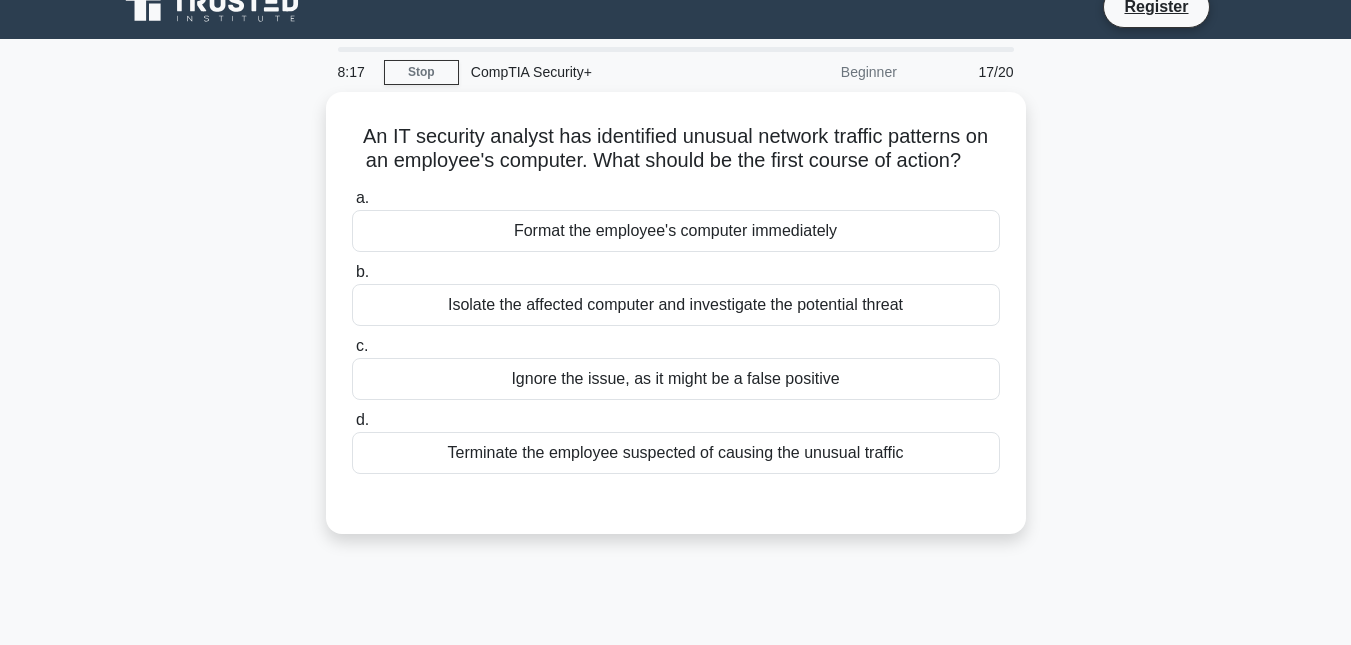 scroll, scrollTop: 22, scrollLeft: 0, axis: vertical 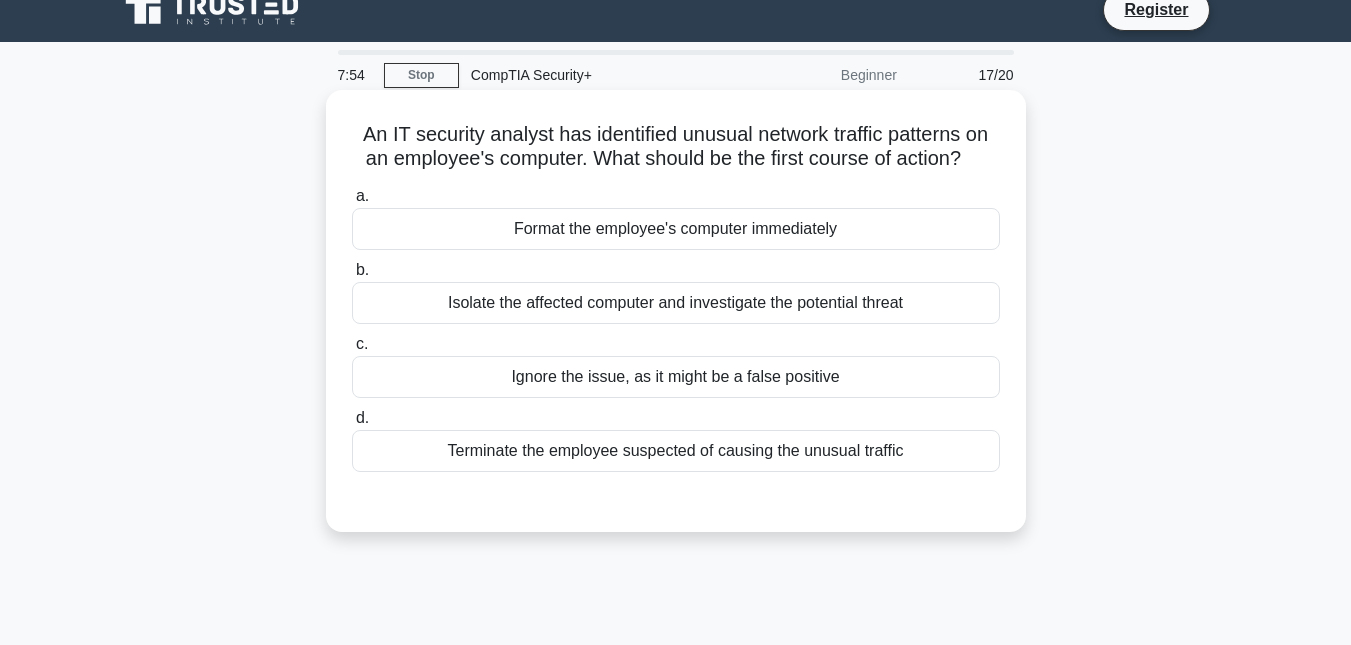 click on "Isolate the affected computer and investigate the potential threat" at bounding box center (676, 303) 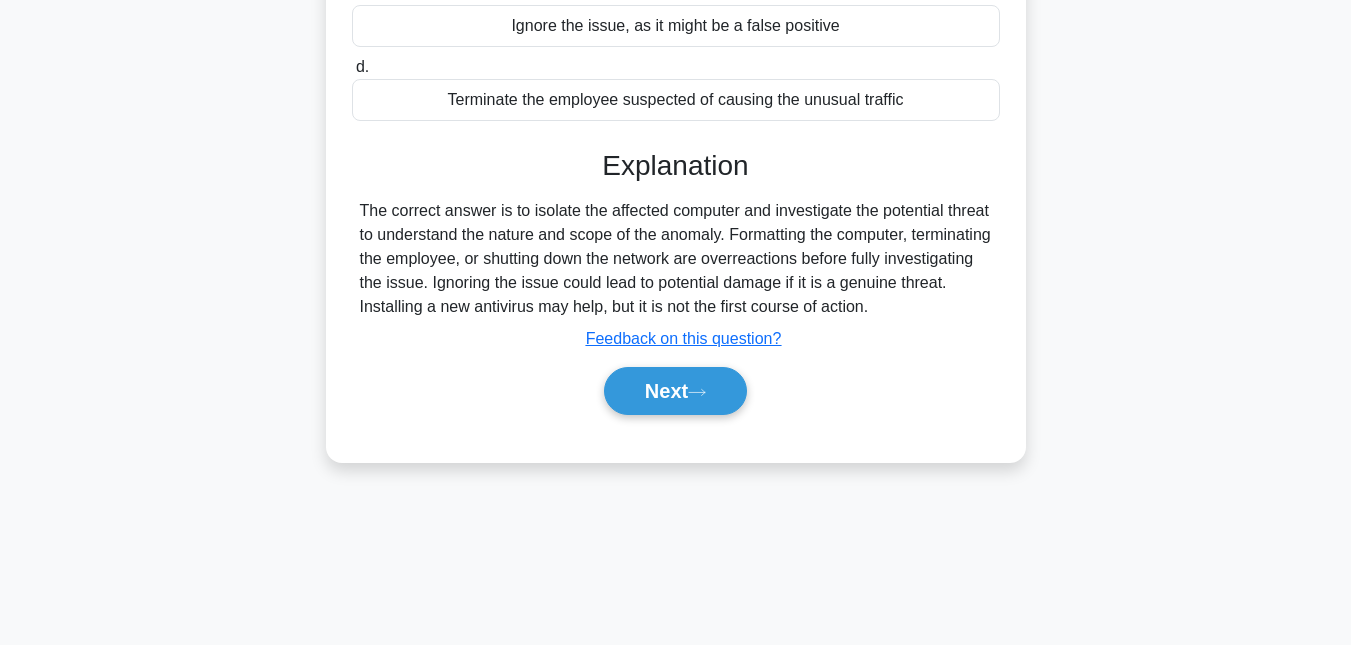 scroll, scrollTop: 377, scrollLeft: 0, axis: vertical 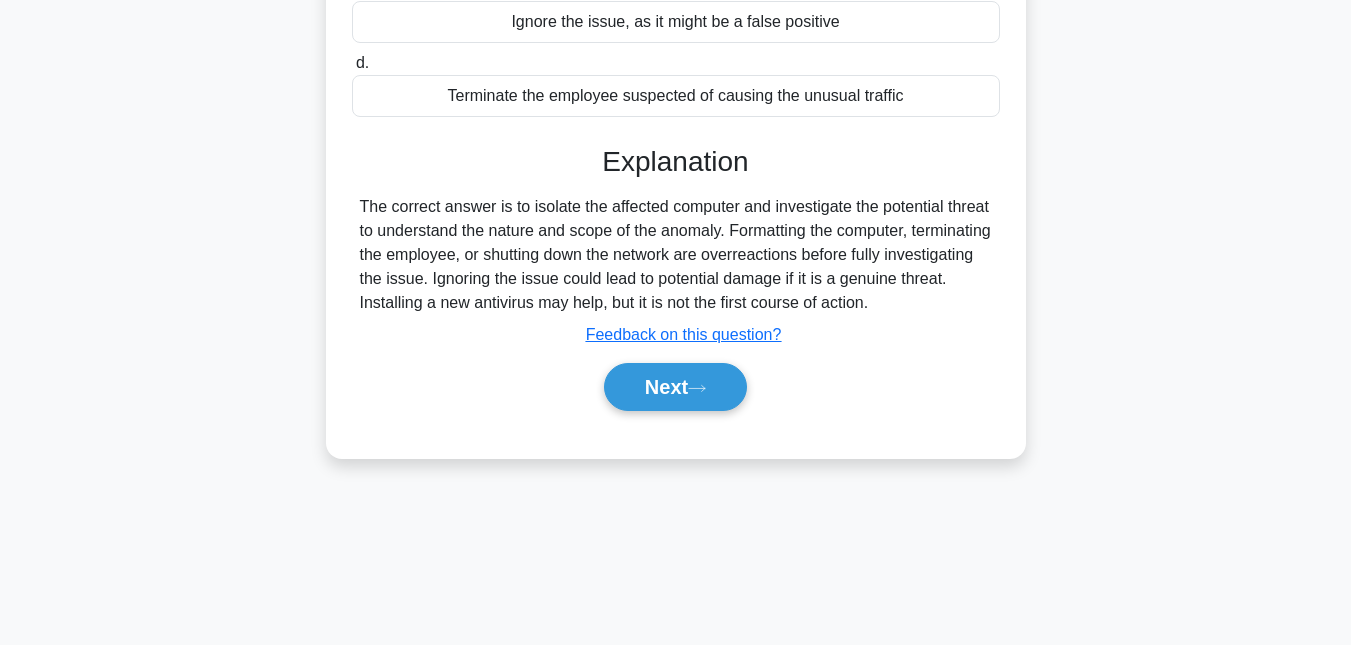 click on "The correct answer is to isolate the affected computer and investigate the potential threat to understand the nature and scope of the anomaly. Formatting the computer, terminating the employee, or shutting down the network are overreactions before fully investigating the issue. Ignoring the issue could lead to potential damage if it is a genuine threat. Installing a new antivirus may help, but it is not the first course of action." at bounding box center [676, 255] 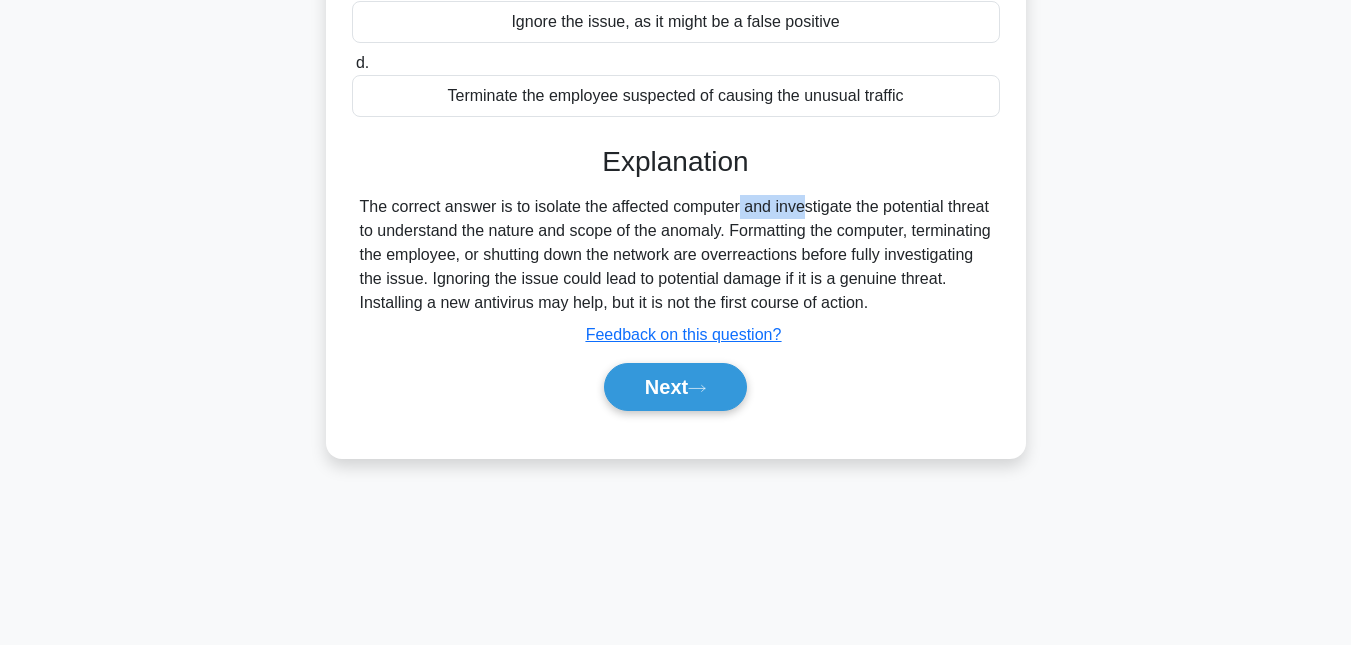 click on "The correct answer is to isolate the affected computer and investigate the potential threat to understand the nature and scope of the anomaly. Formatting the computer, terminating the employee, or shutting down the network are overreactions before fully investigating the issue. Ignoring the issue could lead to potential damage if it is a genuine threat. Installing a new antivirus may help, but it is not the first course of action." at bounding box center (676, 255) 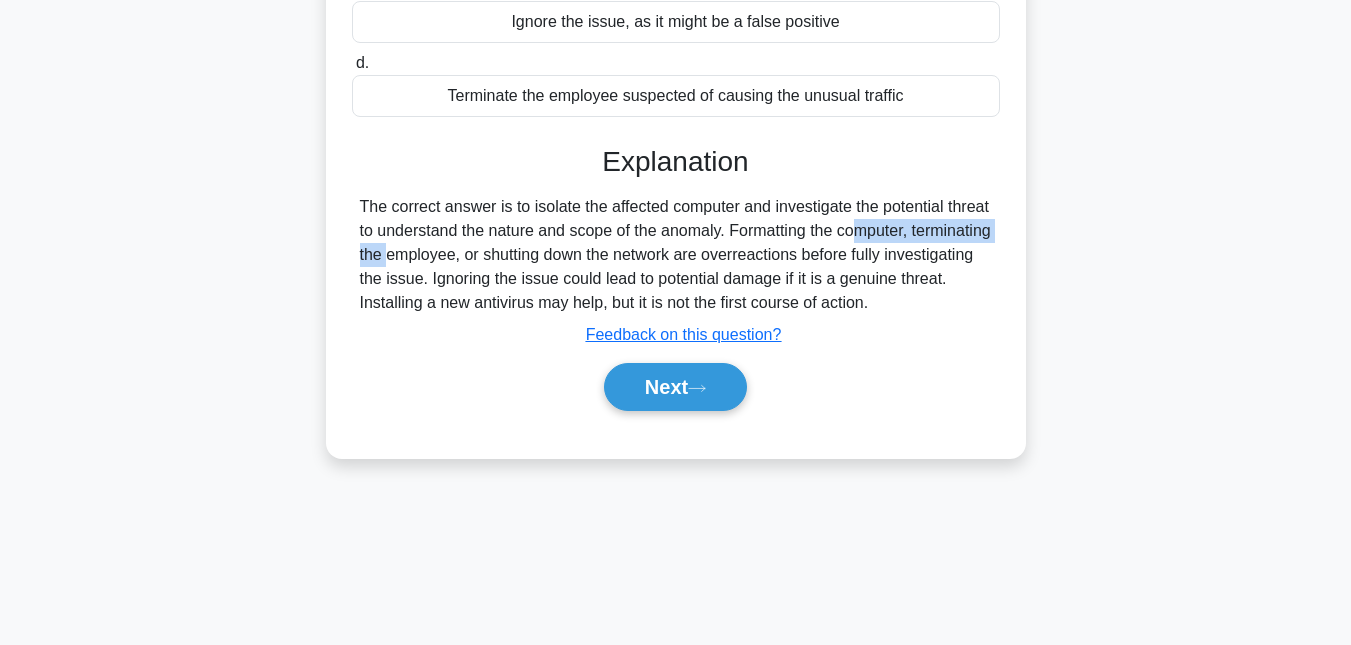 drag, startPoint x: 735, startPoint y: 227, endPoint x: 918, endPoint y: 225, distance: 183.01093 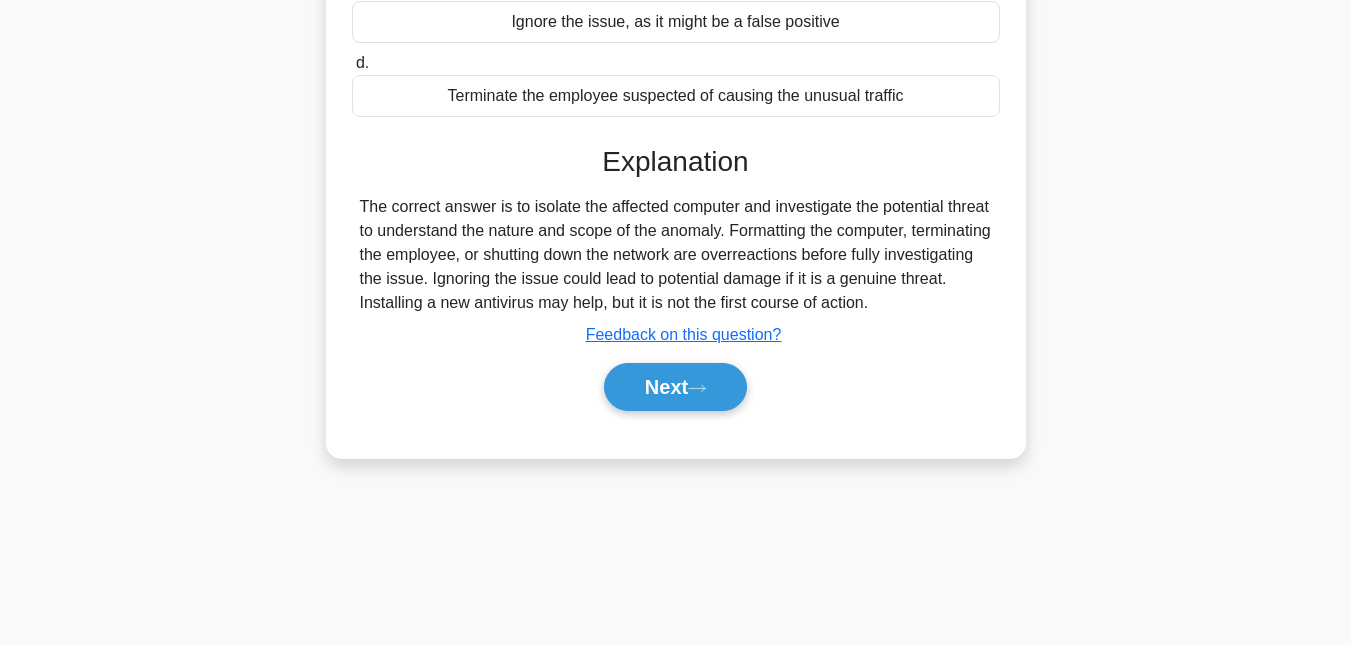 click on "The correct answer is to isolate the affected computer and investigate the potential threat to understand the nature and scope of the anomaly. Formatting the computer, terminating the employee, or shutting down the network are overreactions before fully investigating the issue. Ignoring the issue could lead to potential damage if it is a genuine threat. Installing a new antivirus may help, but it is not the first course of action." at bounding box center (676, 255) 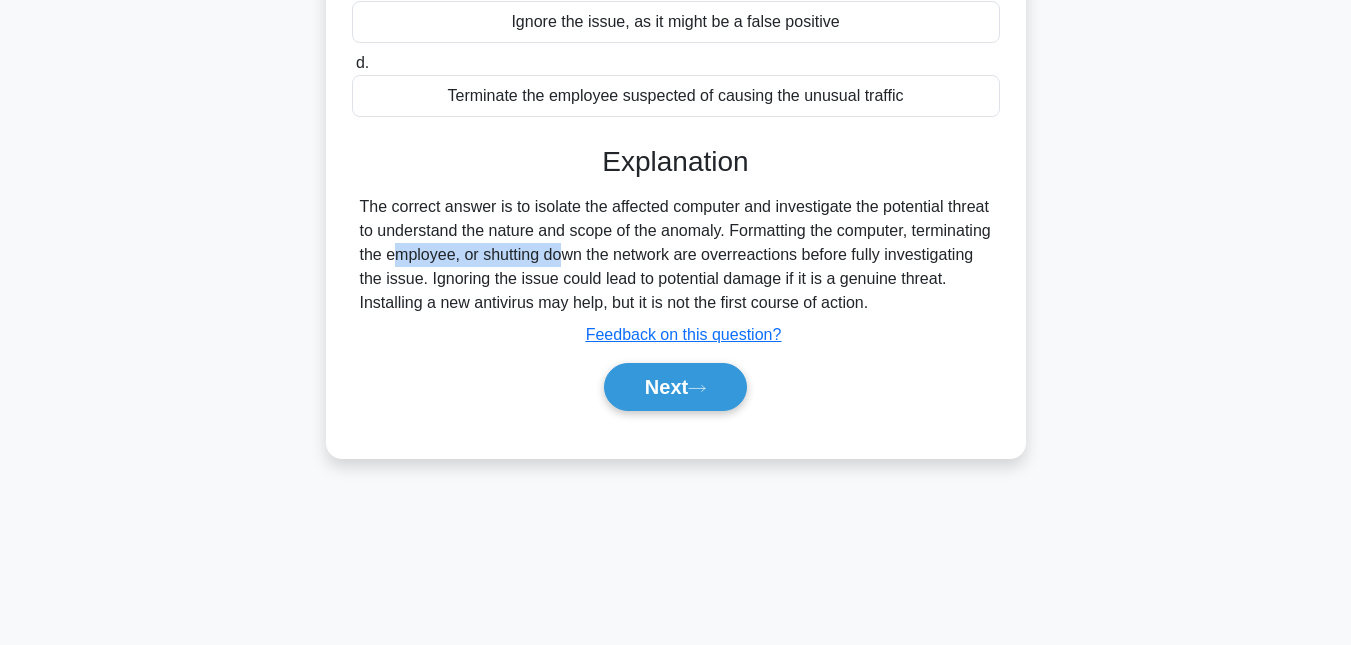 drag, startPoint x: 359, startPoint y: 263, endPoint x: 536, endPoint y: 253, distance: 177.28226 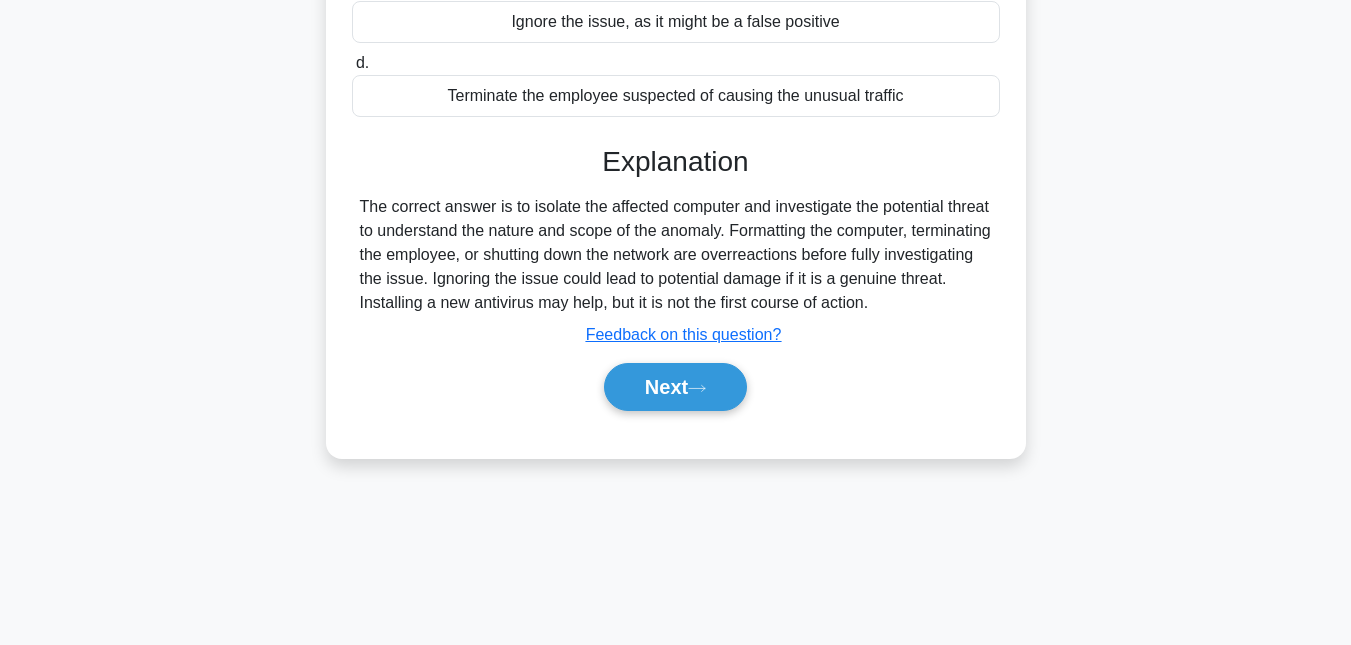 click on "The correct answer is to isolate the affected computer and investigate the potential threat to understand the nature and scope of the anomaly. Formatting the computer, terminating the employee, or shutting down the network are overreactions before fully investigating the issue. Ignoring the issue could lead to potential damage if it is a genuine threat. Installing a new antivirus may help, but it is not the first course of action." at bounding box center (676, 255) 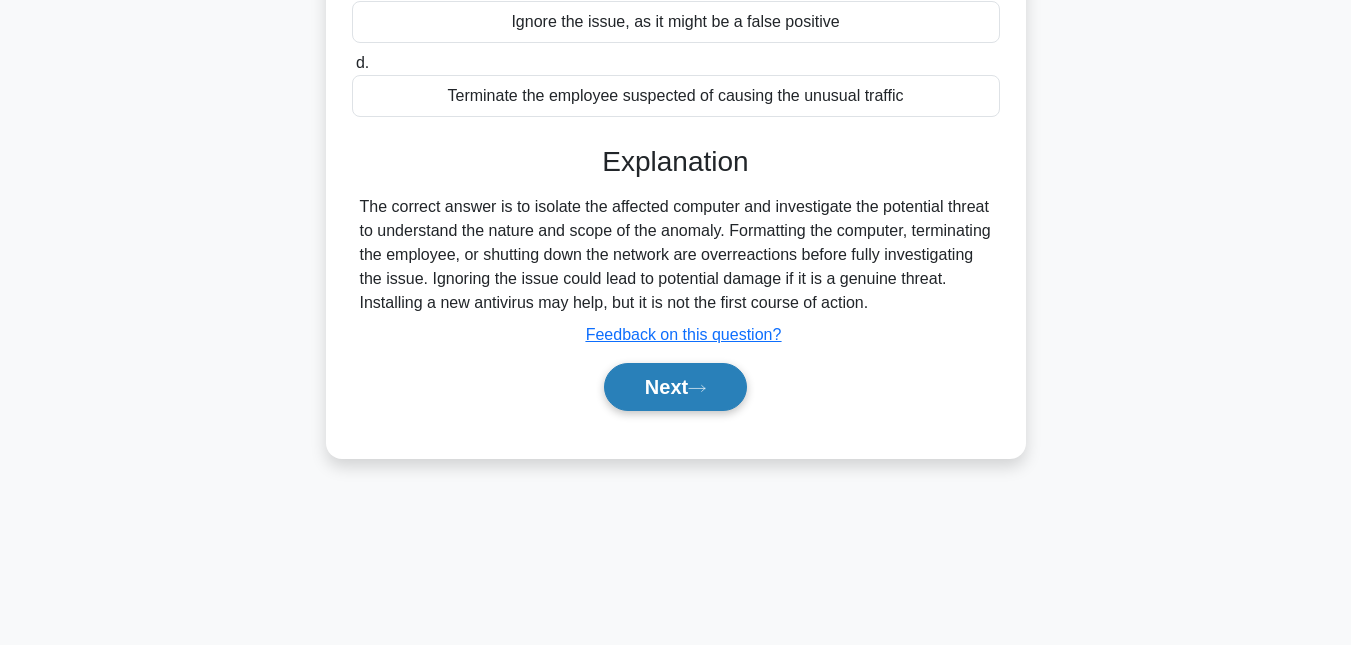click on "Next" at bounding box center (675, 387) 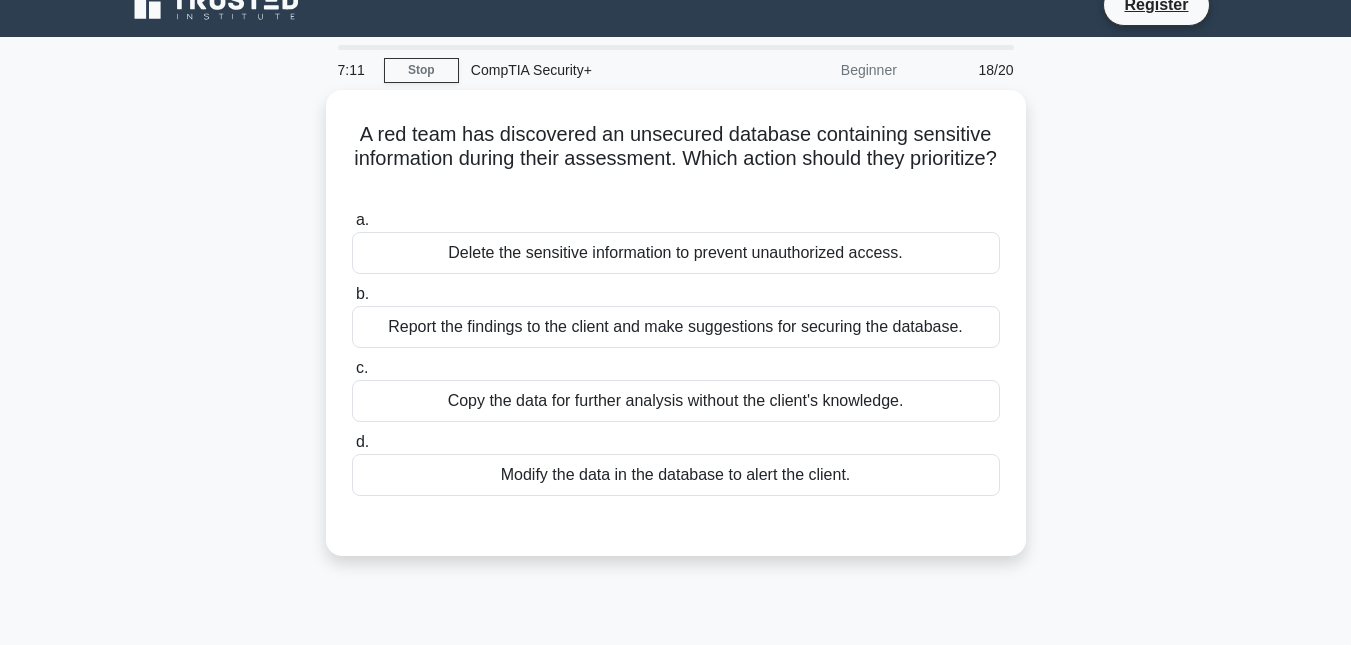scroll, scrollTop: 0, scrollLeft: 0, axis: both 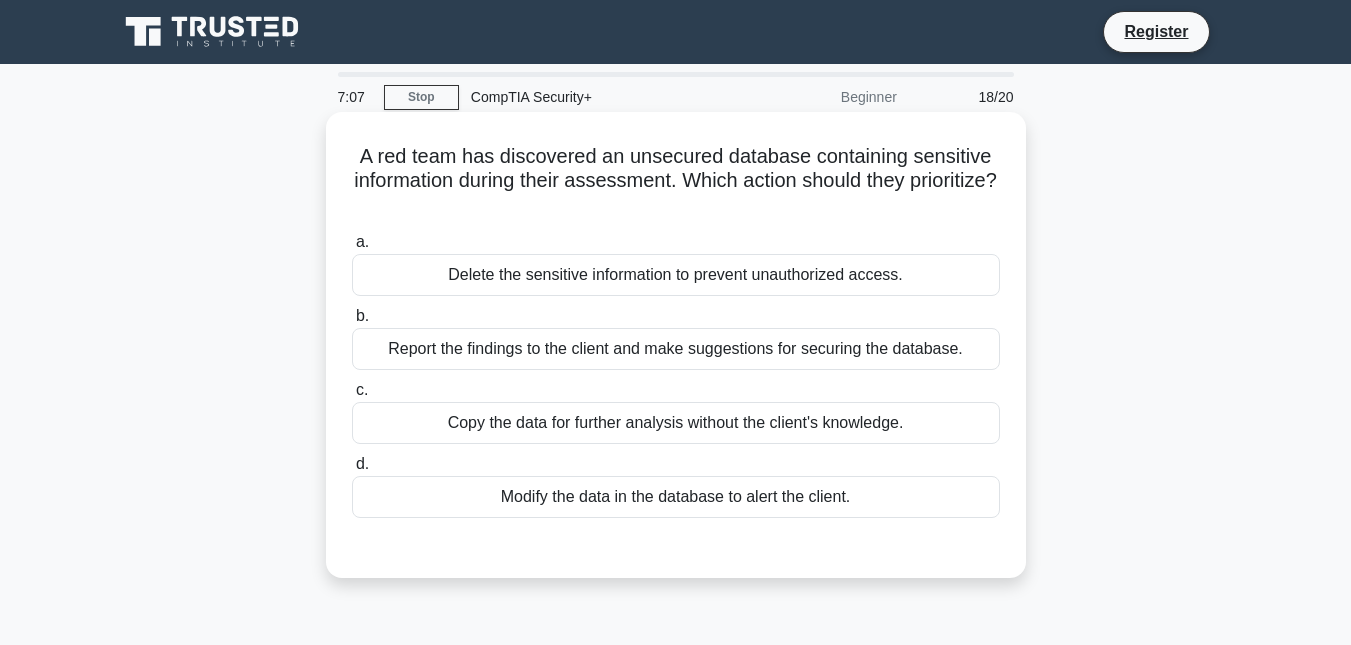 click on "A red team has discovered an unsecured database containing sensitive information during their assessment. Which action should they prioritize?
.spinner_0XTQ{transform-origin:center;animation:spinner_y6GP .75s linear infinite}@keyframes spinner_y6GP{100%{transform:rotate(360deg)}}" at bounding box center (676, 181) 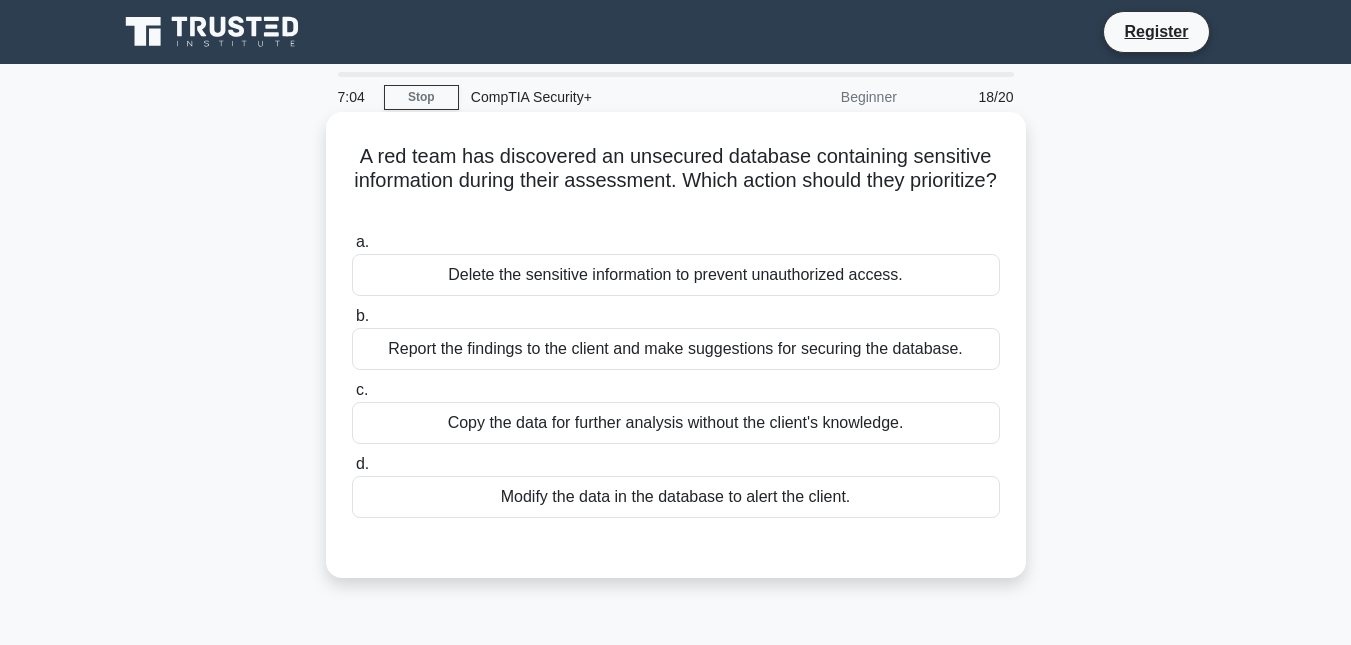click on "A red team has discovered an unsecured database containing sensitive information during their assessment. Which action should they prioritize?
.spinner_0XTQ{transform-origin:center;animation:spinner_y6GP .75s linear infinite}@keyframes spinner_y6GP{100%{transform:rotate(360deg)}}
a.
Delete the sensitive information to prevent unauthorized access.
b." at bounding box center [676, 345] 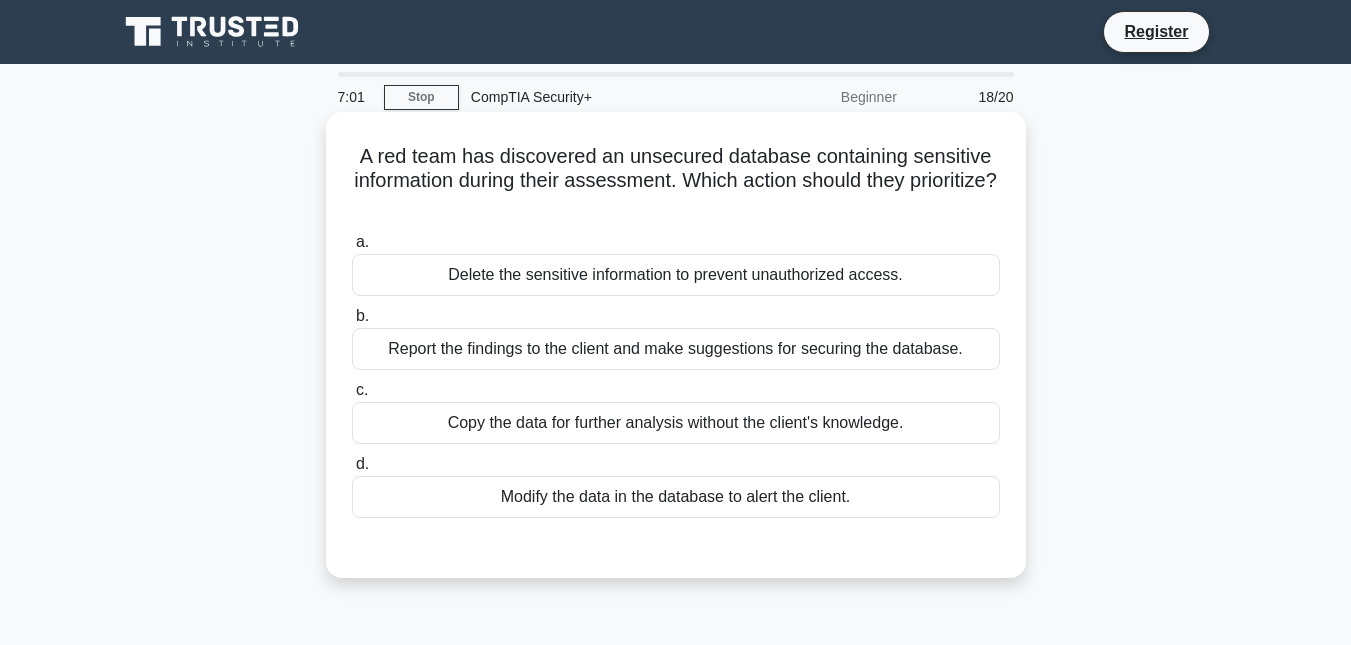 click on "A red team has discovered an unsecured database containing sensitive information during their assessment. Which action should they prioritize?
.spinner_0XTQ{transform-origin:center;animation:spinner_y6GP .75s linear infinite}@keyframes spinner_y6GP{100%{transform:rotate(360deg)}}" at bounding box center [676, 181] 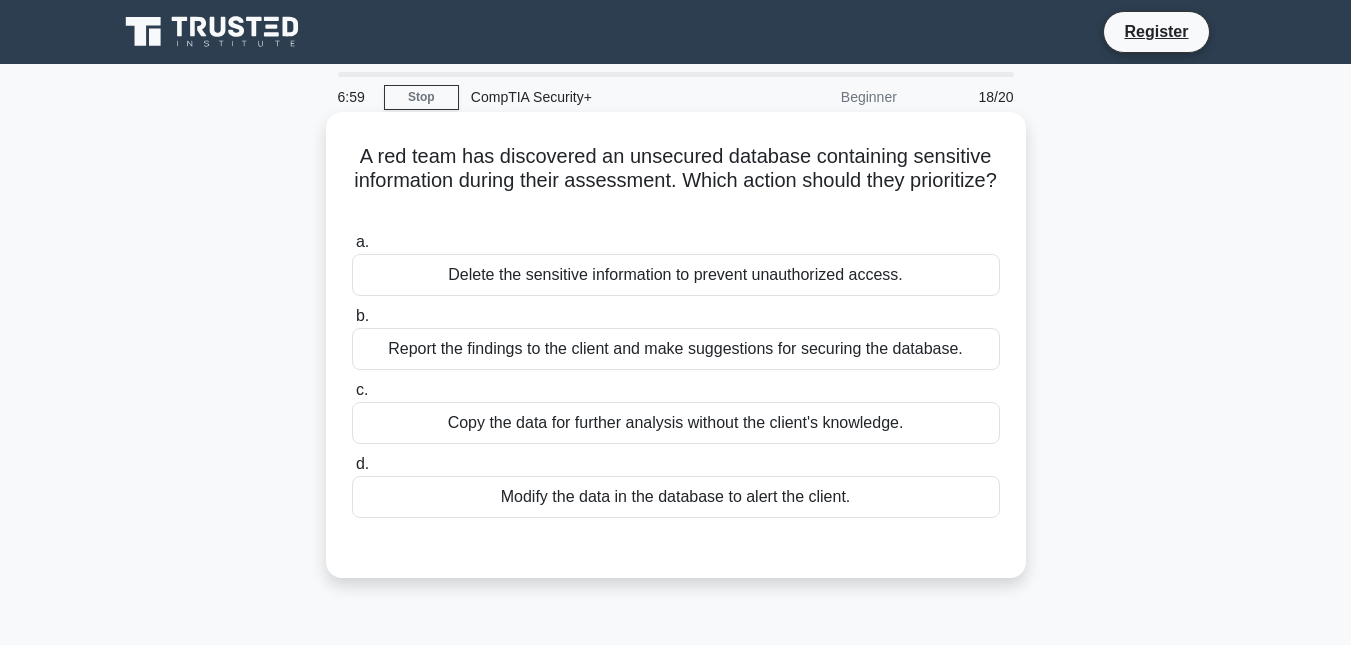 click on "A red team has discovered an unsecured database containing sensitive information during their assessment. Which action should they prioritize?
.spinner_0XTQ{transform-origin:center;animation:spinner_y6GP .75s linear infinite}@keyframes spinner_y6GP{100%{transform:rotate(360deg)}}" at bounding box center [676, 181] 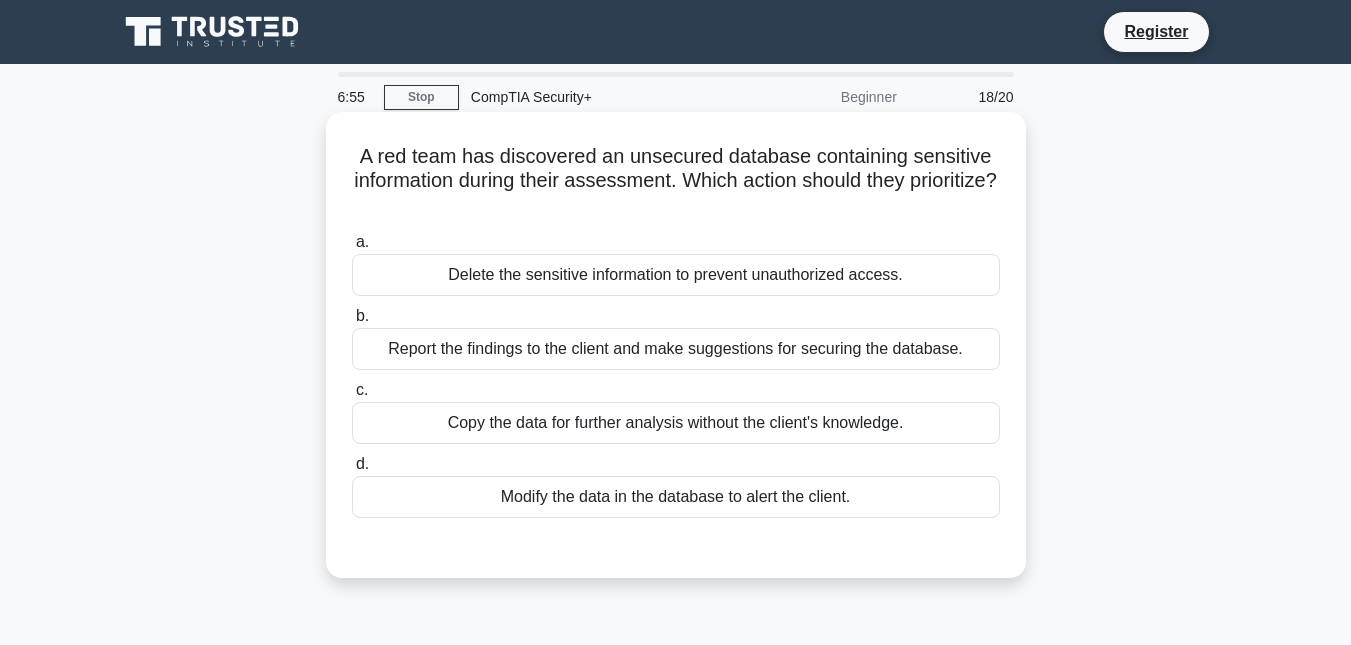 click on "A red team has discovered an unsecured database containing sensitive information during their assessment. Which action should they prioritize?
.spinner_0XTQ{transform-origin:center;animation:spinner_y6GP .75s linear infinite}@keyframes spinner_y6GP{100%{transform:rotate(360deg)}}" at bounding box center [676, 181] 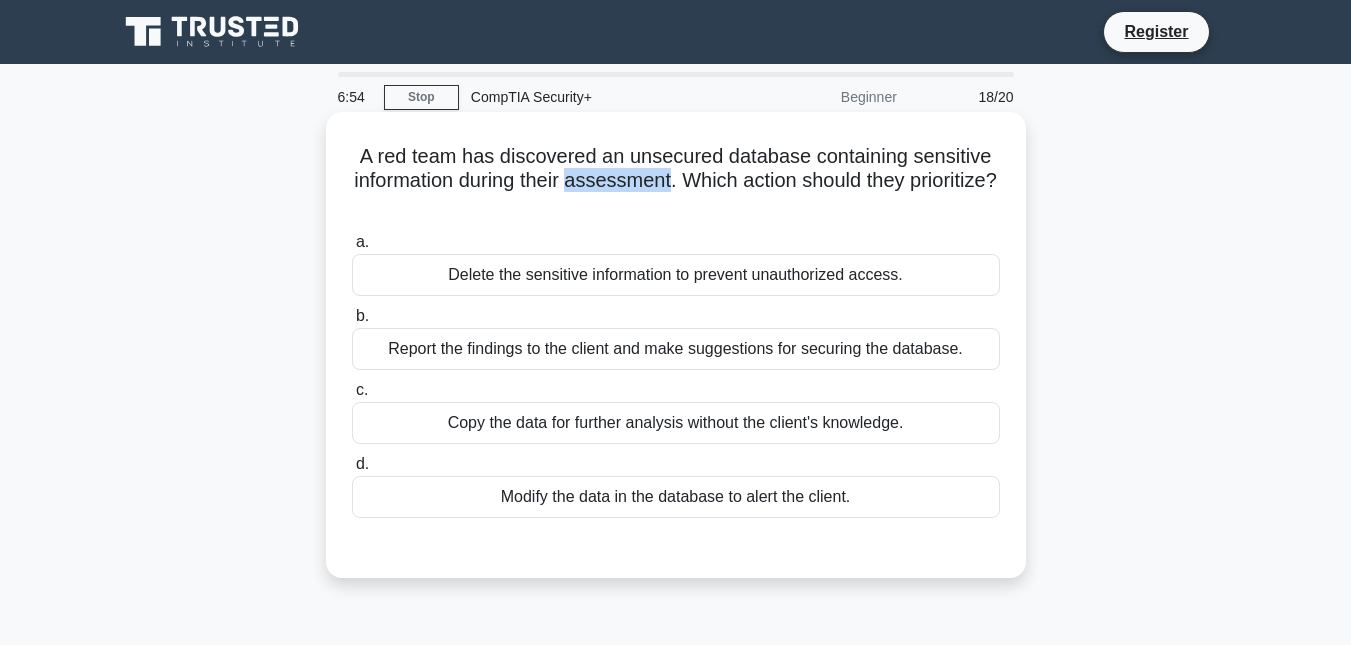 click on "A red team has discovered an unsecured database containing sensitive information during their assessment. Which action should they prioritize?
.spinner_0XTQ{transform-origin:center;animation:spinner_y6GP .75s linear infinite}@keyframes spinner_y6GP{100%{transform:rotate(360deg)}}" at bounding box center [676, 181] 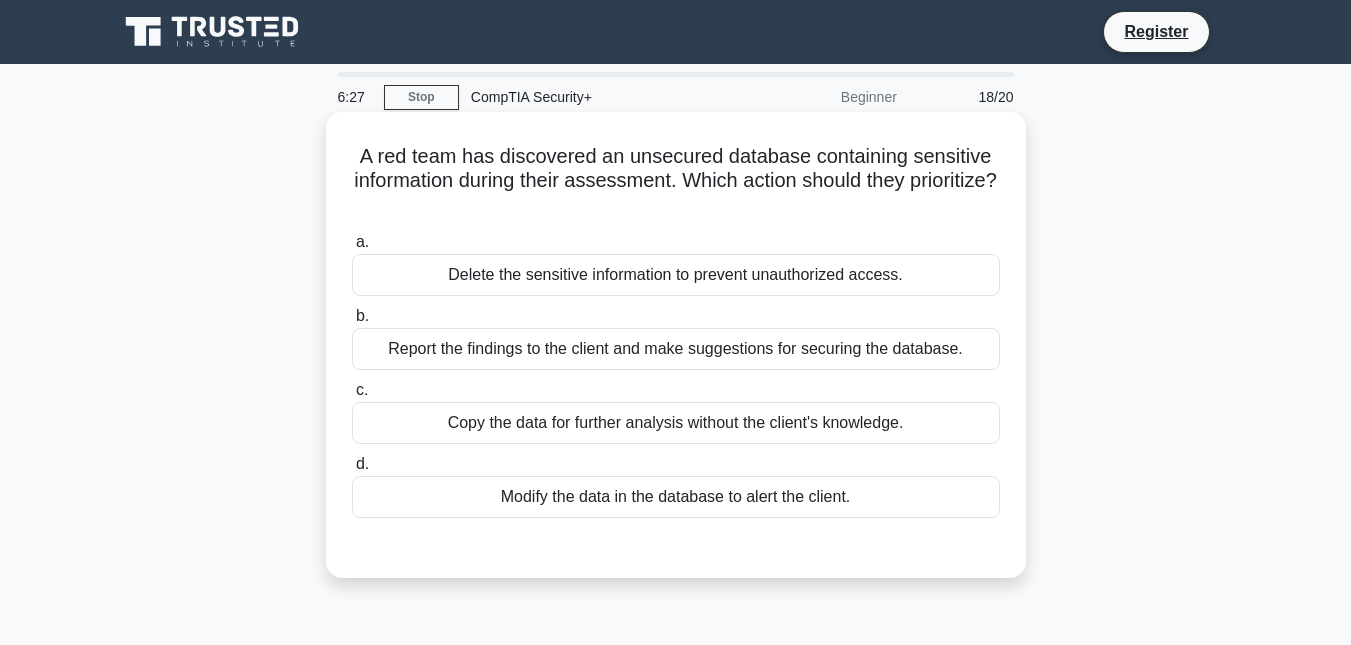 click on "Report the findings to the client and make suggestions for securing the database." at bounding box center [676, 349] 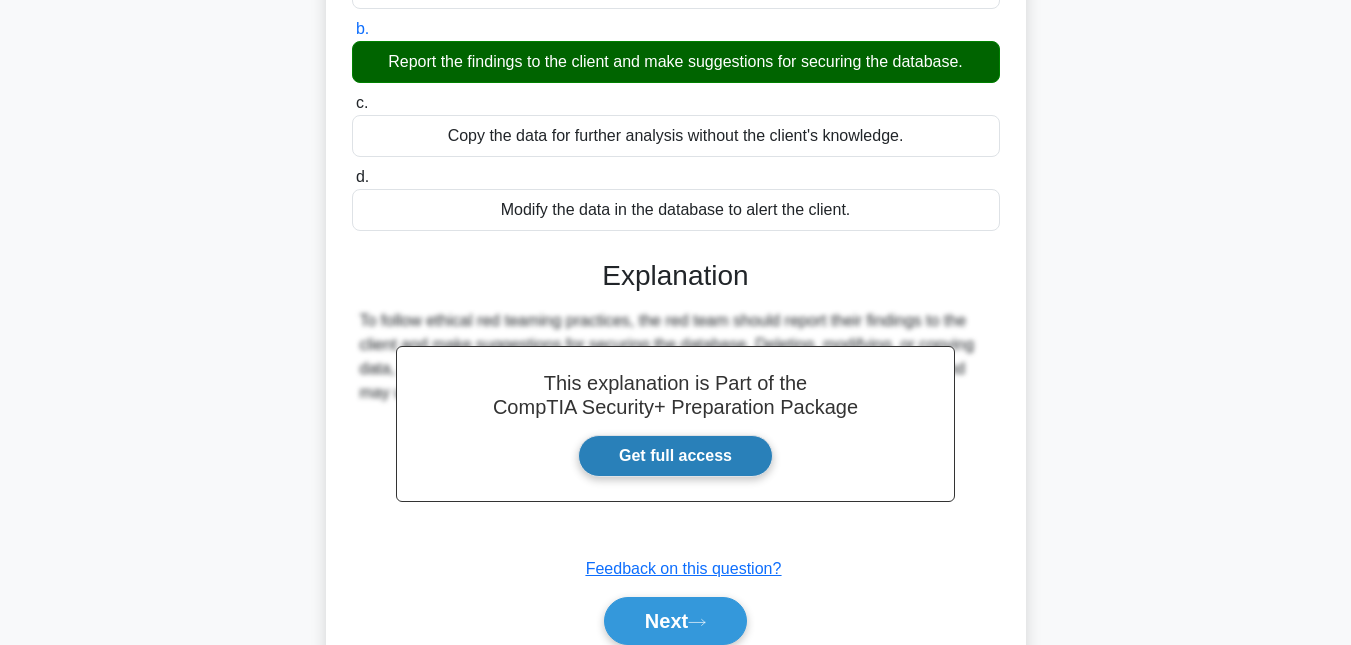 scroll, scrollTop: 435, scrollLeft: 0, axis: vertical 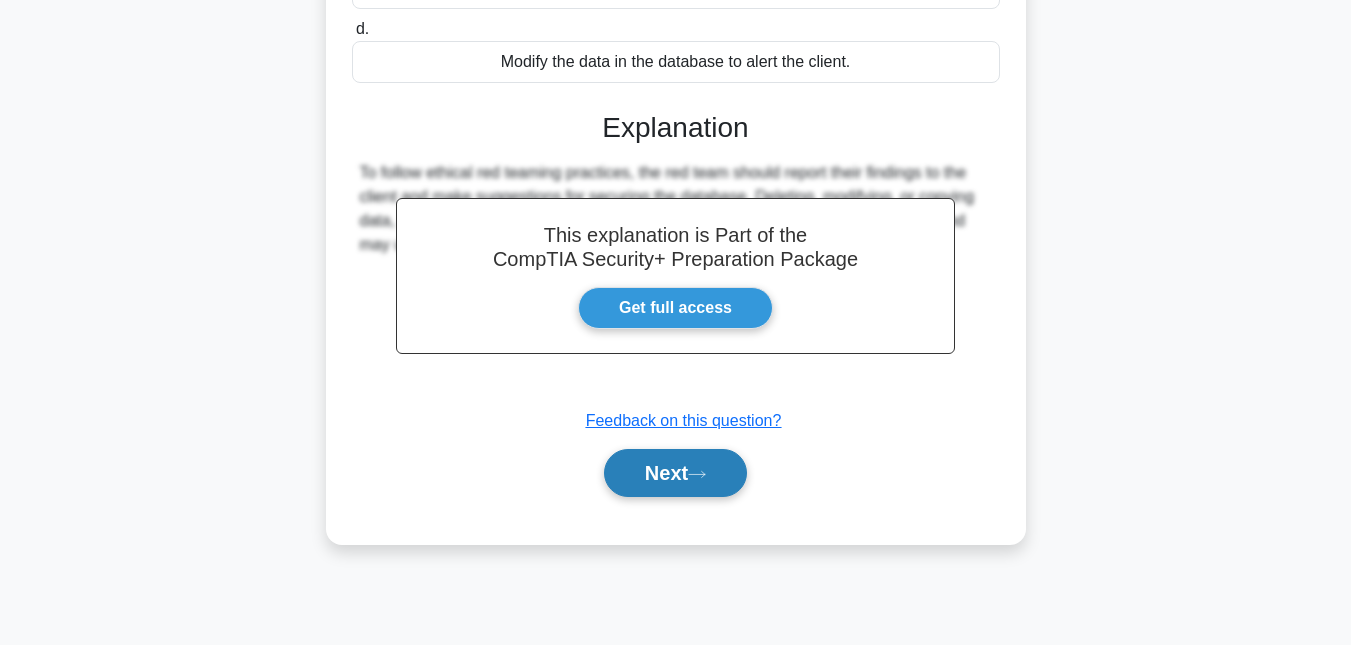 click on "Next" at bounding box center [675, 473] 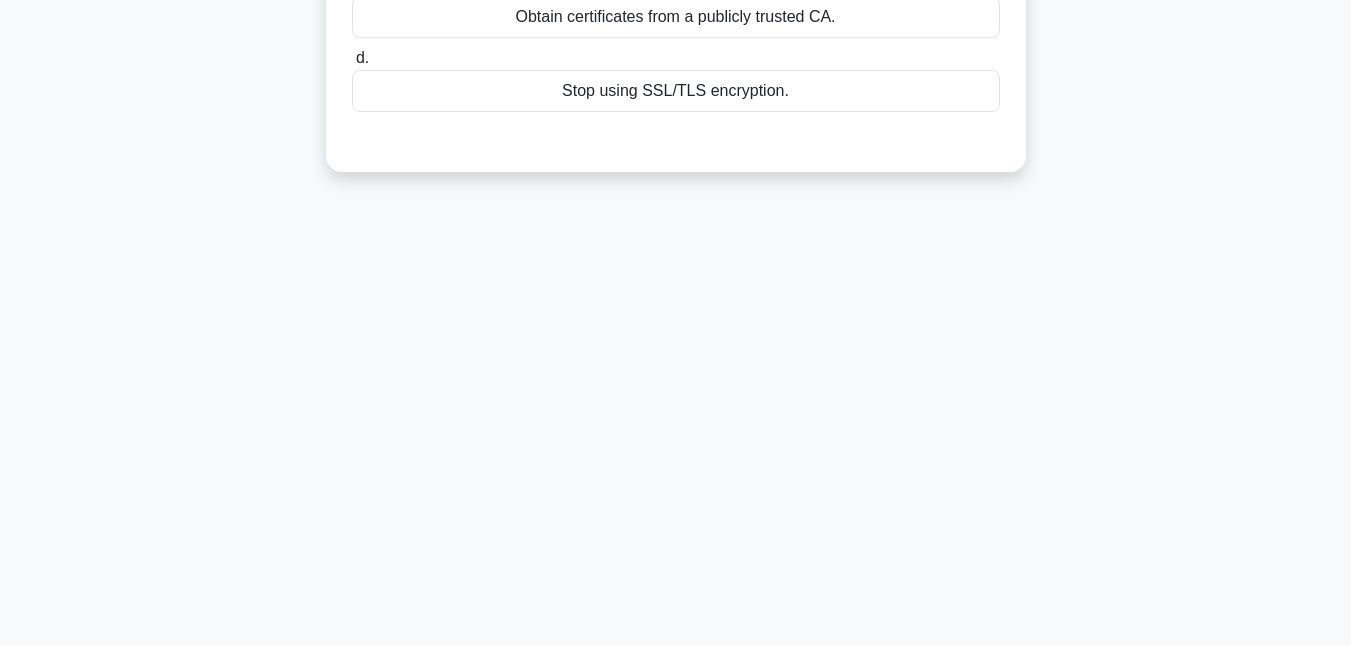 scroll, scrollTop: 28, scrollLeft: 0, axis: vertical 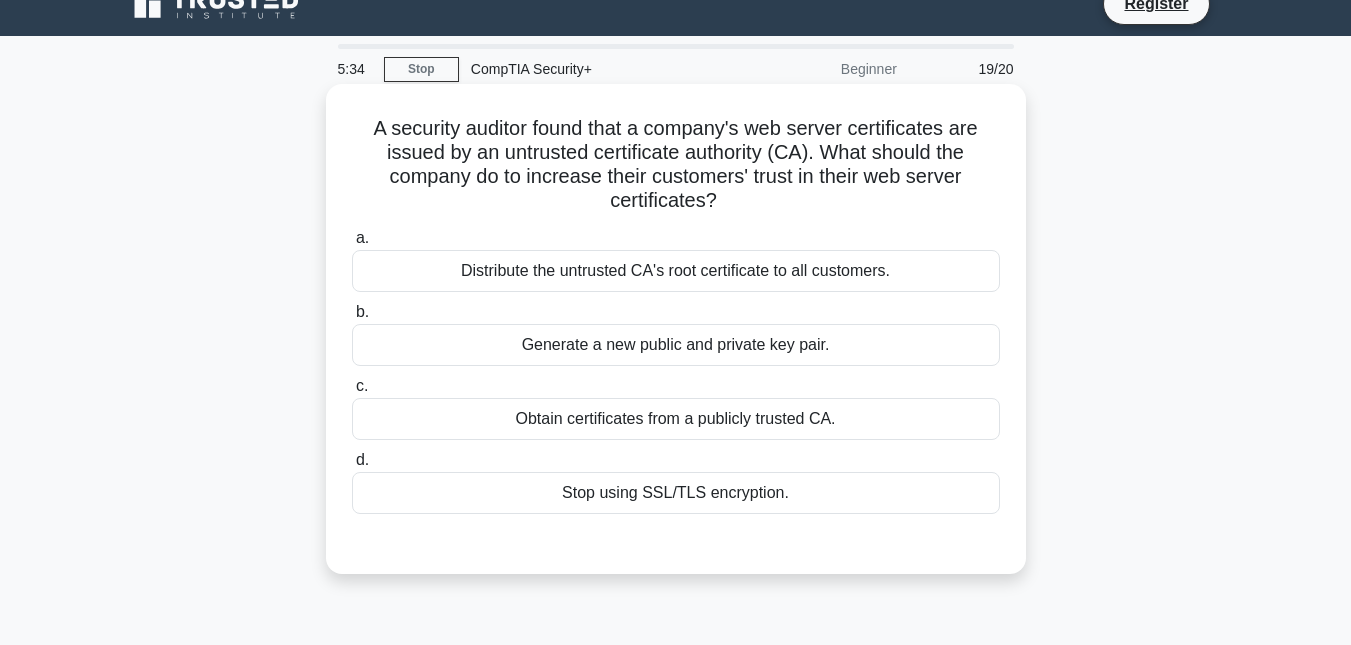 drag, startPoint x: 496, startPoint y: 411, endPoint x: 870, endPoint y: 417, distance: 374.04813 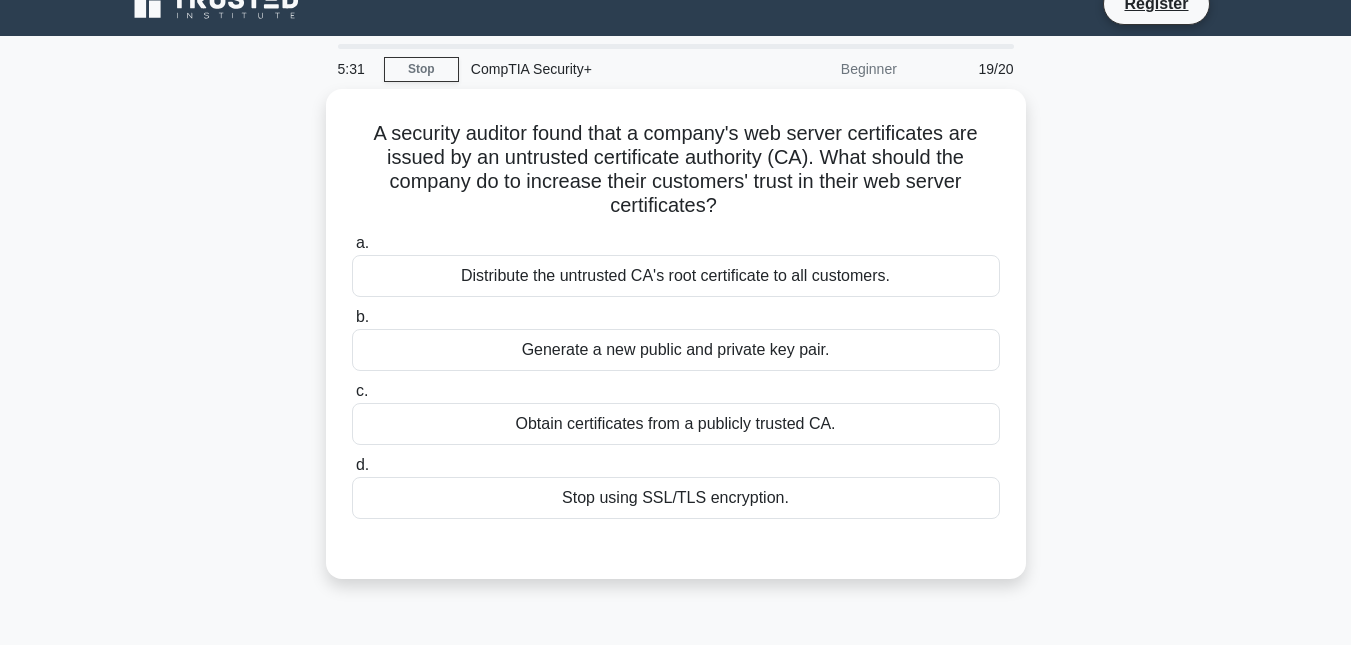 click on "A security auditor found that a company's web server certificates are issued by an untrusted certificate authority (CA). What should the company do to increase their customers' trust in their web server certificates?
.spinner_0XTQ{transform-origin:center;animation:spinner_y6GP .75s linear infinite}@keyframes spinner_y6GP{100%{transform:rotate(360deg)}}
a.
b. c. d." at bounding box center (676, 346) 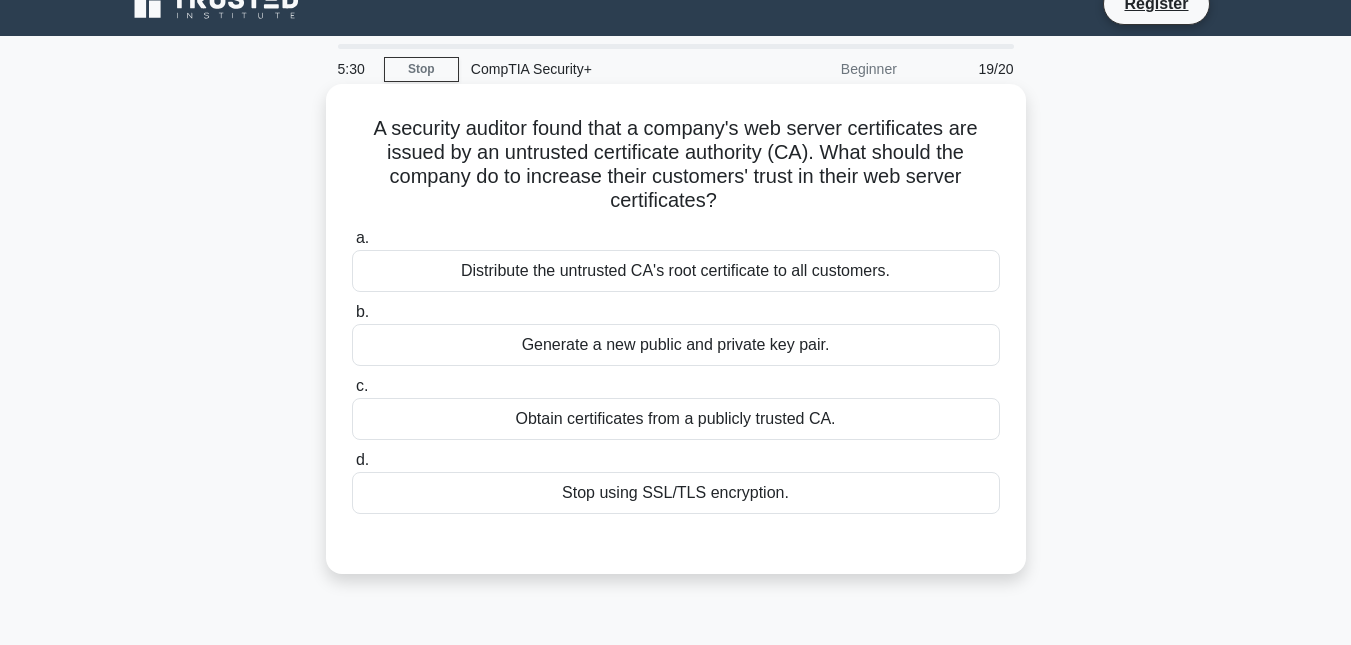 click on "Obtain certificates from a publicly trusted CA." at bounding box center [676, 419] 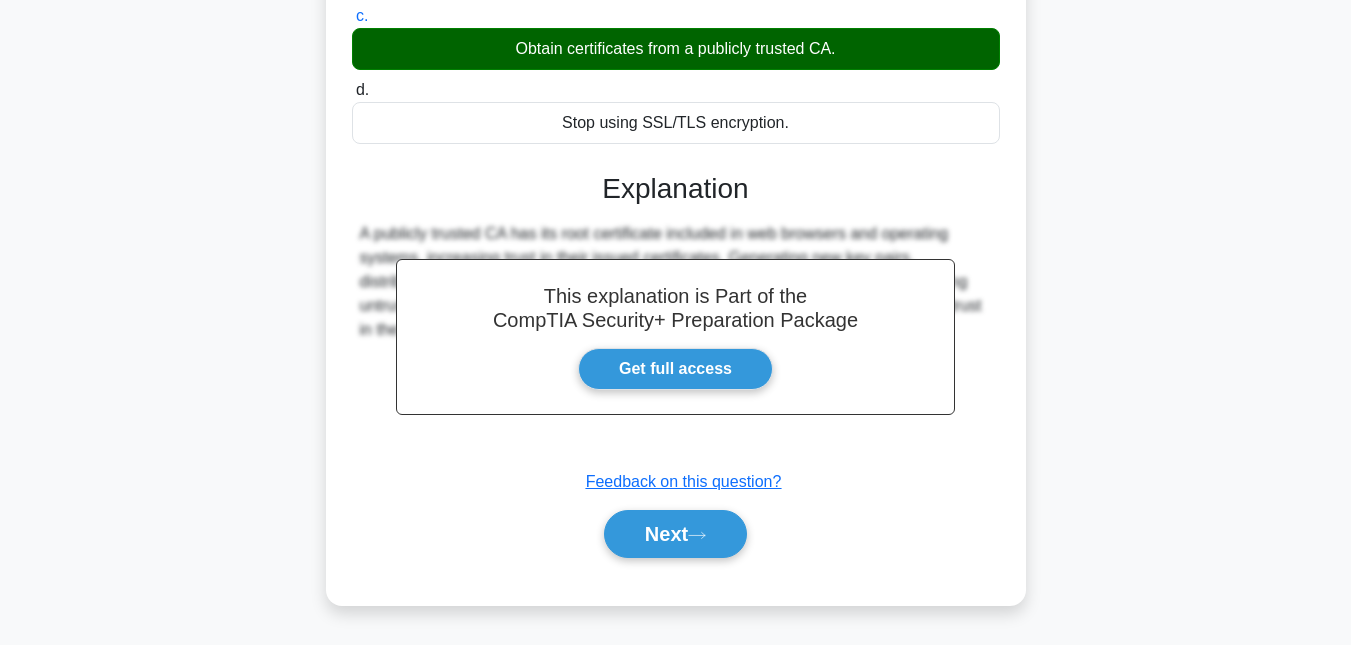 scroll, scrollTop: 435, scrollLeft: 0, axis: vertical 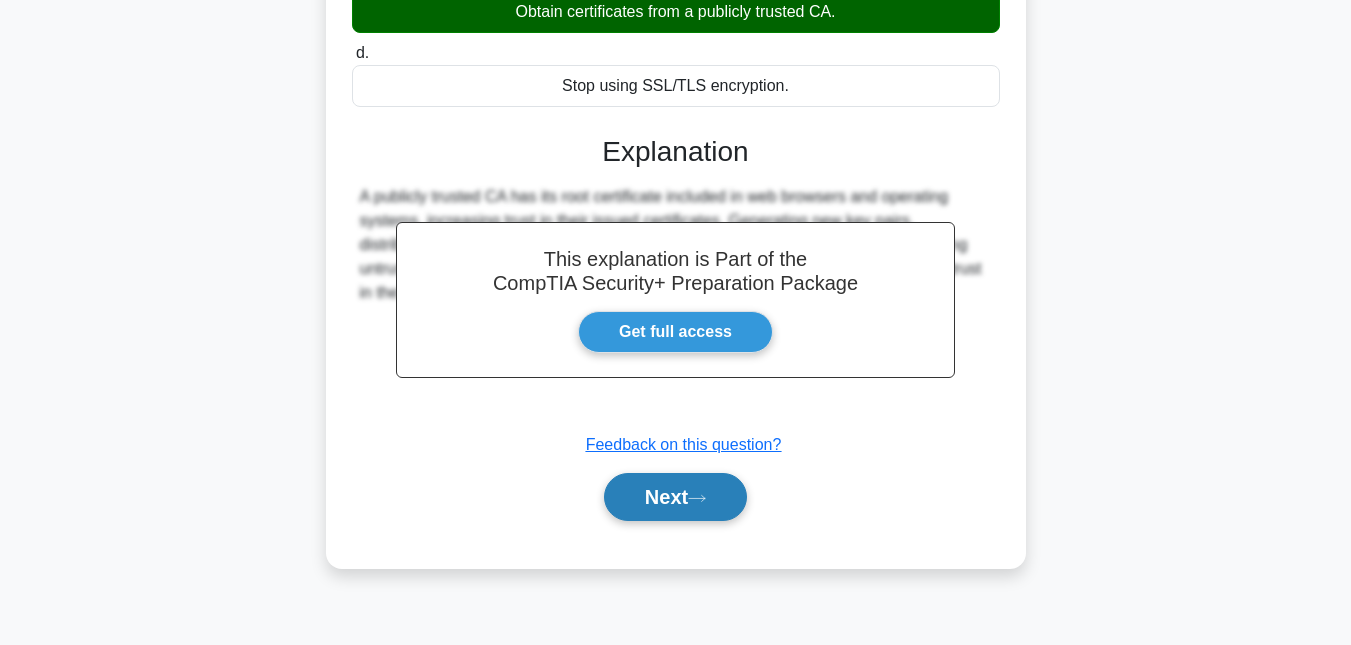 click on "Next" at bounding box center [675, 497] 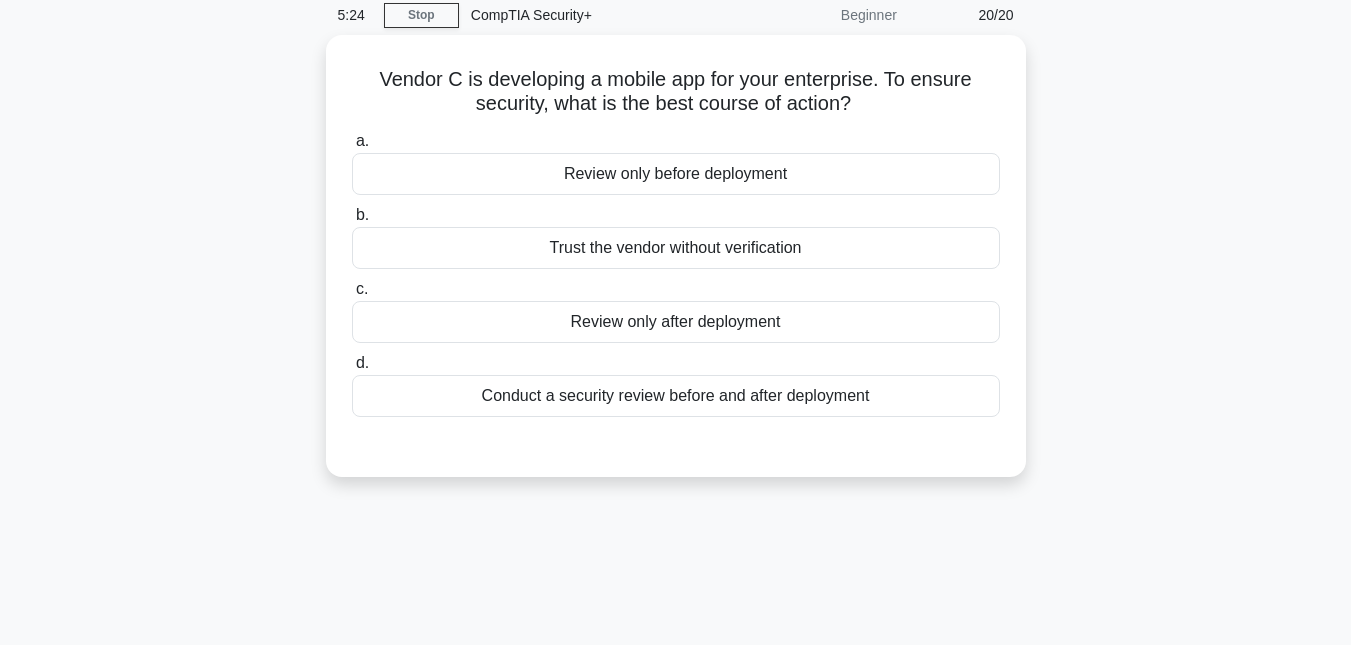 scroll, scrollTop: 0, scrollLeft: 0, axis: both 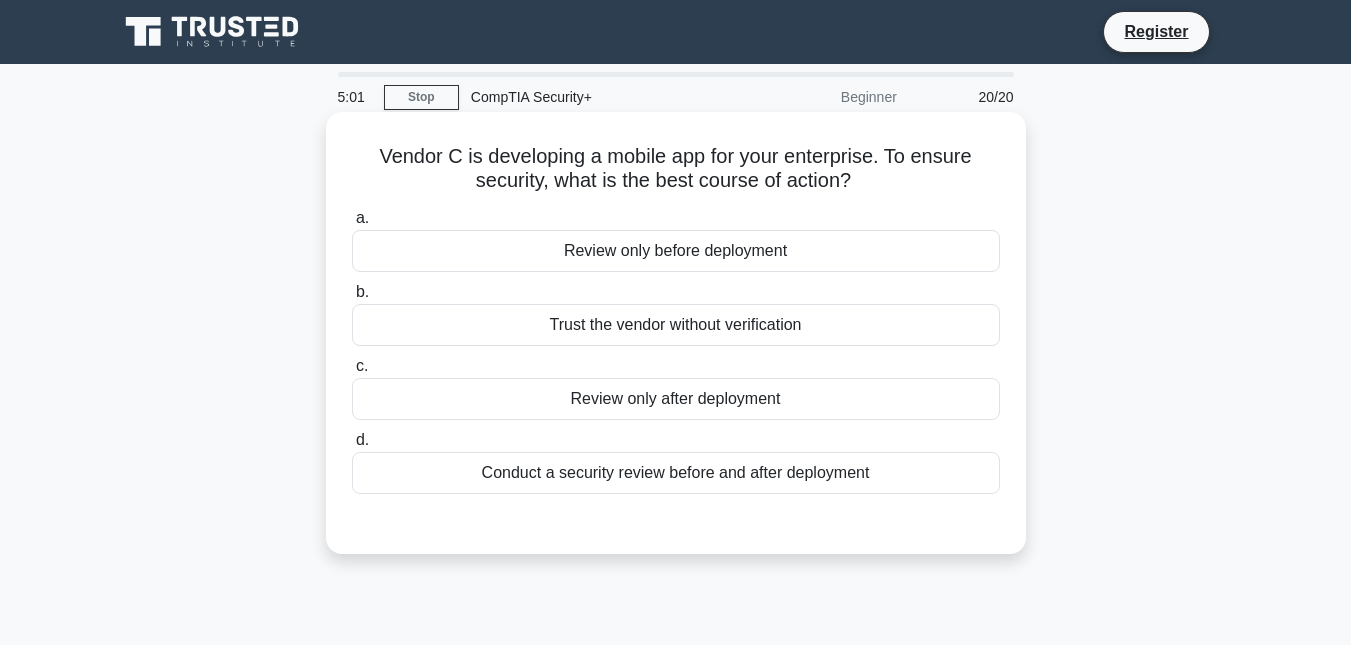 click on "Conduct a security review before and after deployment" at bounding box center (676, 473) 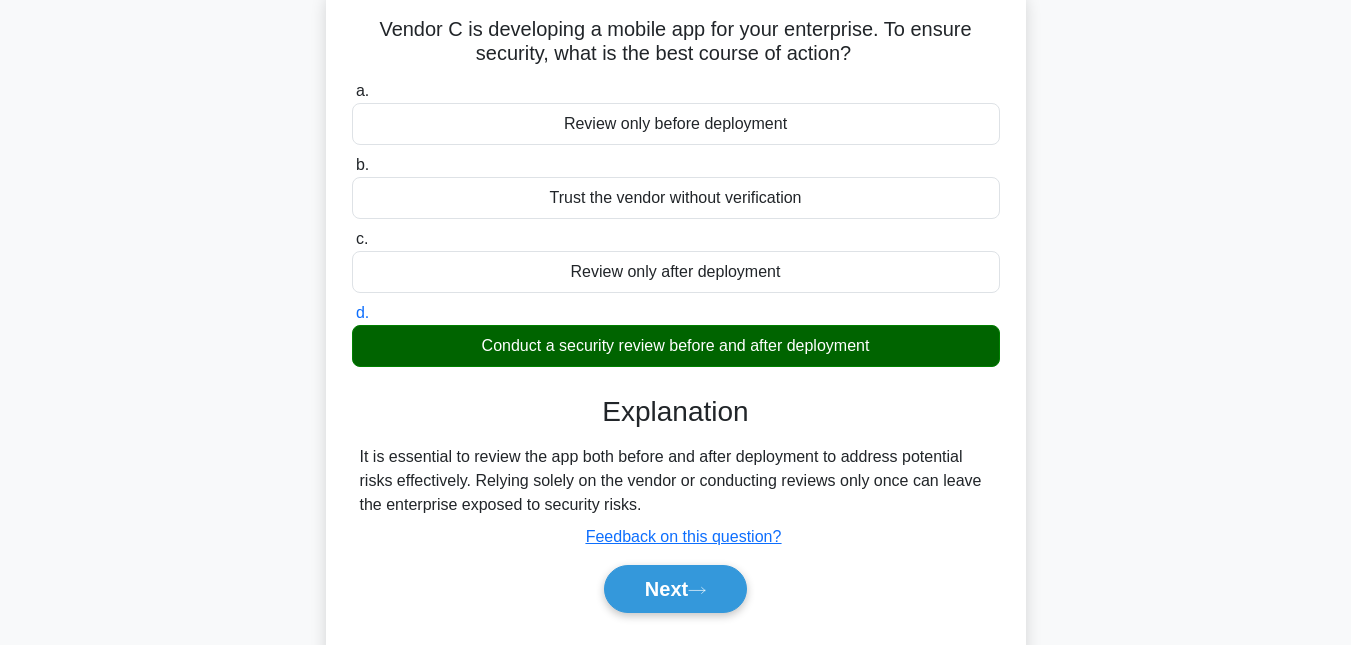 scroll, scrollTop: 170, scrollLeft: 0, axis: vertical 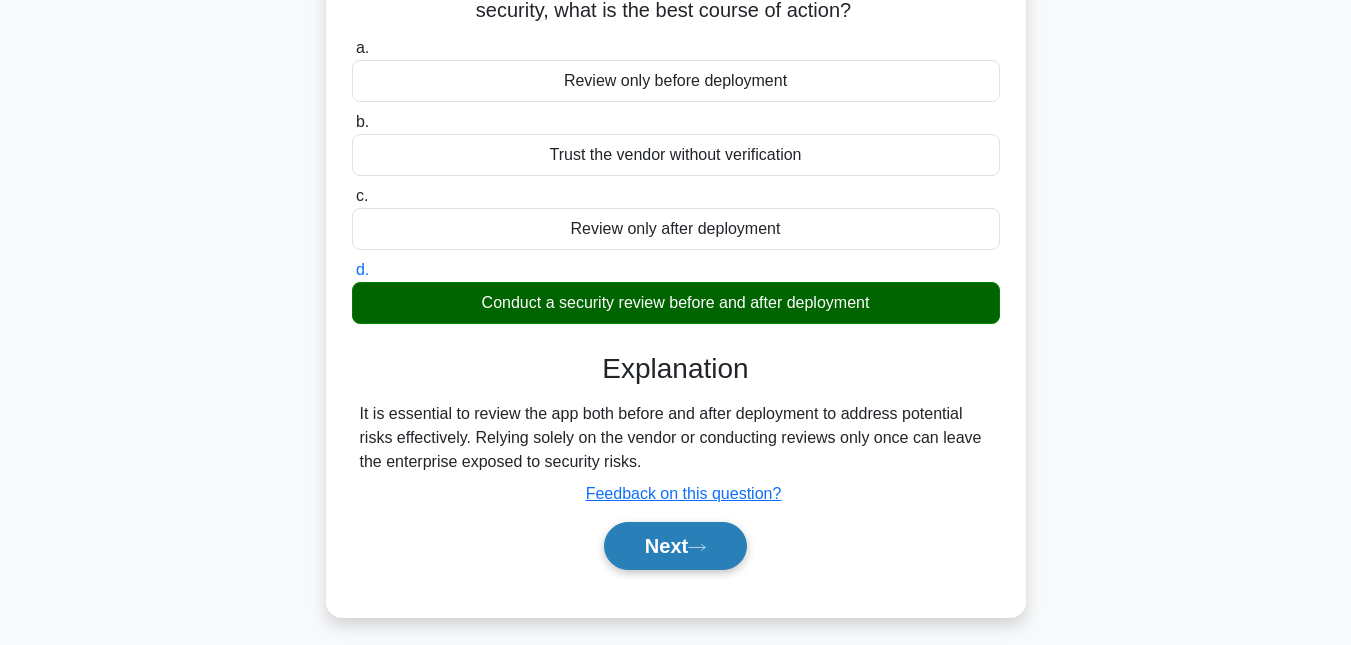 click on "Next" at bounding box center [675, 546] 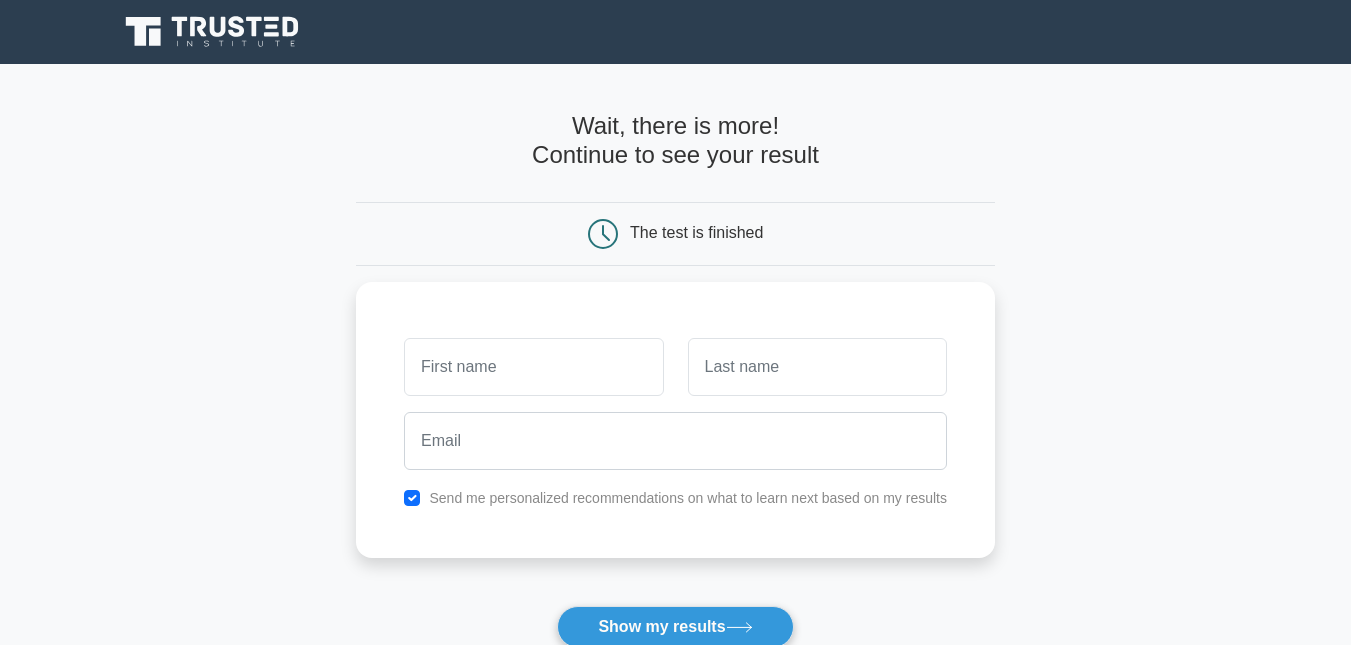 scroll, scrollTop: 361, scrollLeft: 0, axis: vertical 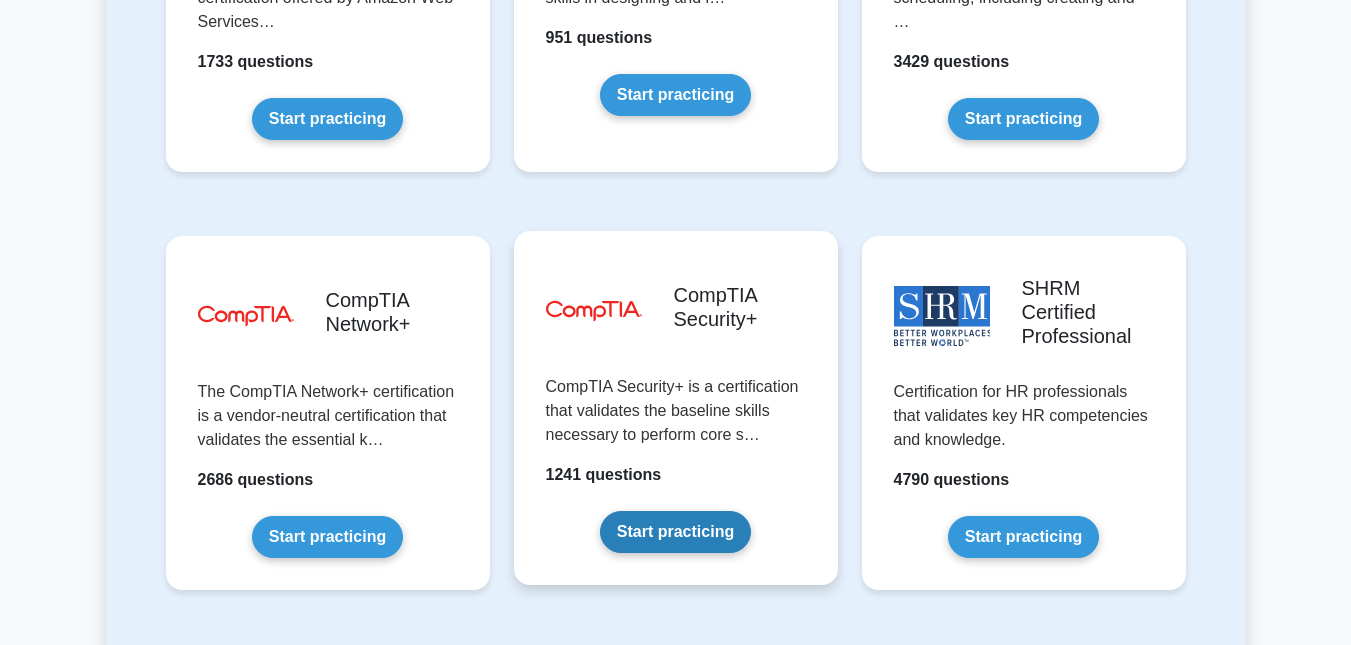 click on "Start practicing" at bounding box center [675, 532] 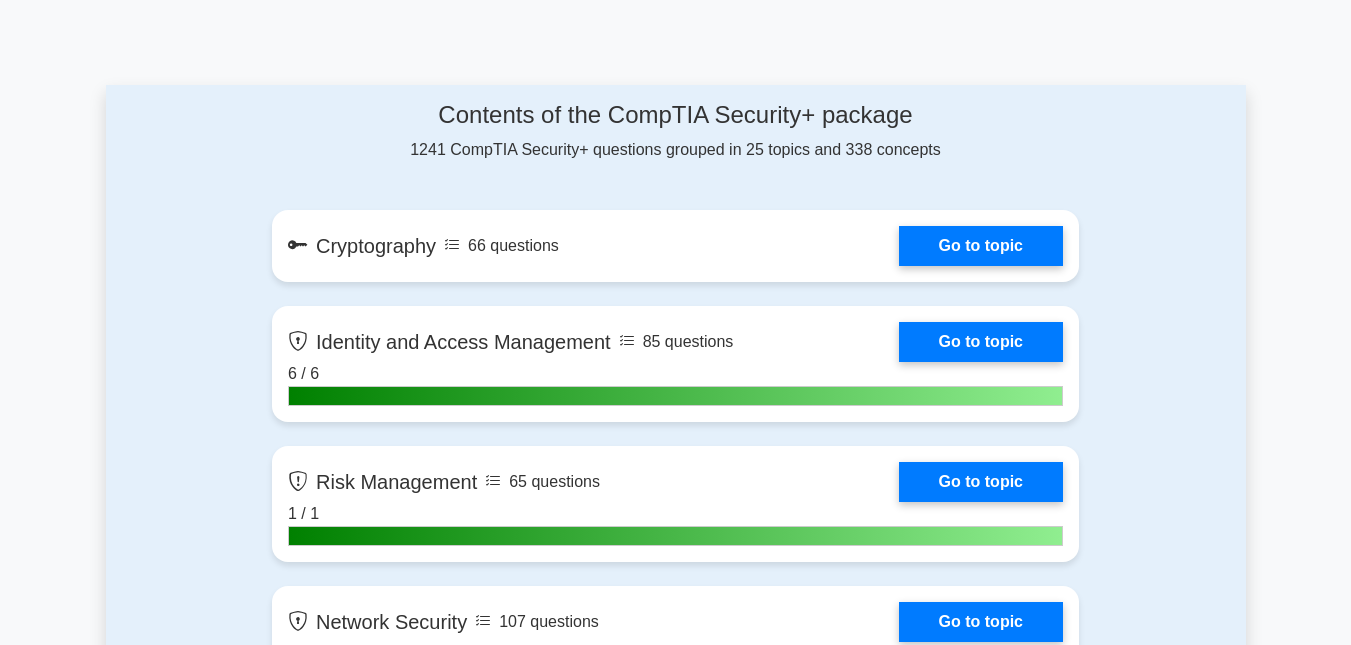 scroll, scrollTop: 1047, scrollLeft: 0, axis: vertical 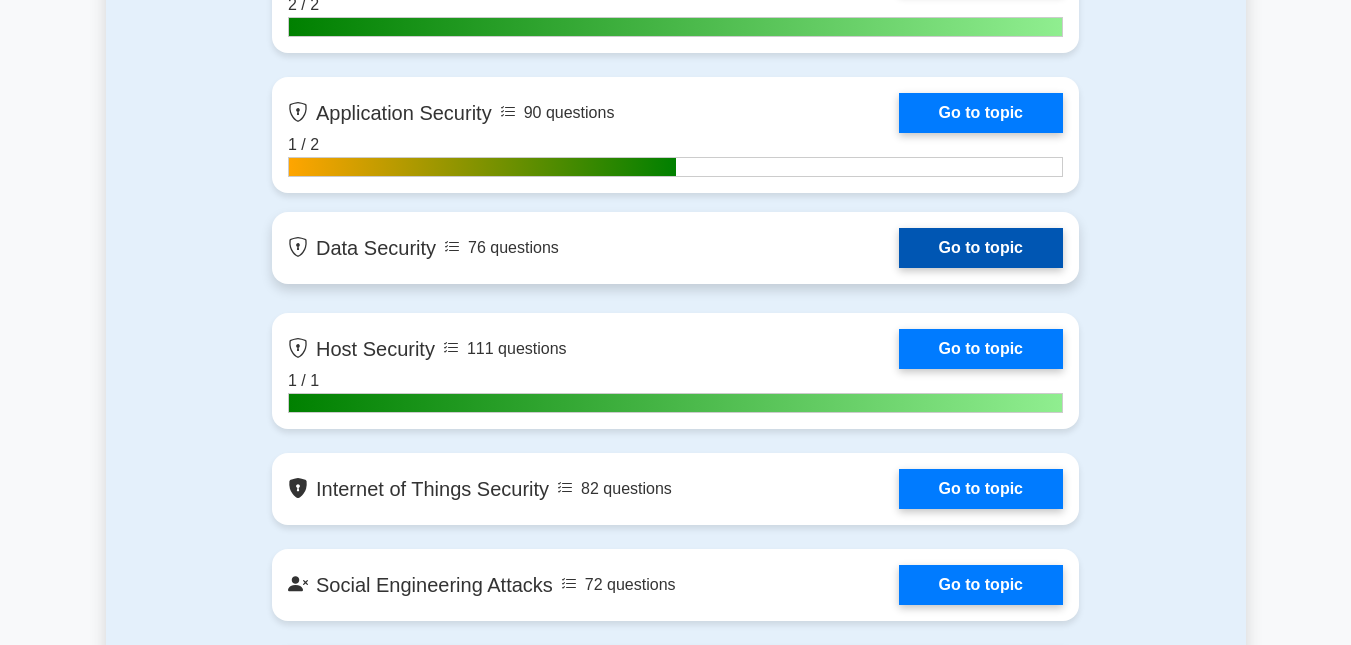click on "Go to topic" at bounding box center [981, 248] 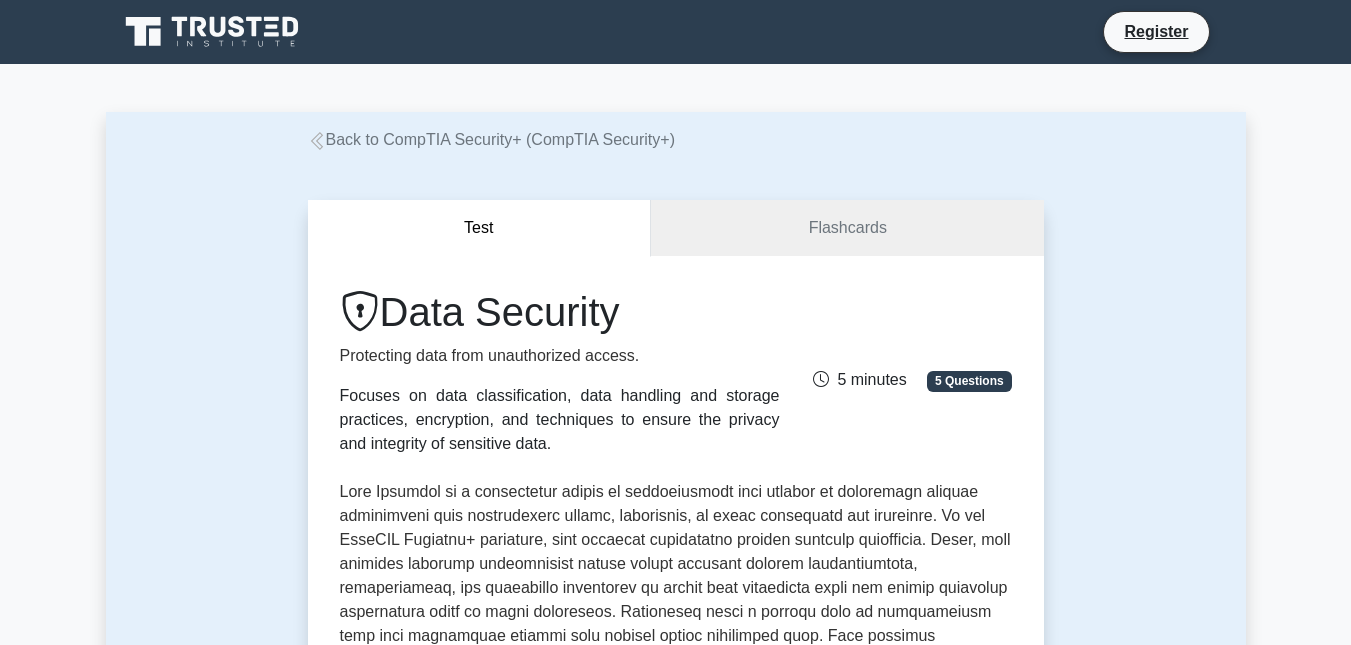 scroll, scrollTop: 0, scrollLeft: 0, axis: both 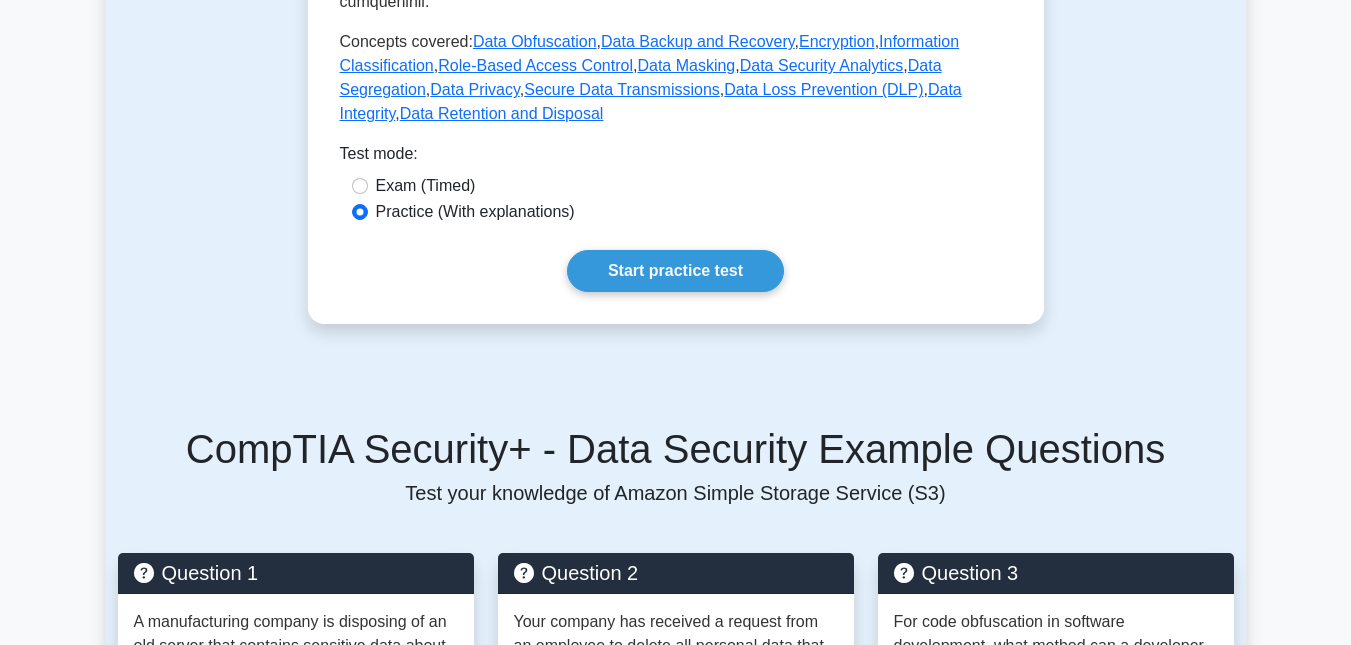 click on "Exam (Timed)" at bounding box center [426, 186] 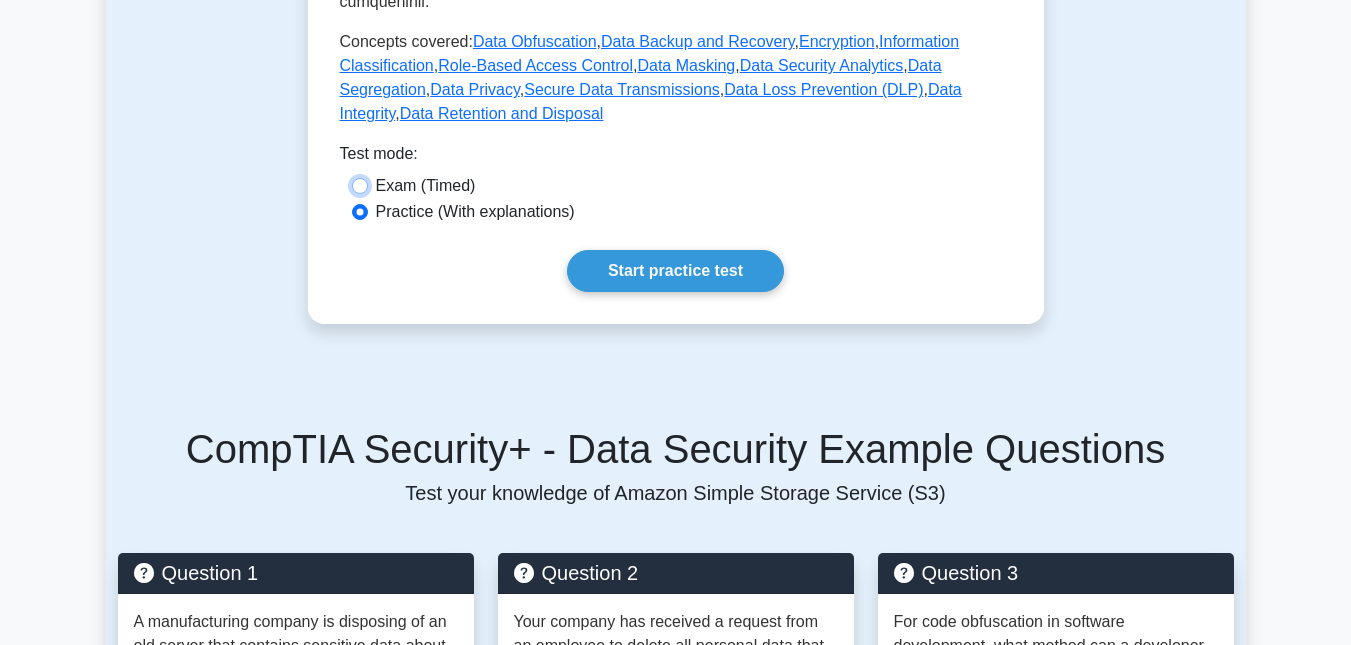 click on "Exam (Timed)" at bounding box center (360, 186) 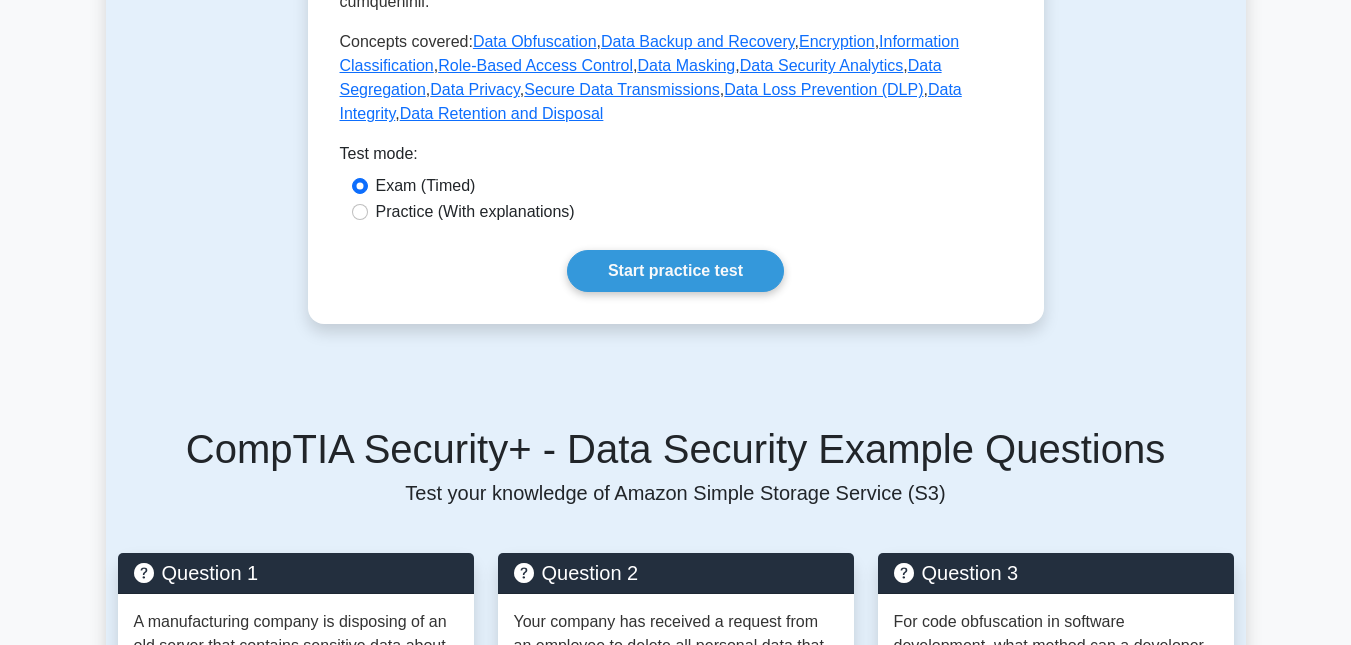 click on "Practice (With explanations)" at bounding box center [475, 212] 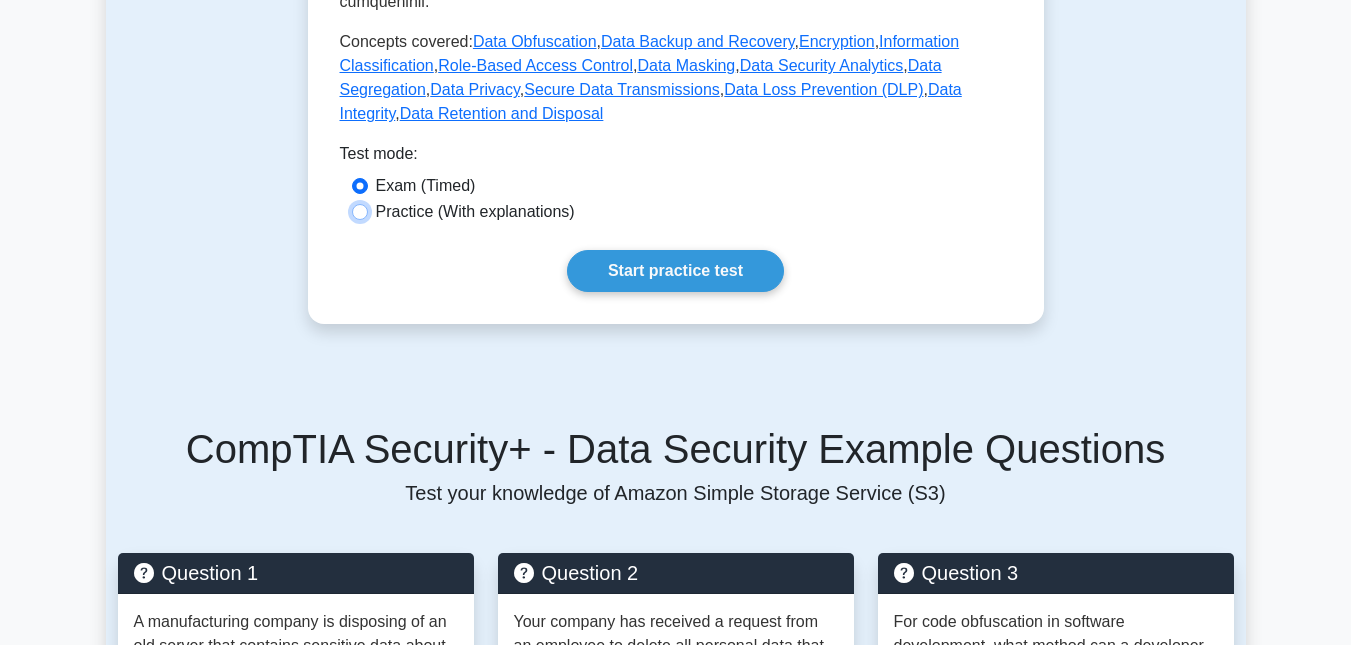 click on "Practice (With explanations)" at bounding box center (360, 212) 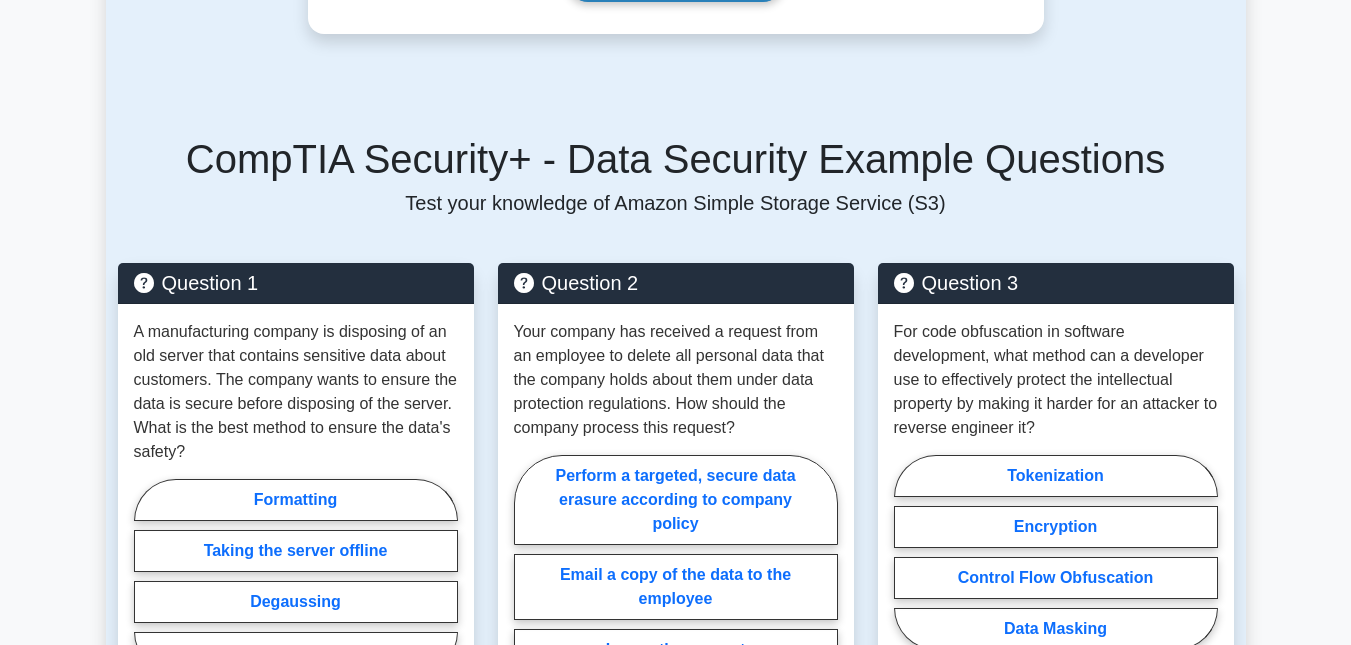 scroll, scrollTop: 1153, scrollLeft: 0, axis: vertical 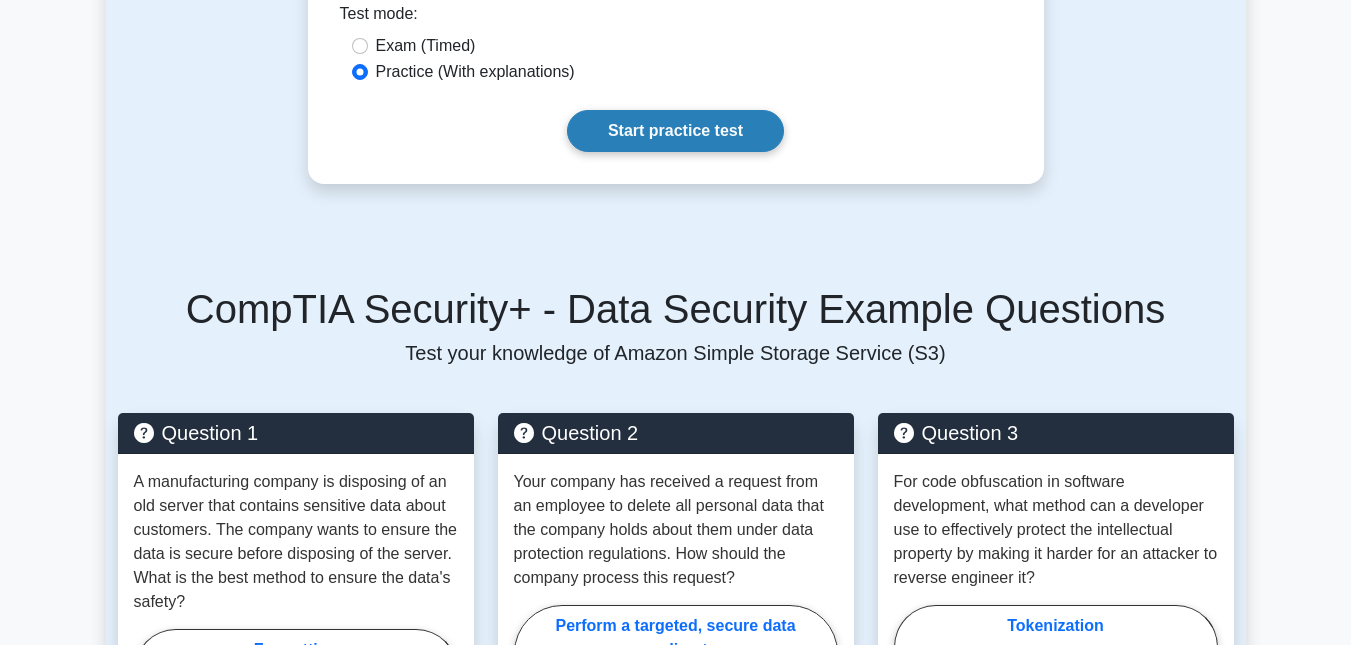 click on "Start practice test" at bounding box center [675, 131] 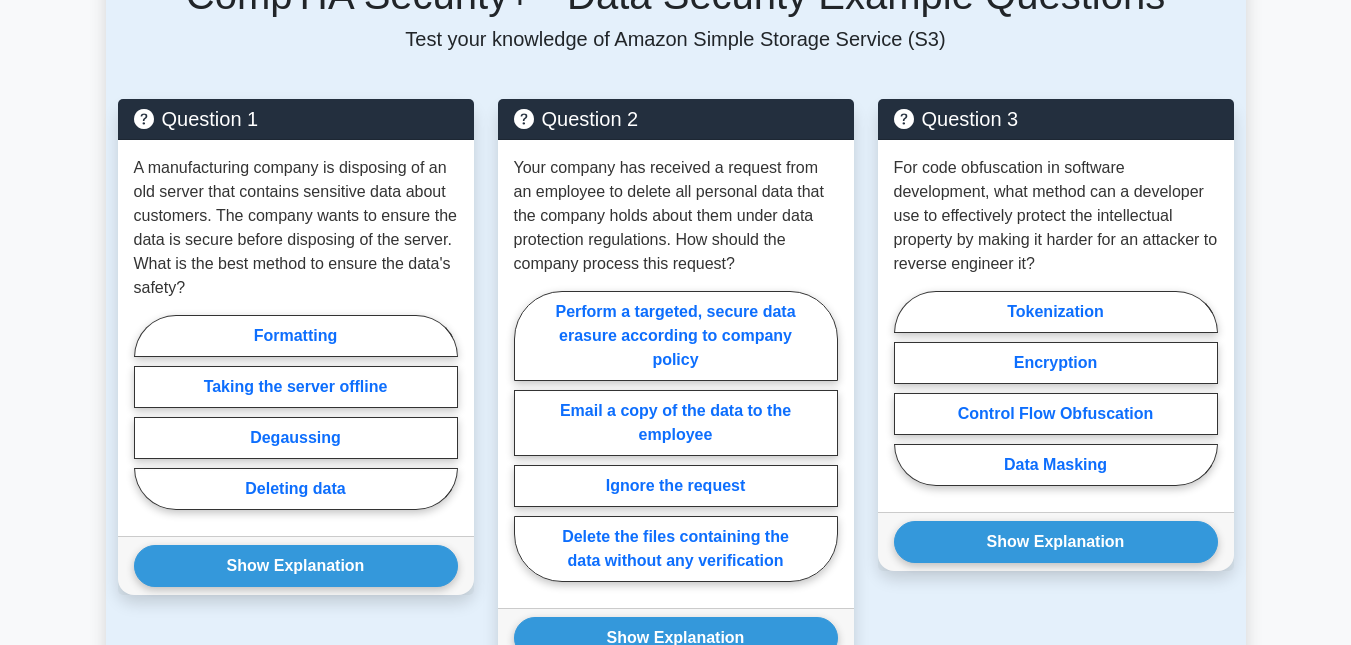 scroll, scrollTop: 1470, scrollLeft: 0, axis: vertical 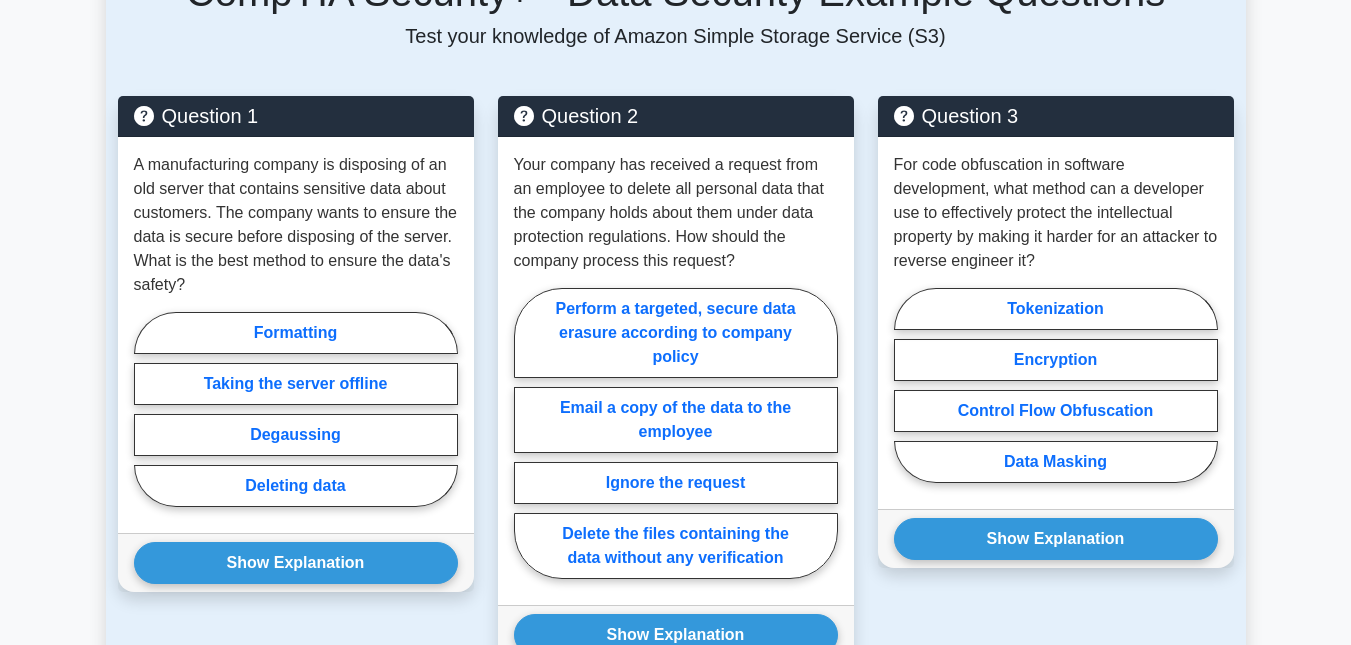 drag, startPoint x: 243, startPoint y: 400, endPoint x: 0, endPoint y: 380, distance: 243.82166 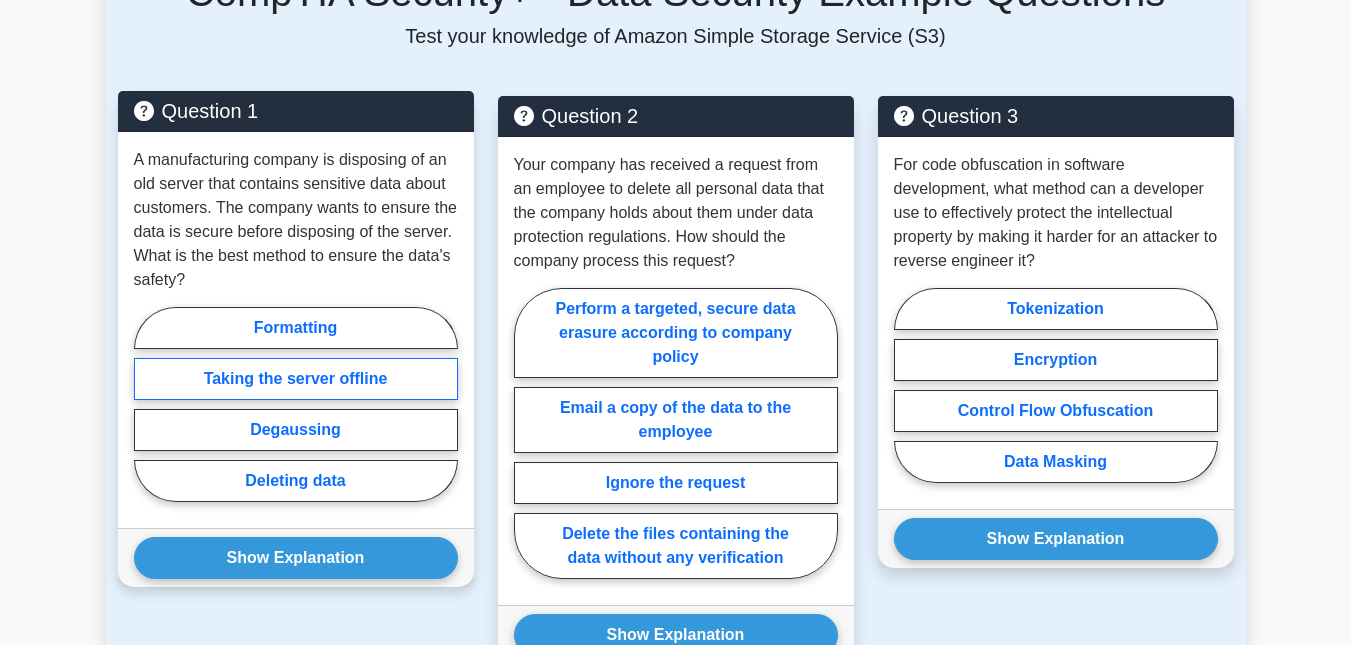 click on "Taking the server offline" at bounding box center [296, 379] 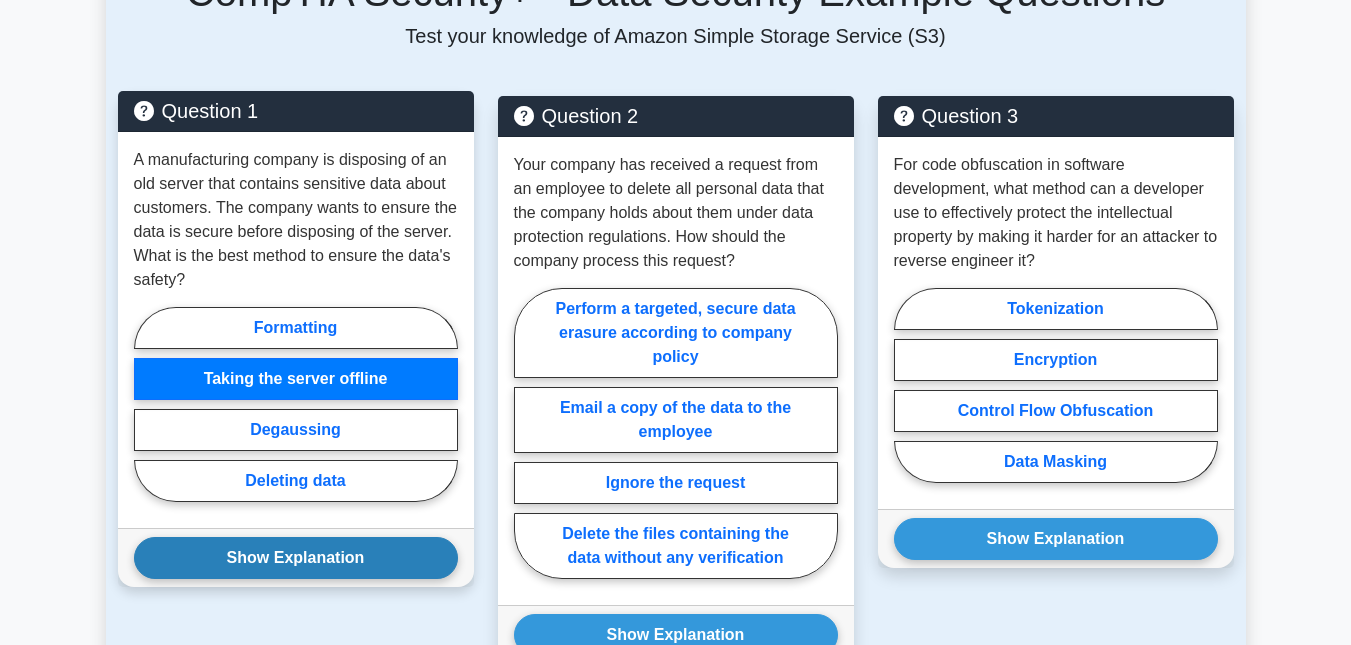 click on "Show Explanation" at bounding box center (296, 558) 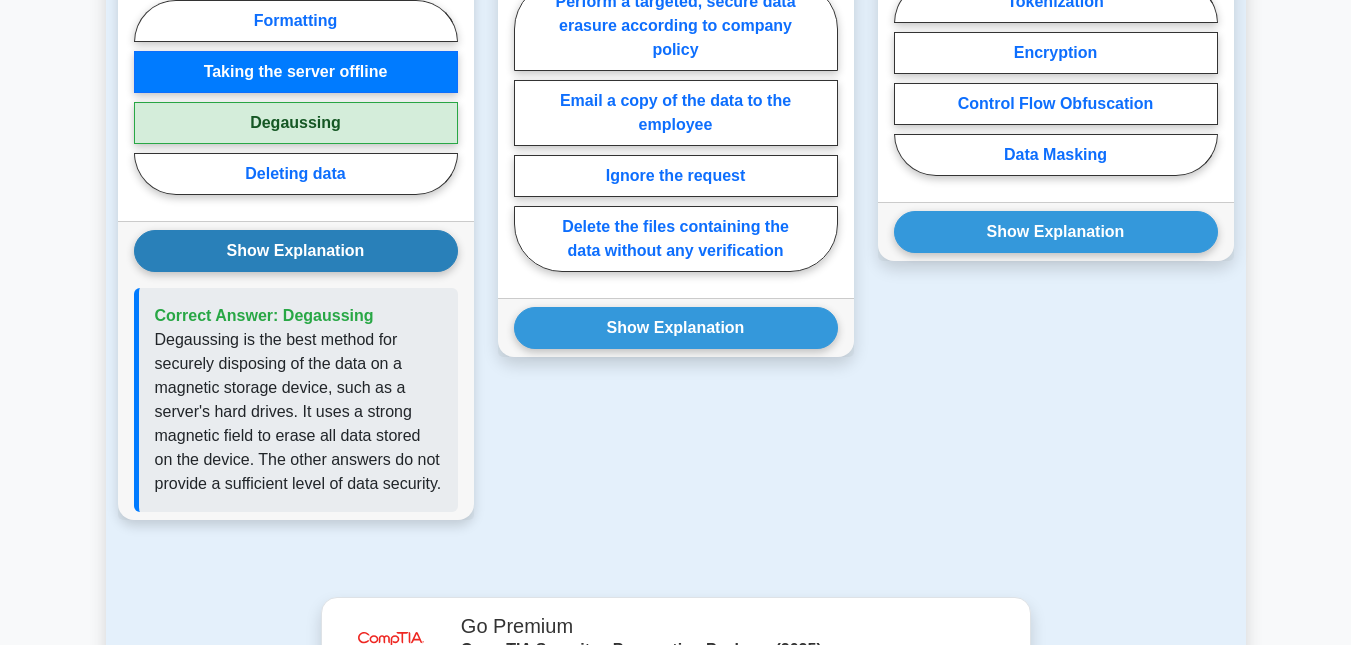 scroll, scrollTop: 1677, scrollLeft: 0, axis: vertical 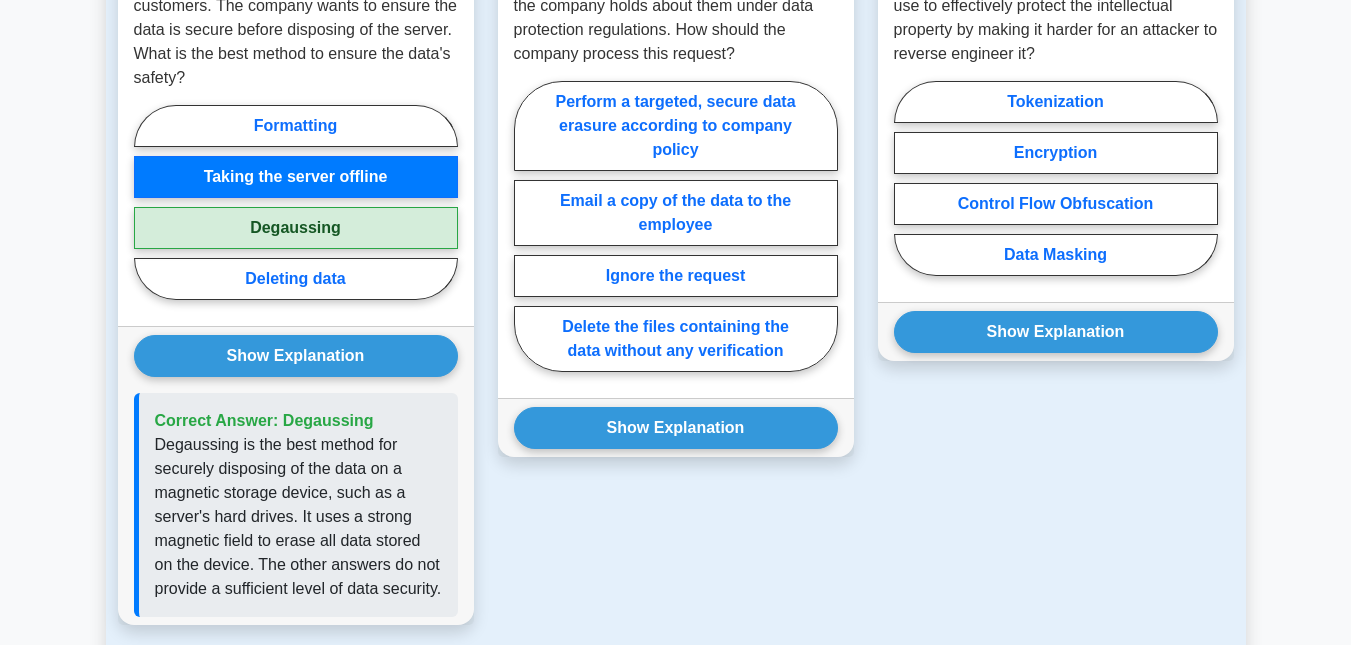 click on "Back to CompTIA Security+ (CompTIA Security+)
Test
Flashcards
Data Security
Protecting data from unauthorized access.
Focuses on data classification, data handling and storage practices, encryption, and techniques to ensure the privacy and integrity of sensitive data.
5 Questions ," at bounding box center (675, -116) 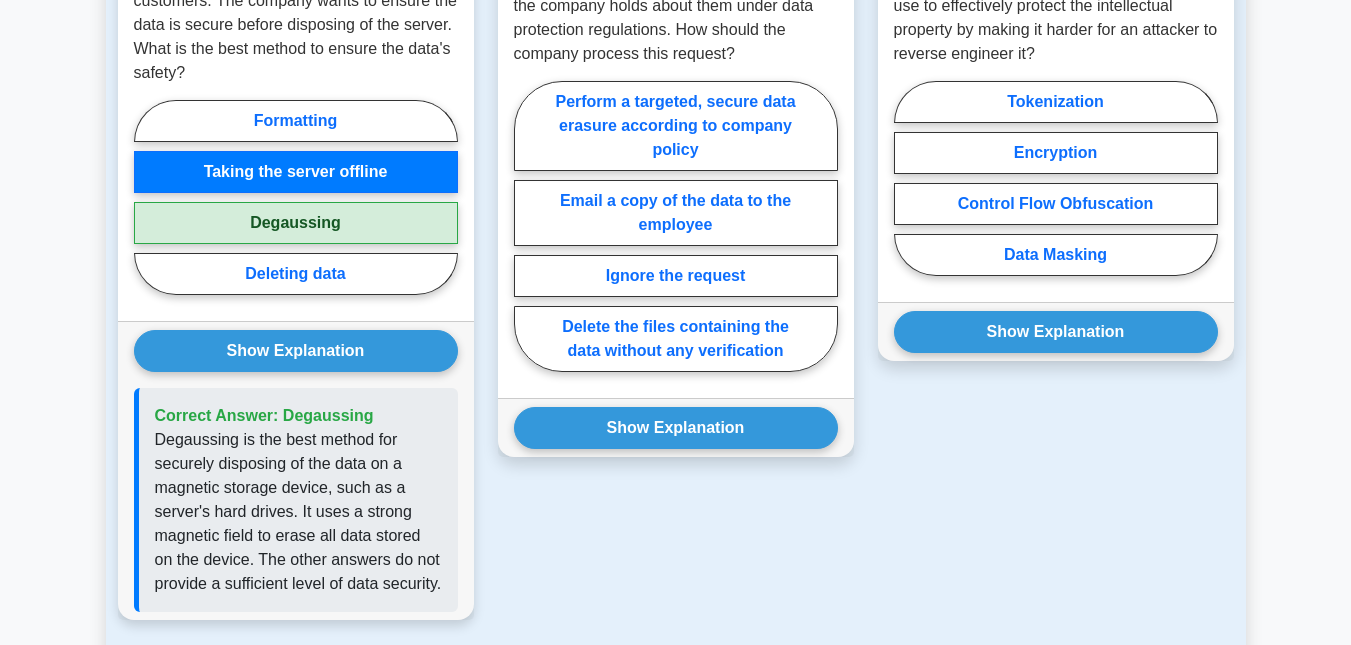 click on "Degaussing" at bounding box center [296, 223] 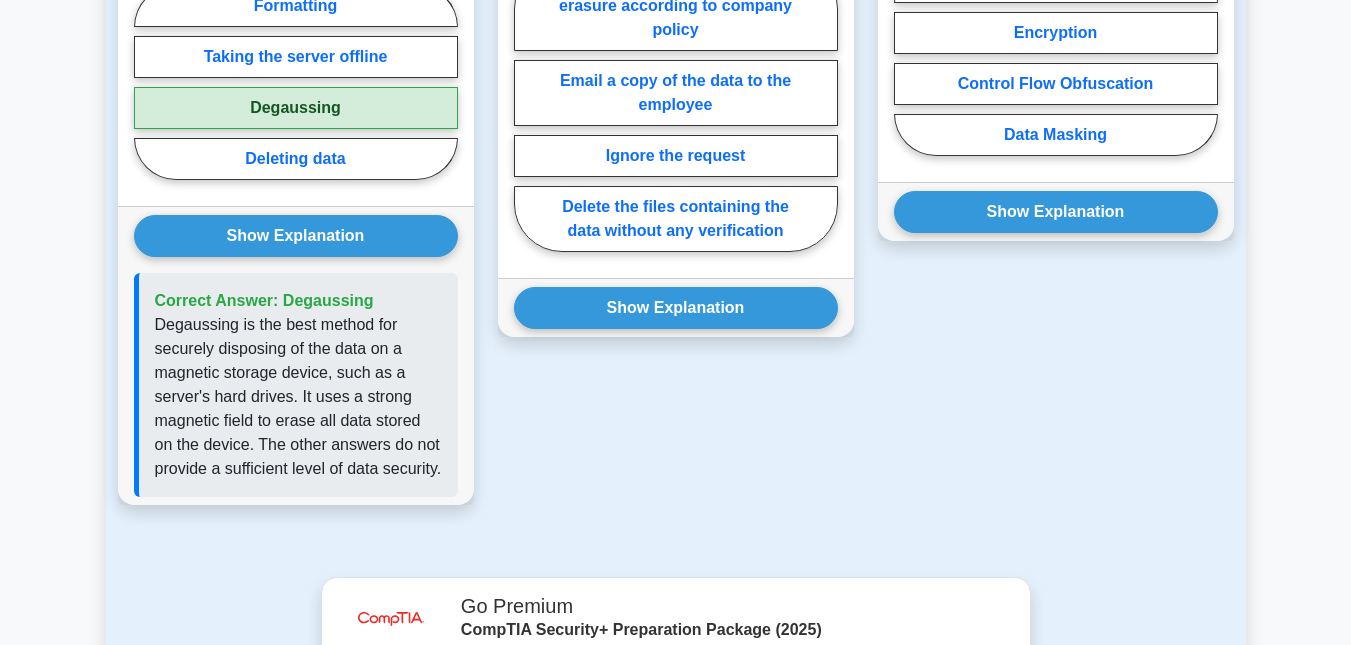 scroll, scrollTop: 1830, scrollLeft: 0, axis: vertical 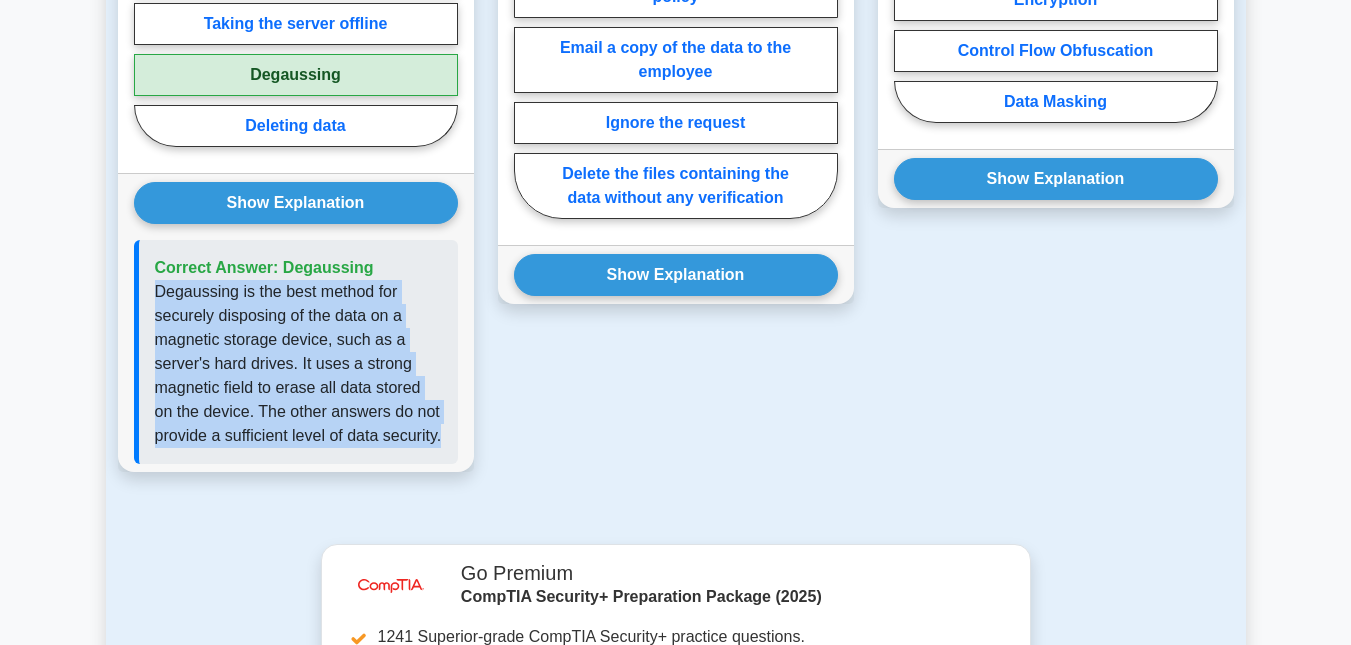 drag, startPoint x: 145, startPoint y: 256, endPoint x: 280, endPoint y: 477, distance: 258.97104 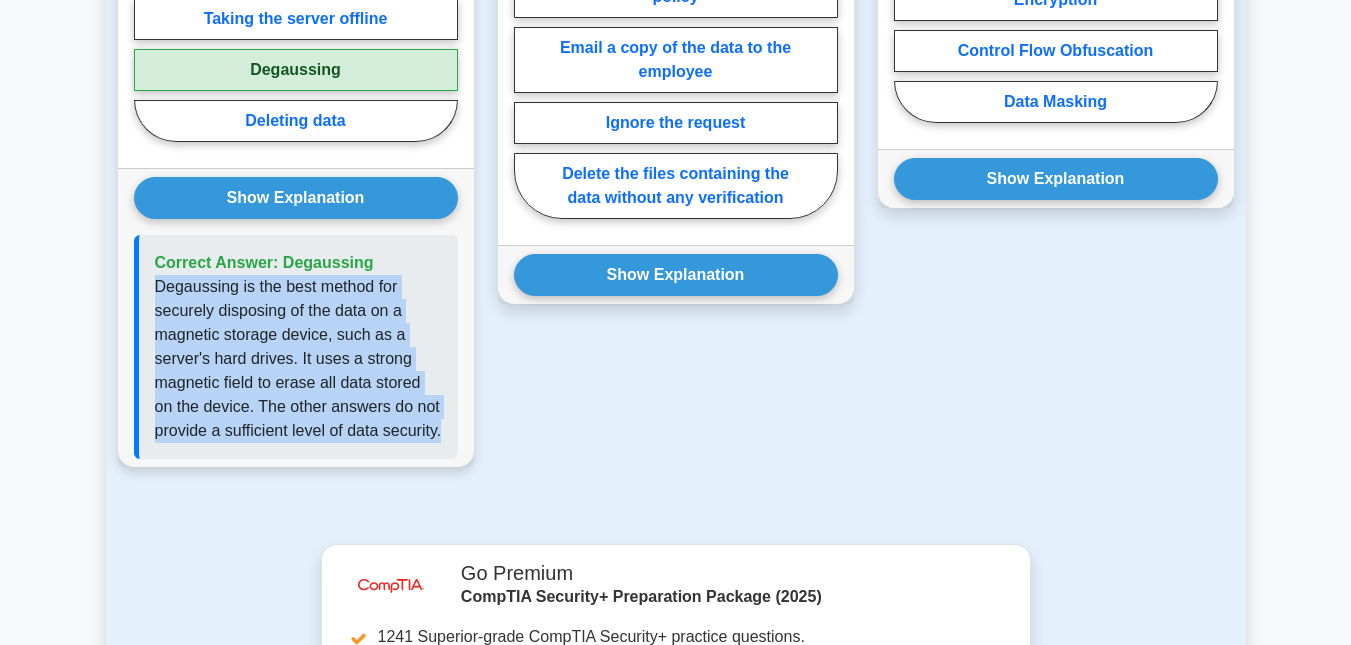 click on "Degaussing is the best method for securely disposing of the data on a magnetic storage device, such as a server's hard drives. It uses a strong magnetic field to erase all data stored on the device. The other answers do not provide a sufficient level of data security." at bounding box center (298, 359) 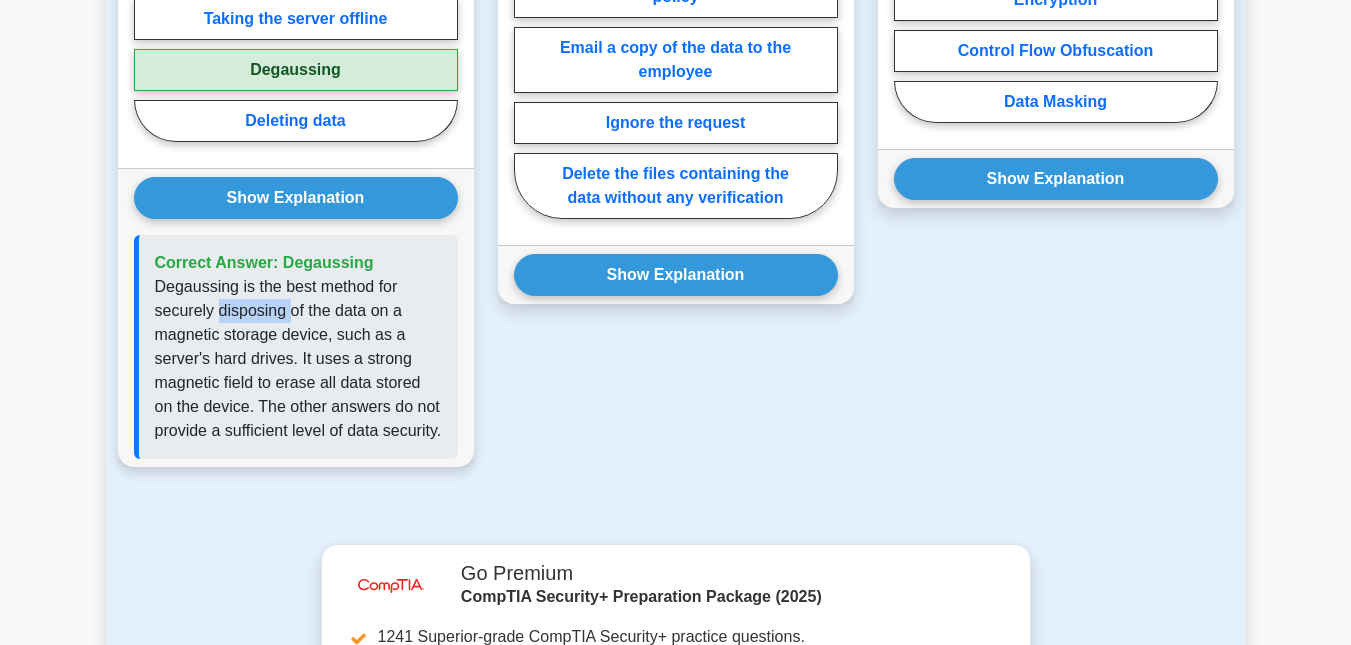 scroll, scrollTop: 1567, scrollLeft: 0, axis: vertical 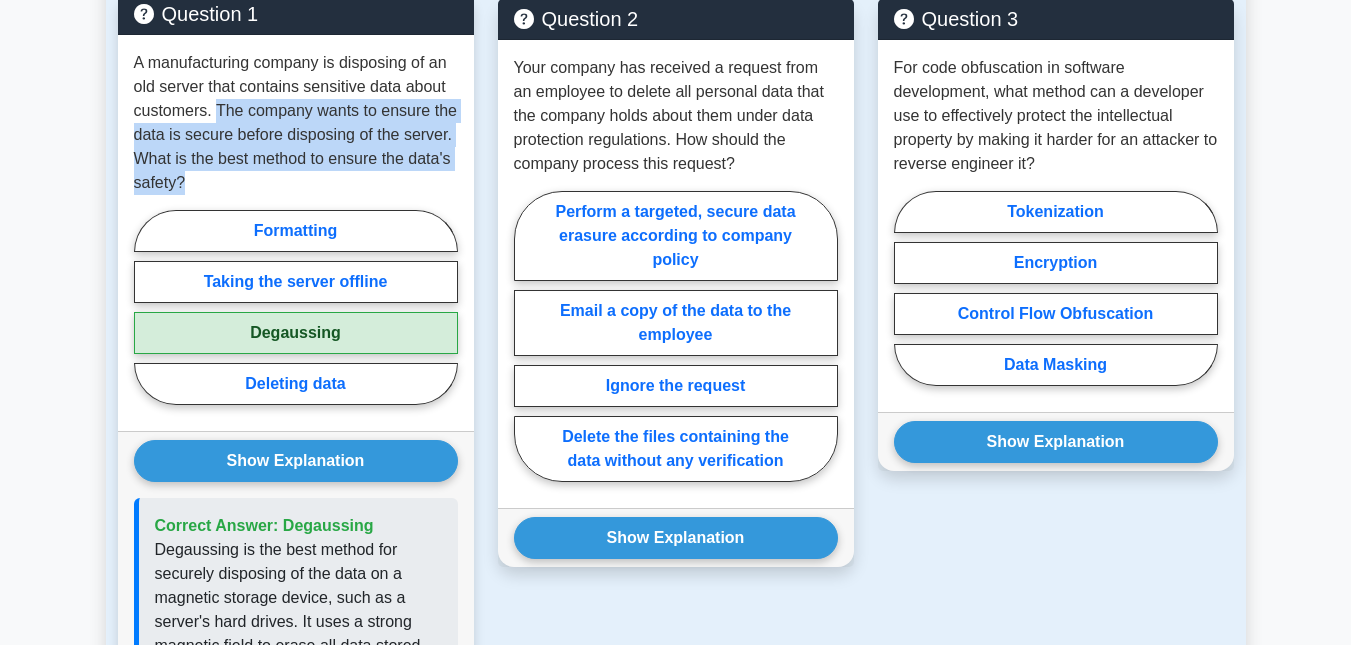drag, startPoint x: 217, startPoint y: 83, endPoint x: 199, endPoint y: 152, distance: 71.30919 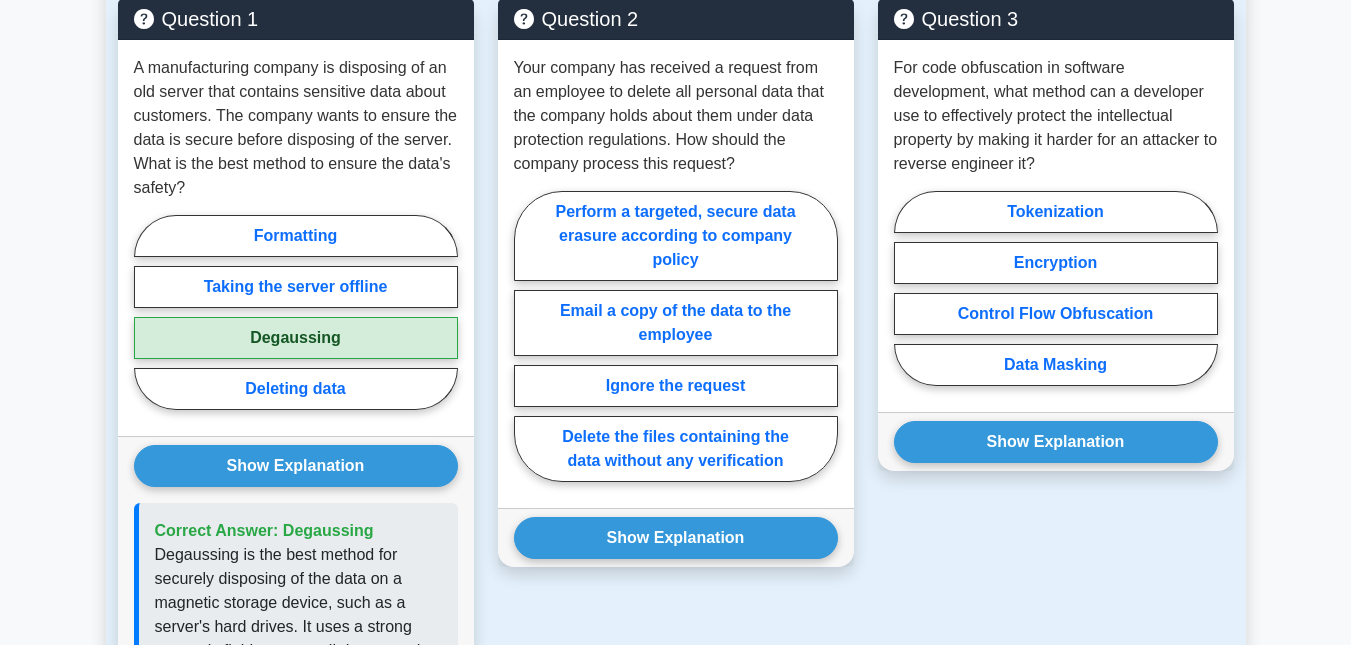 click on "Back to CompTIA Security+ (CompTIA Security+)
Test
Flashcards
Data Security
Protecting data from unauthorized access.
Focuses on data classification, data handling and storage practices, encryption, and techniques to ensure the privacy and integrity of sensitive data.
5 Questions ," at bounding box center (675, -6) 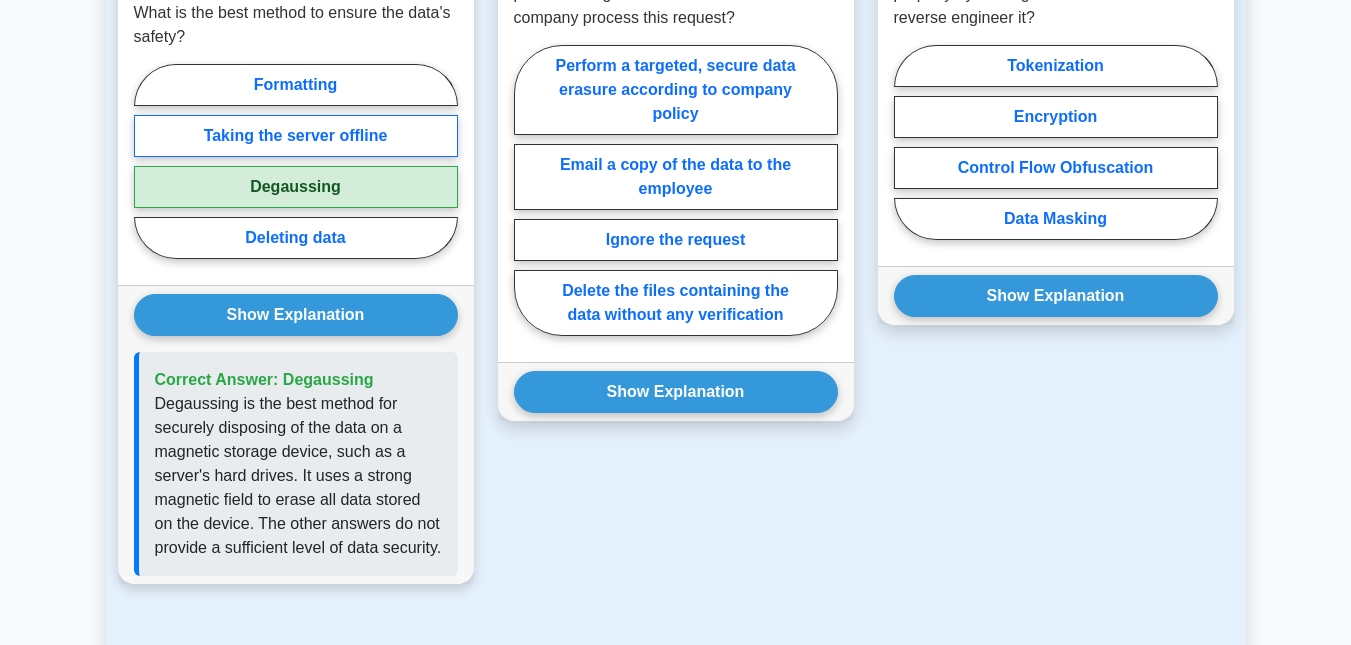 drag, startPoint x: 208, startPoint y: 104, endPoint x: 377, endPoint y: 102, distance: 169.01184 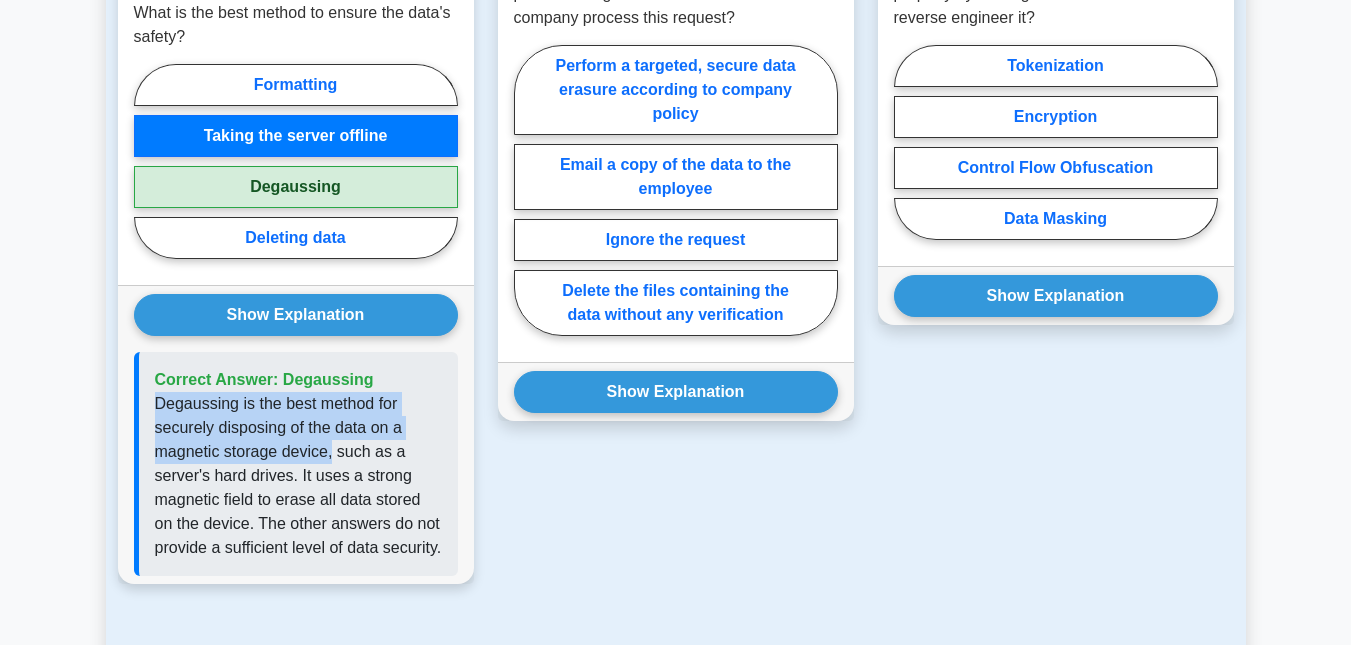 drag, startPoint x: 152, startPoint y: 377, endPoint x: 335, endPoint y: 428, distance: 189.97368 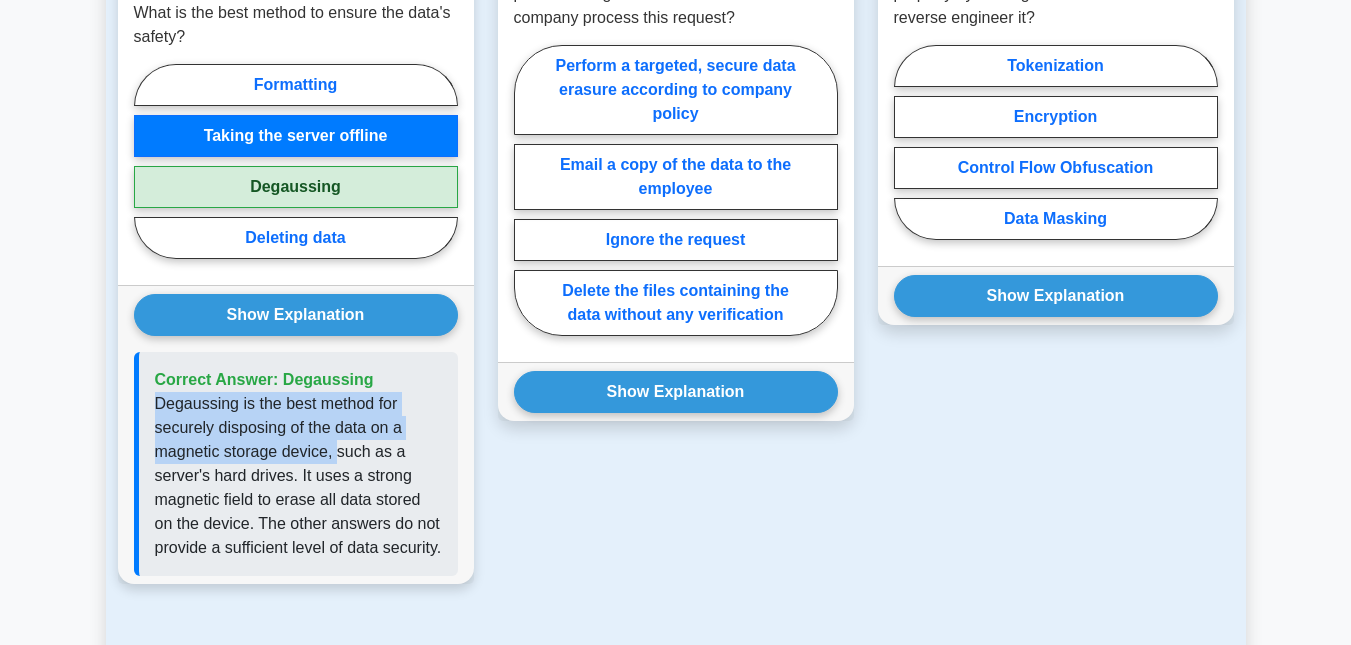 click on "Degaussing is the best method for securely disposing of the data on a magnetic storage device, such as a server's hard drives. It uses a strong magnetic field to erase all data stored on the device. The other answers do not provide a sufficient level of data security." at bounding box center (298, 476) 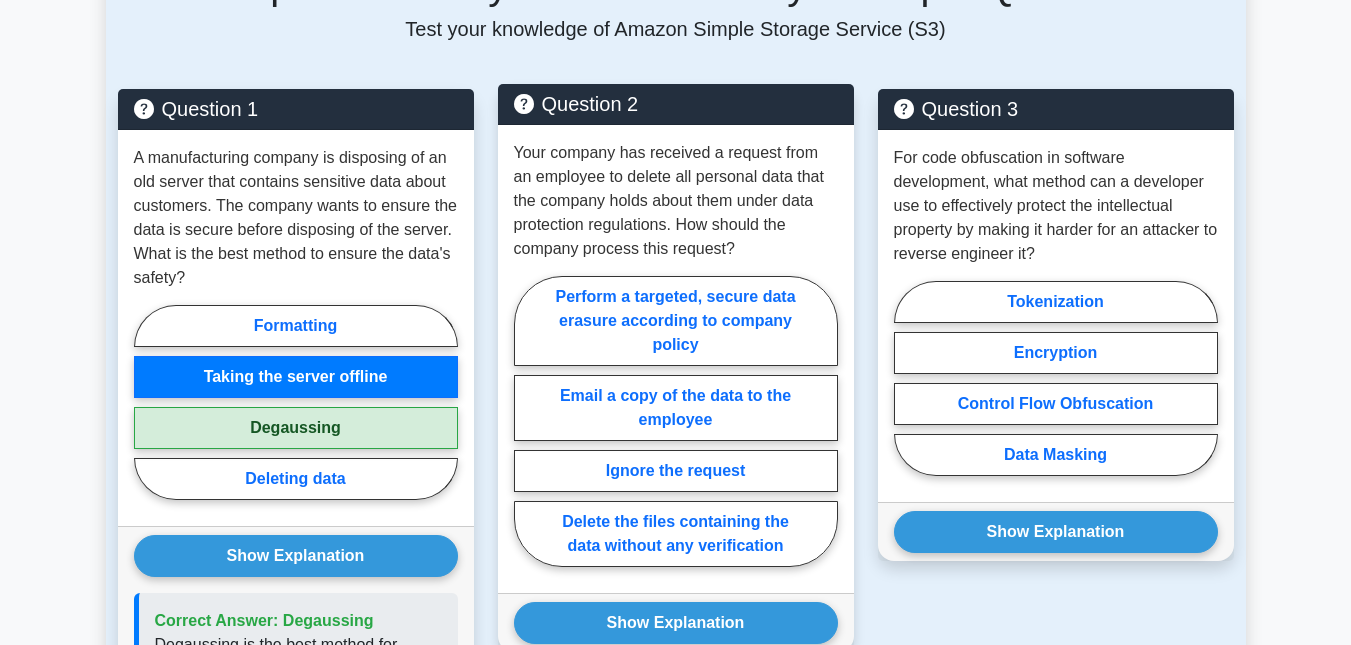 scroll, scrollTop: 1490, scrollLeft: 0, axis: vertical 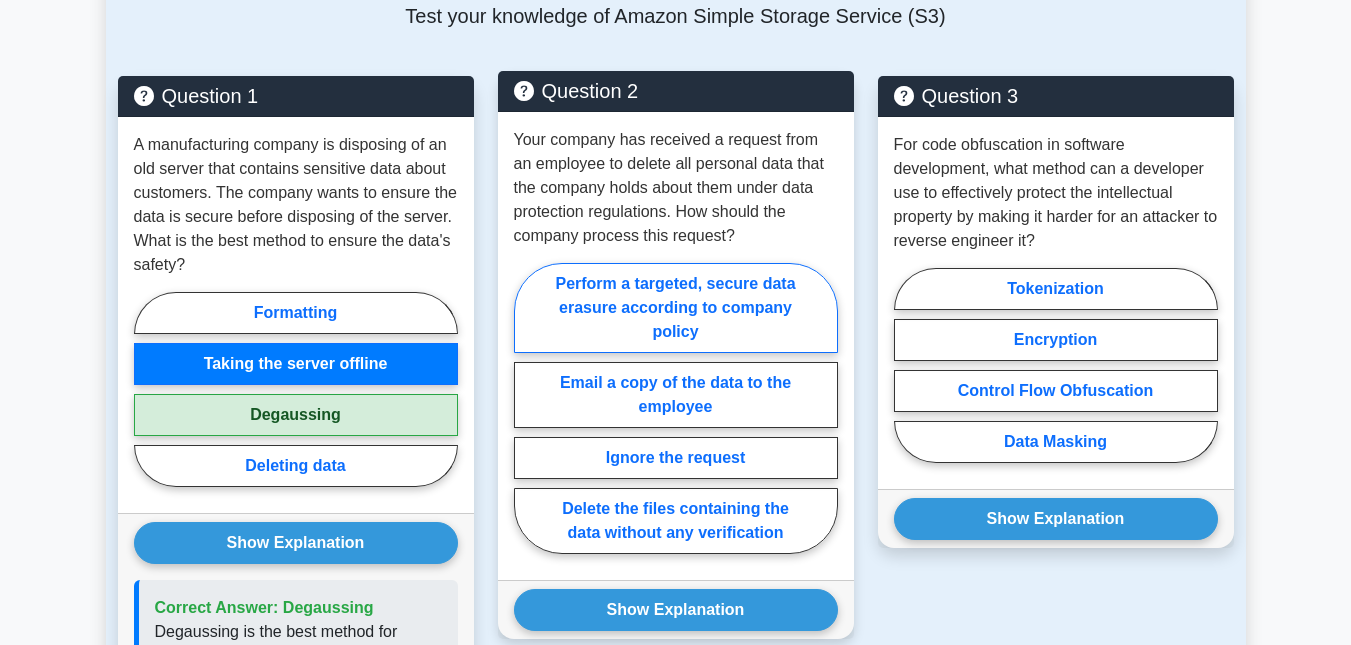 click on "Perform a targeted, secure data erasure according to company policy" at bounding box center (676, 308) 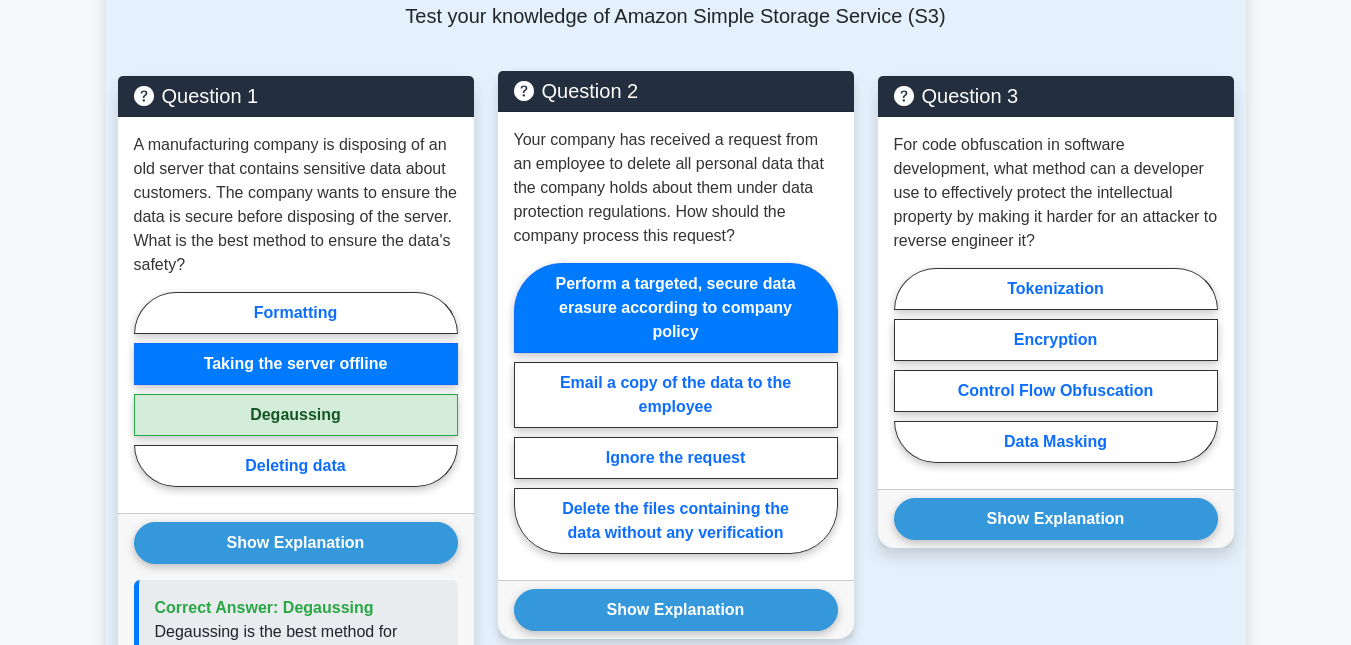 scroll, scrollTop: 1600, scrollLeft: 0, axis: vertical 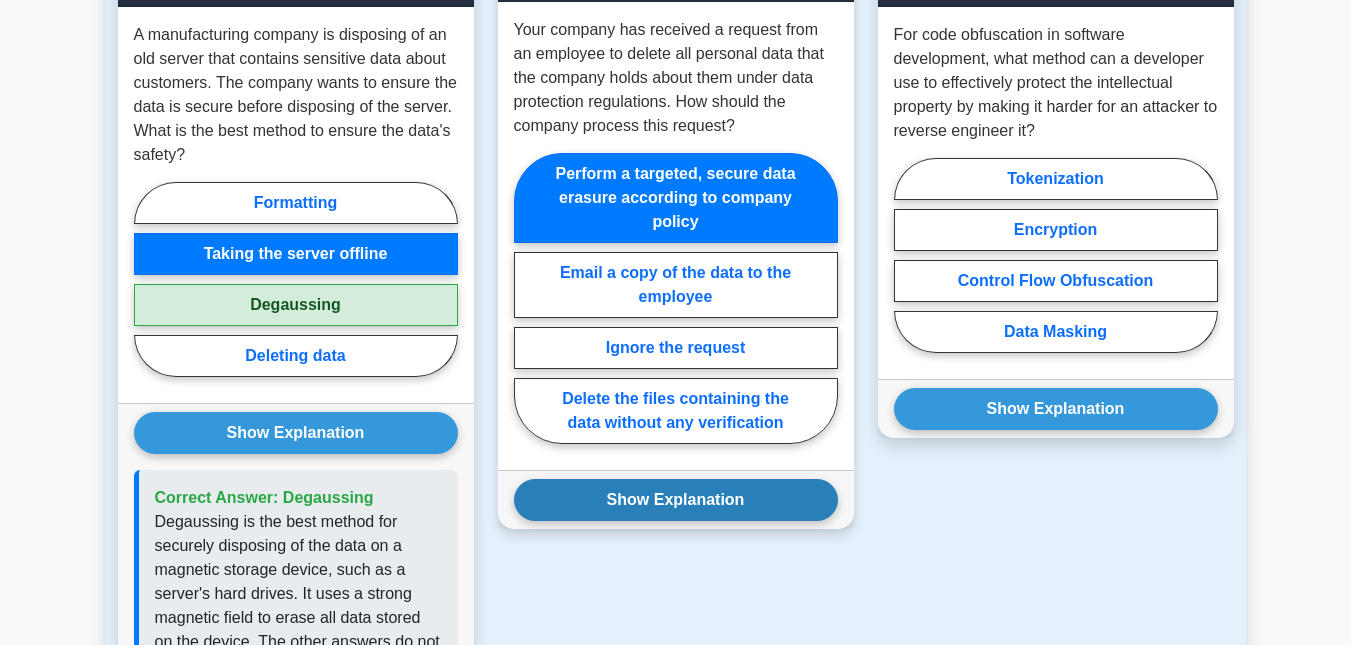 click on "Show Explanation" at bounding box center (676, 500) 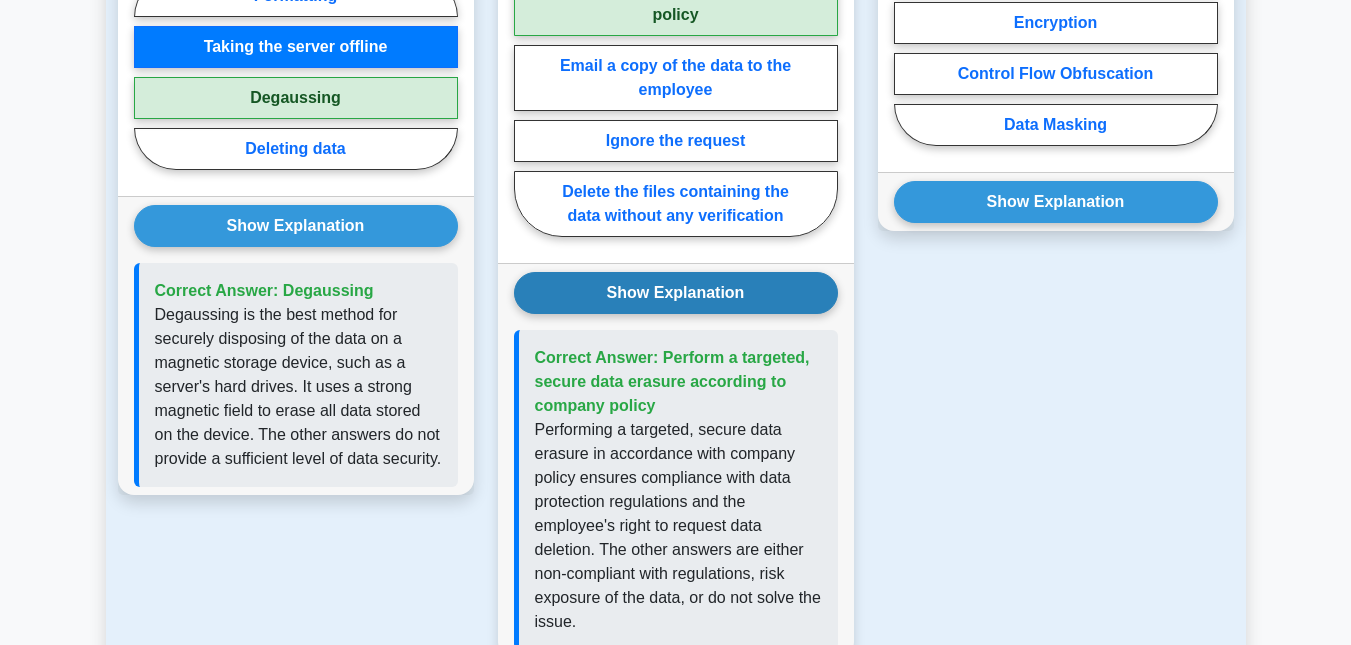 scroll, scrollTop: 1830, scrollLeft: 0, axis: vertical 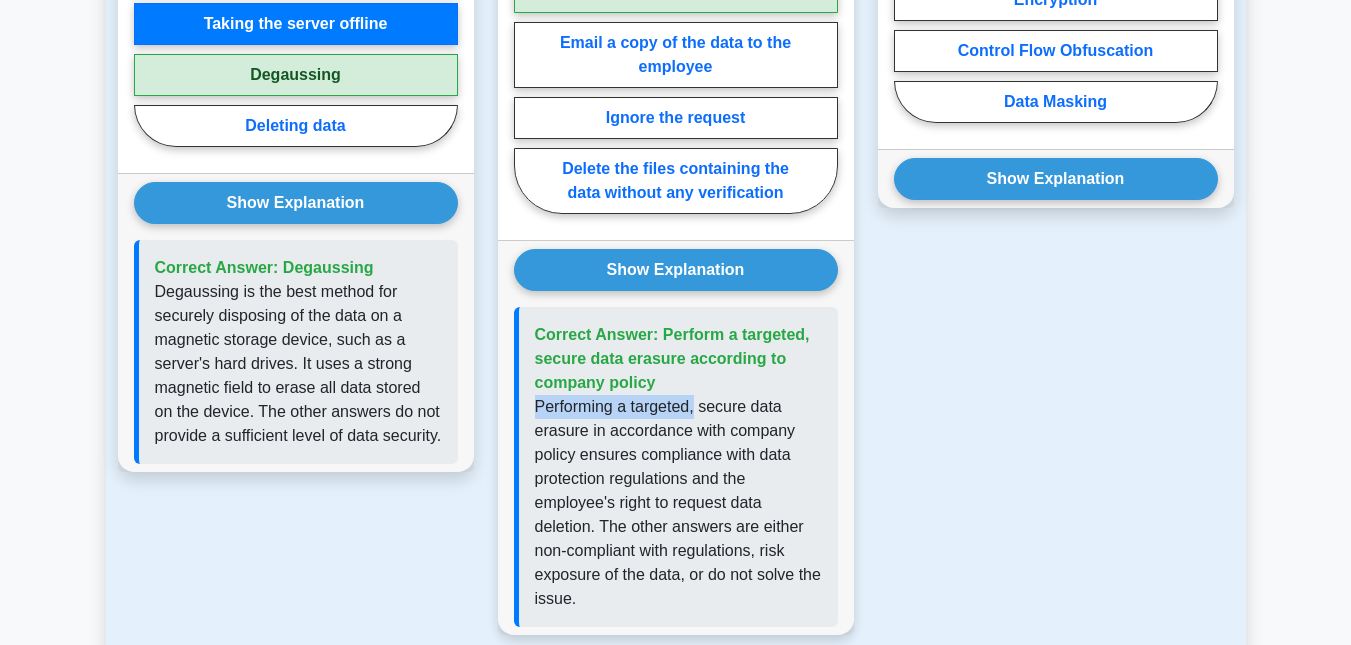 drag, startPoint x: 535, startPoint y: 385, endPoint x: 695, endPoint y: 377, distance: 160.19987 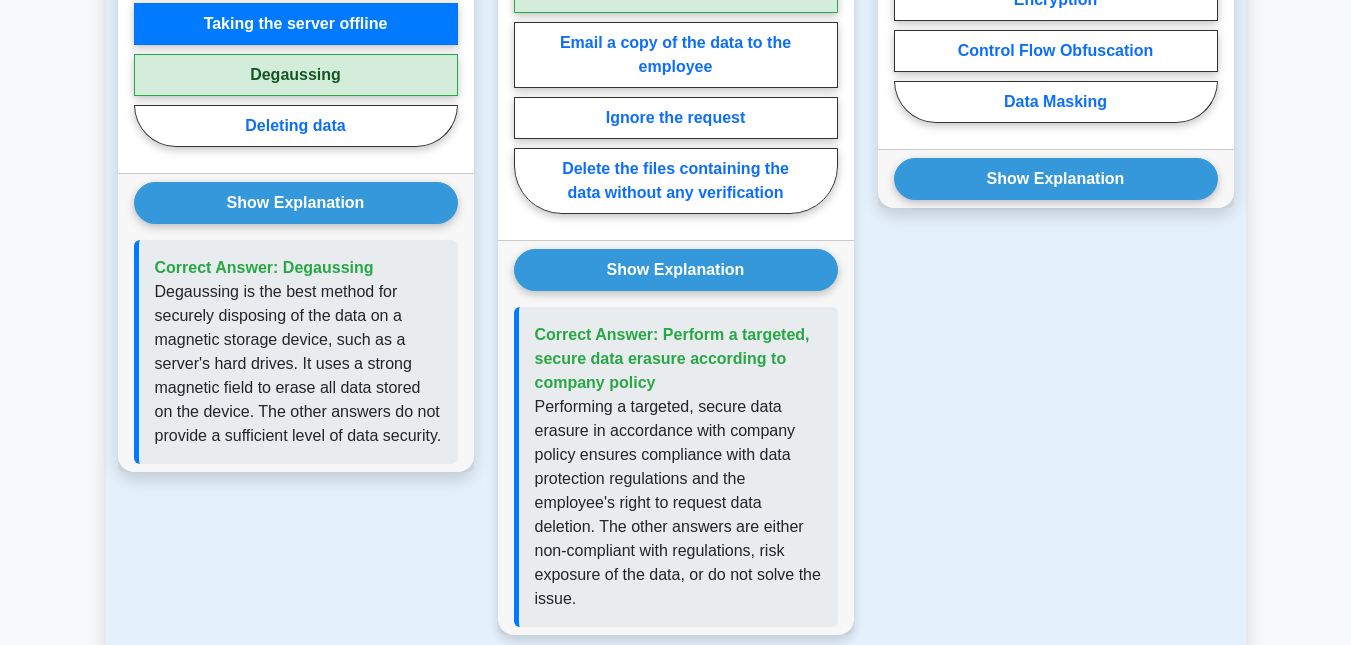 click on "Performing a targeted, secure data erasure in accordance with company policy ensures compliance with data protection regulations and the employee's right to request data deletion. The other answers are either non-compliant with regulations, risk exposure of the data, or do not solve the issue." at bounding box center (678, 503) 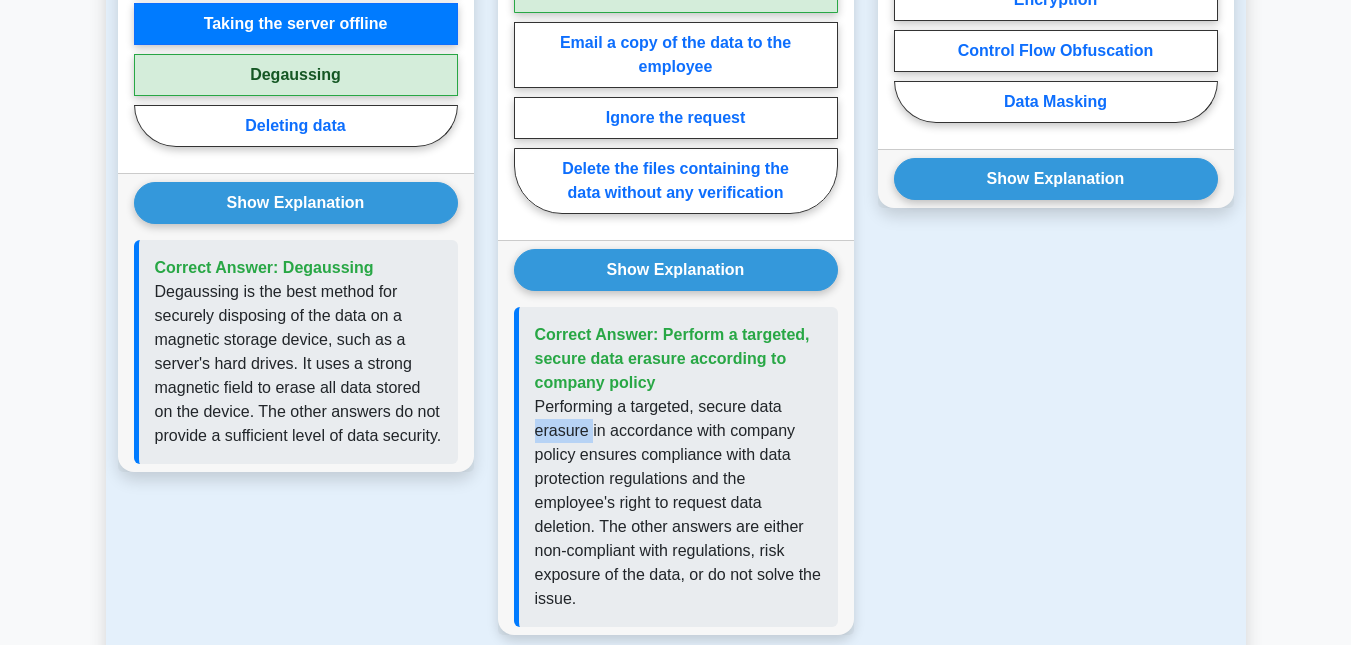 click on "Performing a targeted, secure data erasure in accordance with company policy ensures compliance with data protection regulations and the employee's right to request data deletion. The other answers are either non-compliant with regulations, risk exposure of the data, or do not solve the issue." at bounding box center (678, 503) 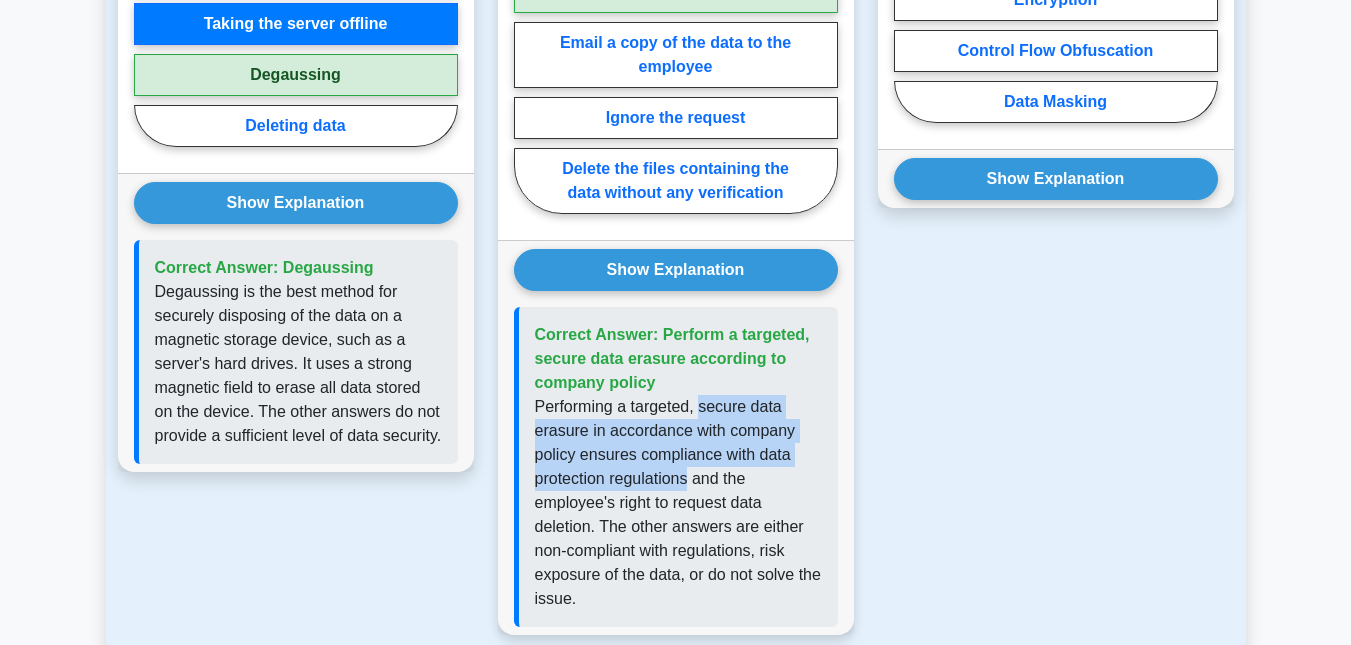 drag, startPoint x: 698, startPoint y: 379, endPoint x: 689, endPoint y: 456, distance: 77.52419 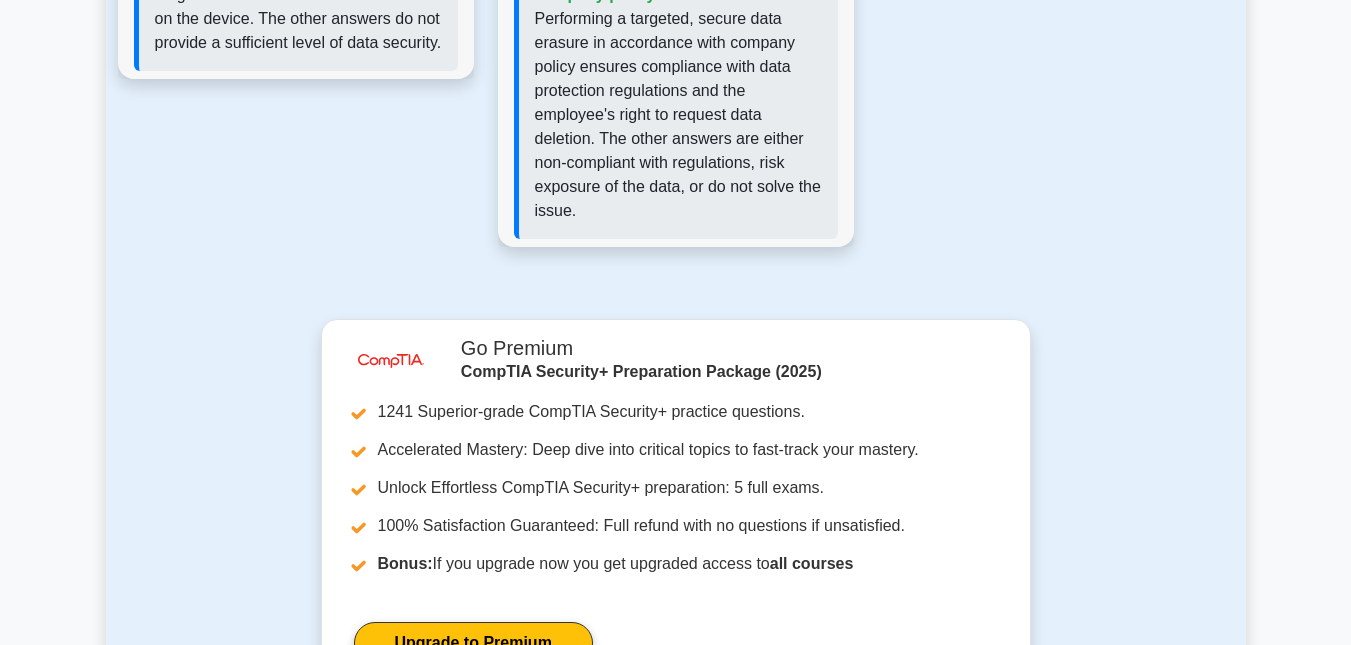 scroll, scrollTop: 2227, scrollLeft: 0, axis: vertical 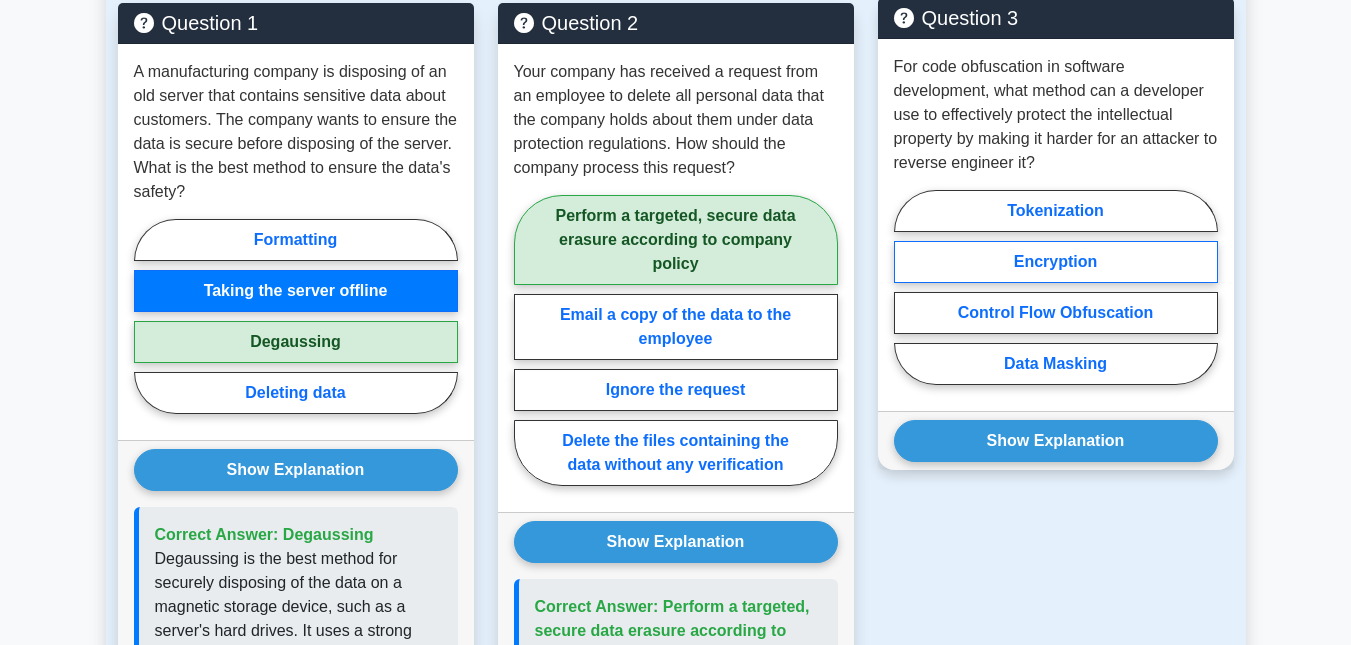 click on "Encryption" at bounding box center [1056, 262] 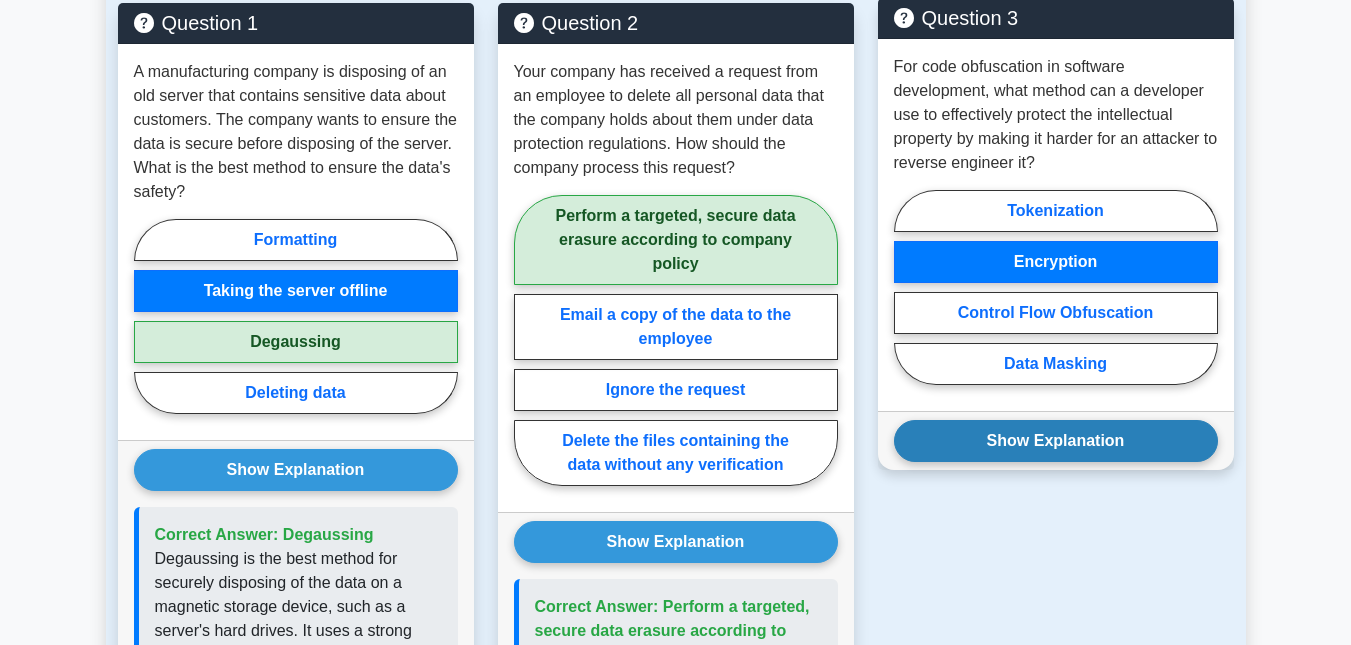 click on "Show Explanation" at bounding box center [1056, 441] 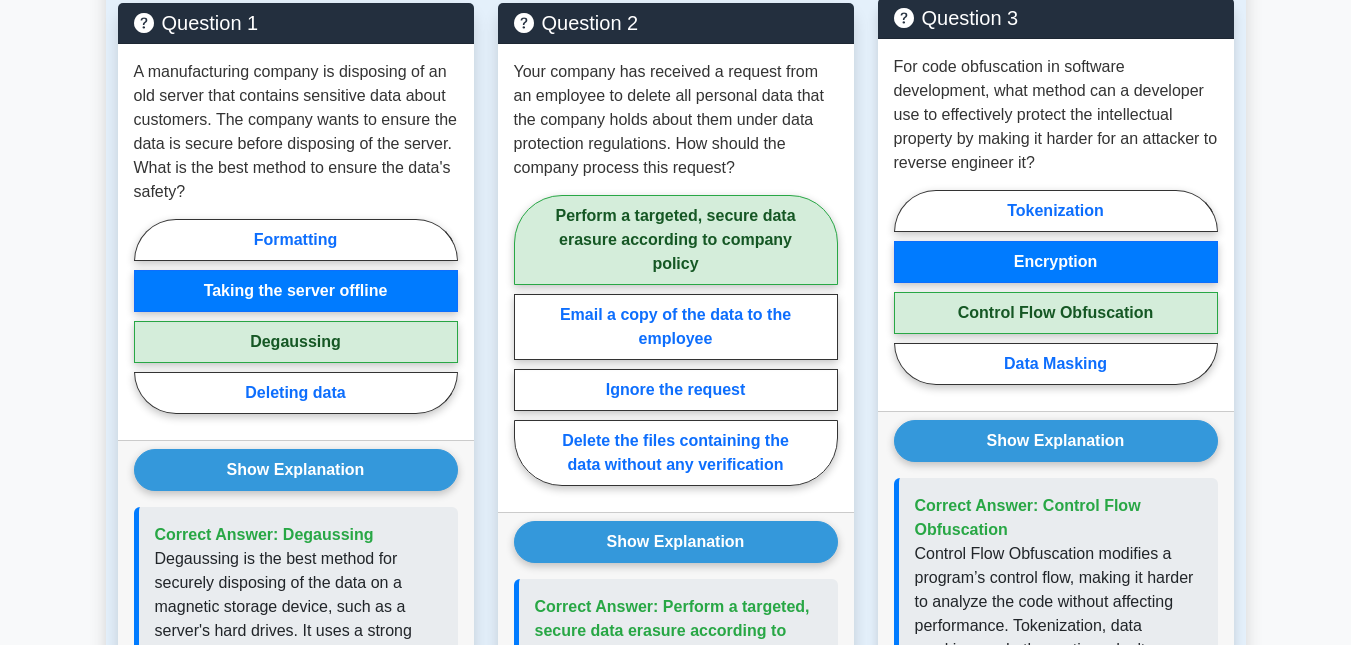 click on "Control Flow Obfuscation" at bounding box center (1056, 313) 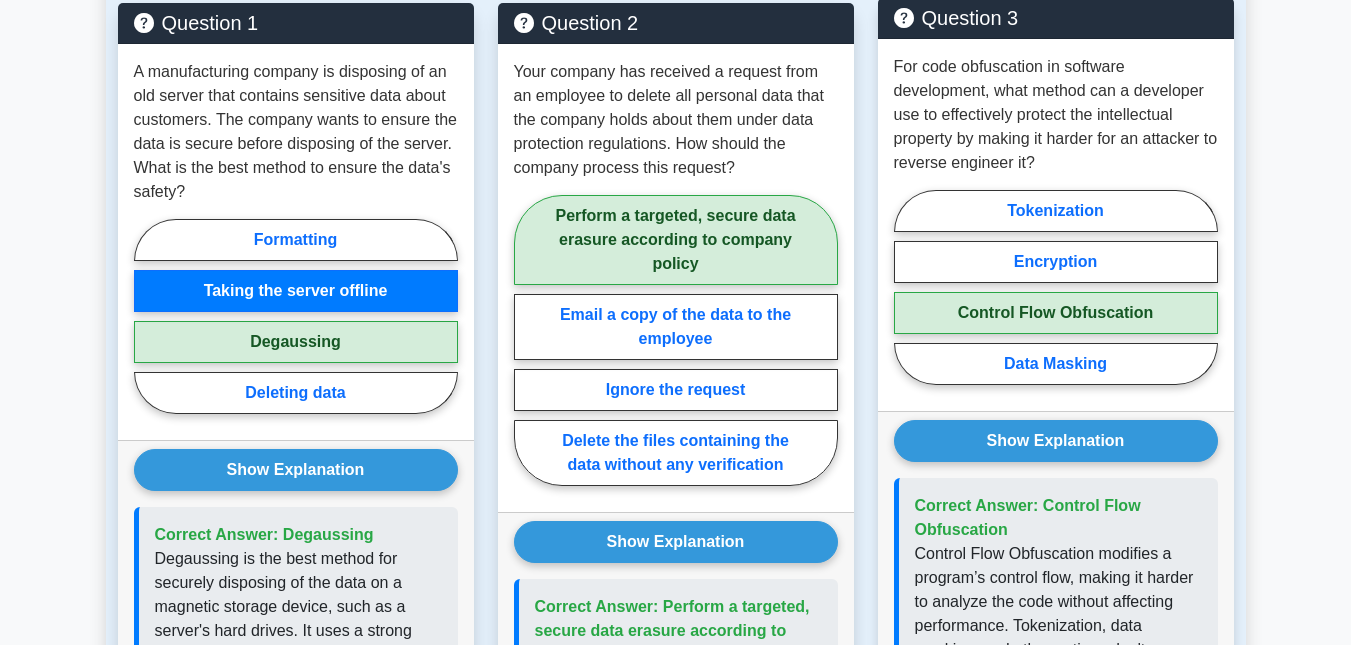 click on "Control Flow Obfuscation" at bounding box center (1056, 313) 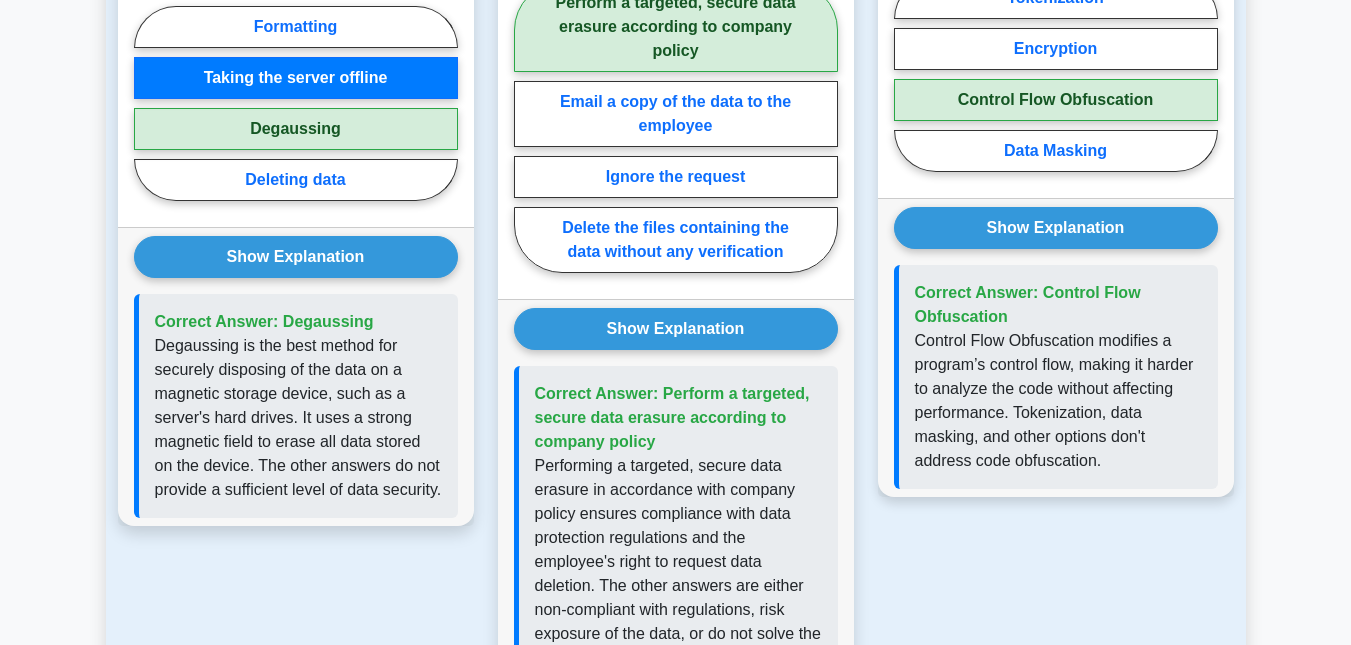 scroll, scrollTop: 1796, scrollLeft: 0, axis: vertical 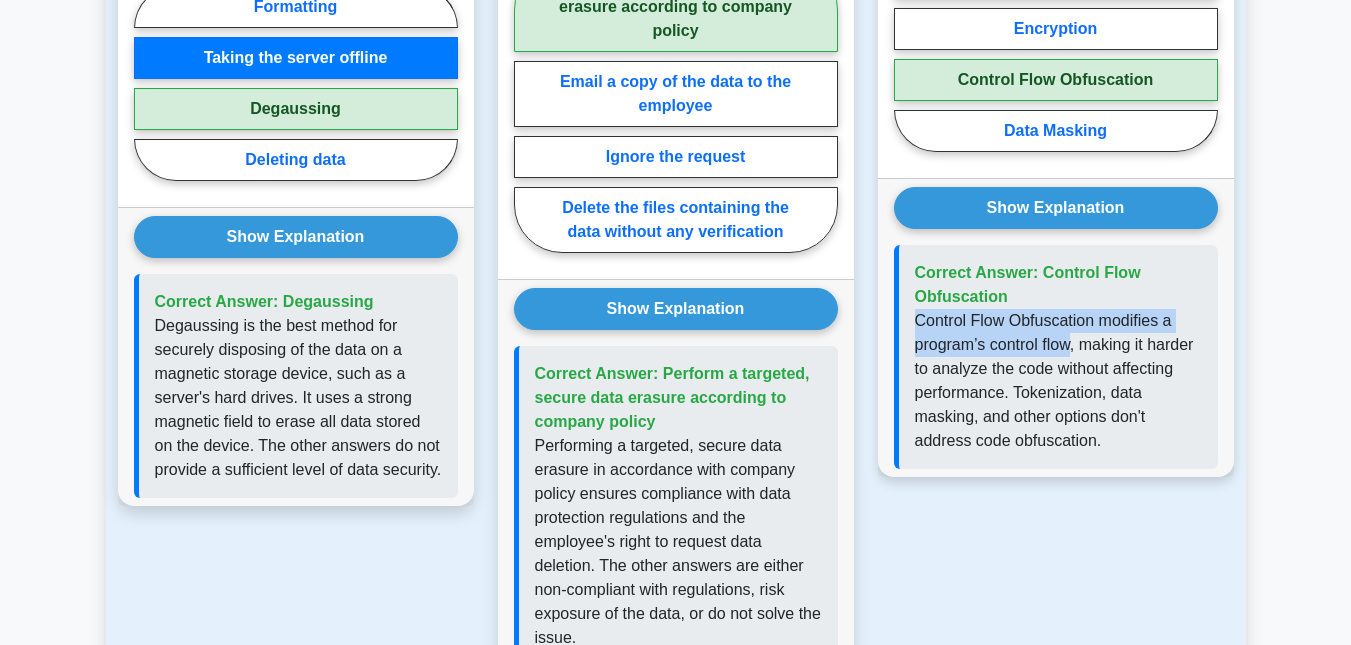drag, startPoint x: 914, startPoint y: 302, endPoint x: 1076, endPoint y: 320, distance: 162.99693 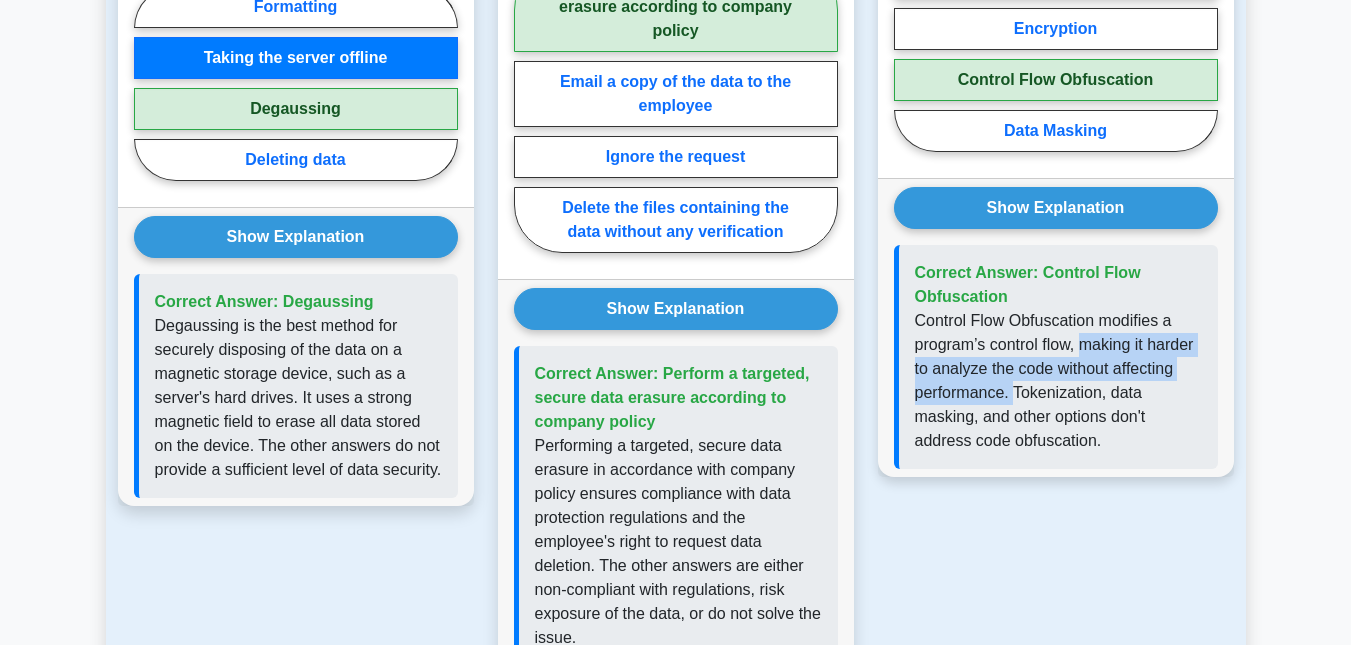 drag, startPoint x: 1084, startPoint y: 318, endPoint x: 1011, endPoint y: 363, distance: 85.75546 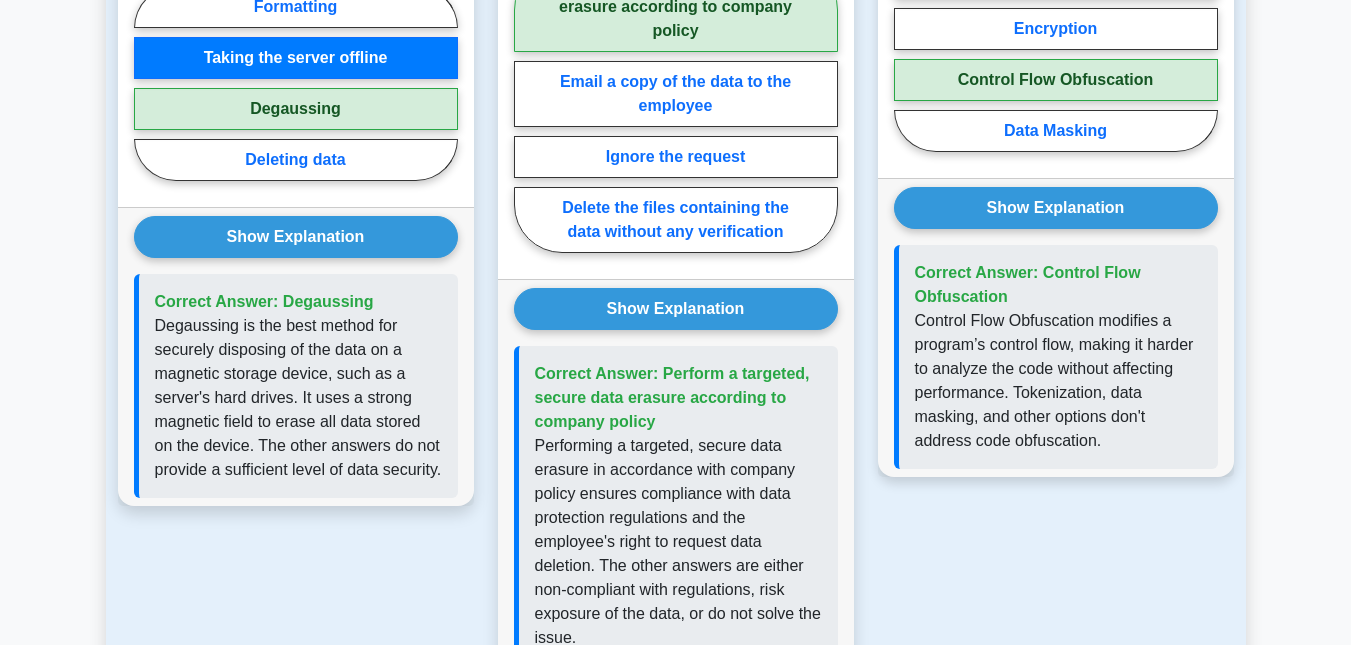 click on "Control Flow Obfuscation modifies a program’s control flow, making it harder to analyze the code without affecting performance. Tokenization, data masking, and other options don't address code obfuscation." at bounding box center (1058, 381) 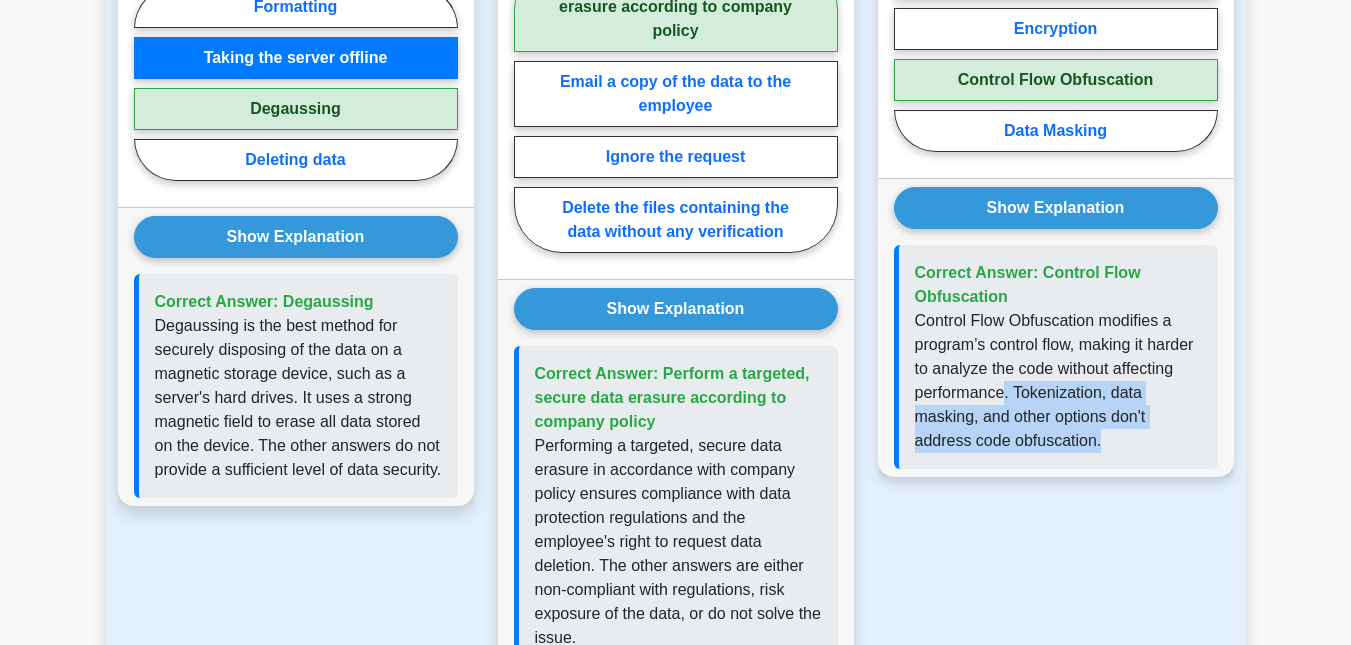 drag, startPoint x: 1006, startPoint y: 363, endPoint x: 1132, endPoint y: 411, distance: 134.83324 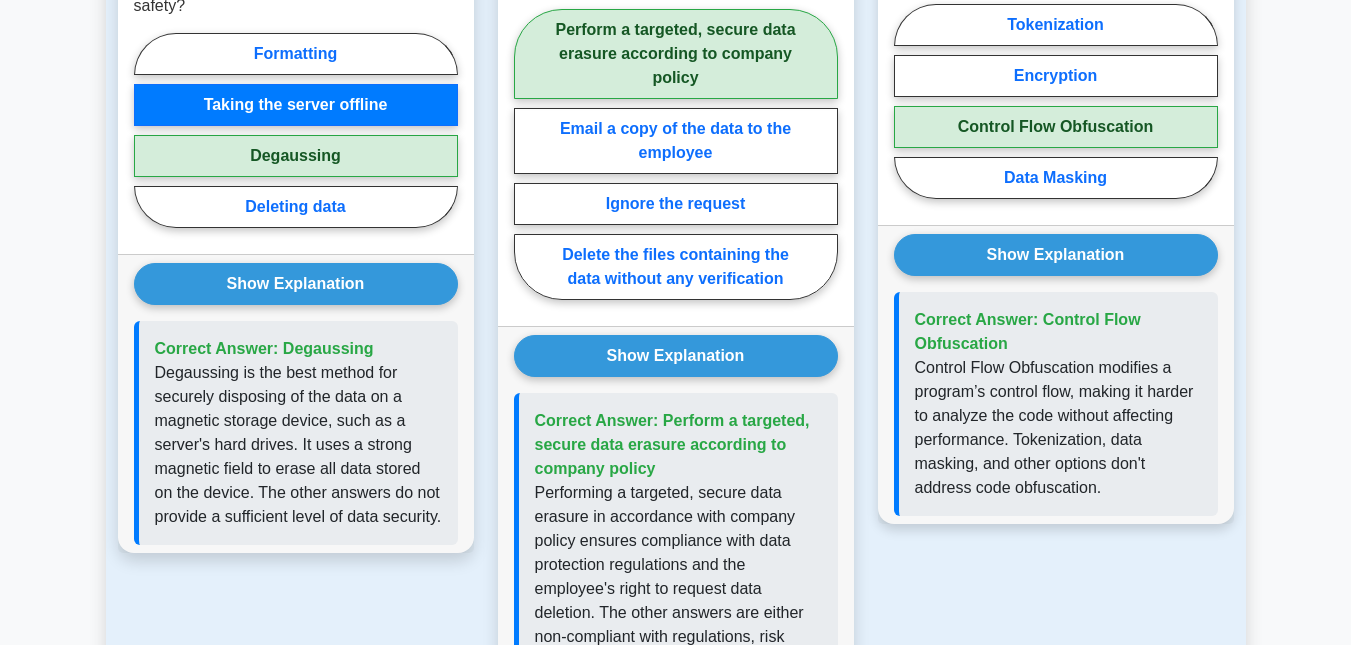 scroll, scrollTop: 1726, scrollLeft: 0, axis: vertical 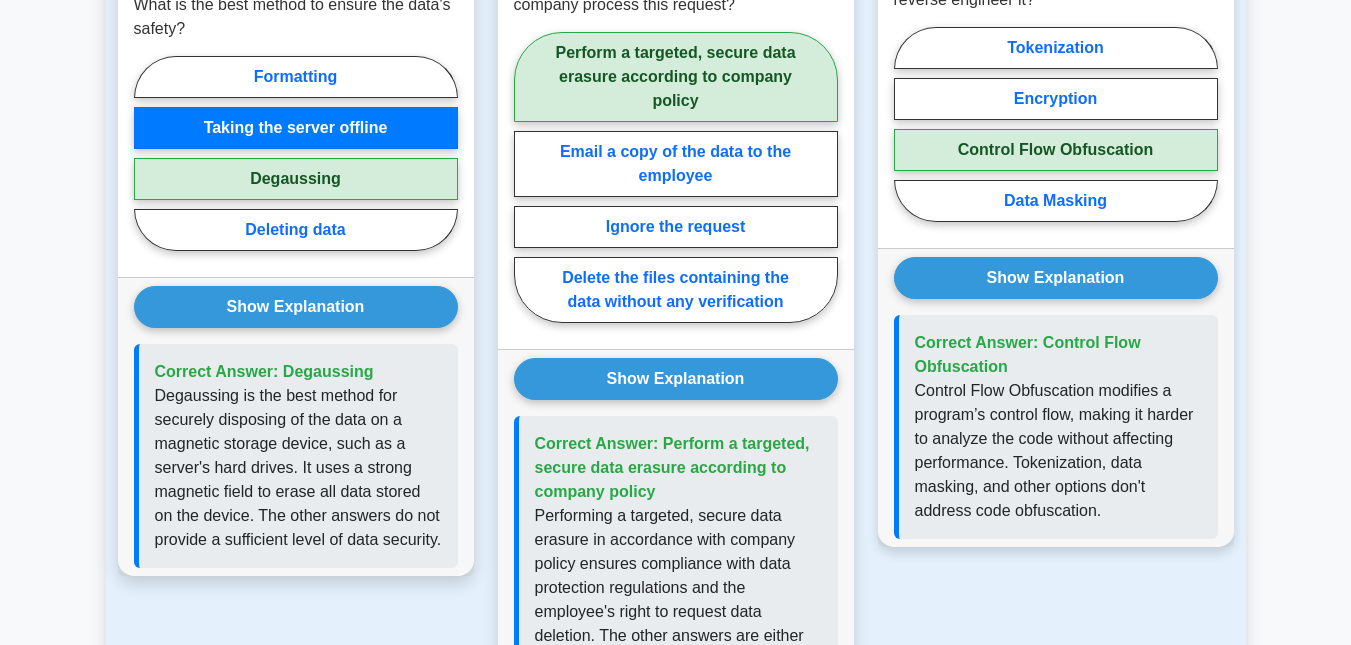 click on "Correct Answer:
Control Flow Obfuscation
Control Flow Obfuscation modifies a program’s control flow, making it harder to analyze the code without affecting performance. Tokenization, data masking, and other options don't address code obfuscation." at bounding box center (1056, 427) 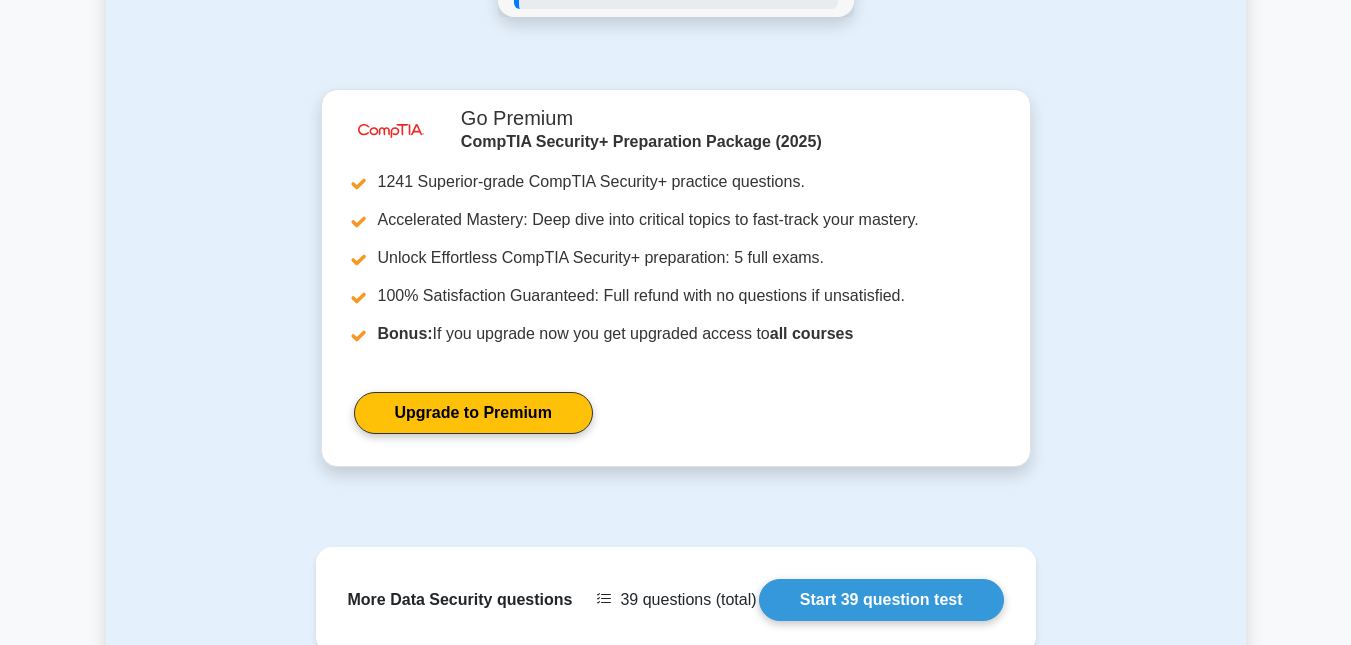 scroll, scrollTop: 2569, scrollLeft: 0, axis: vertical 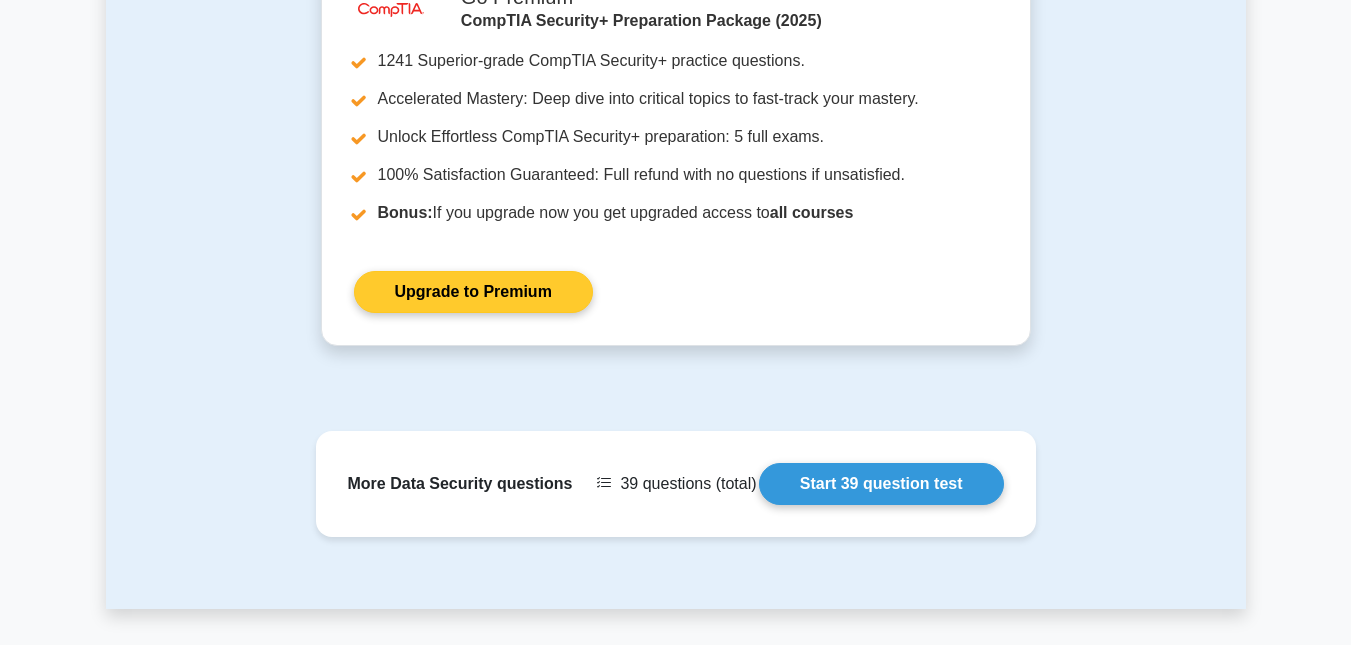click on "Upgrade to Premium" at bounding box center [473, 292] 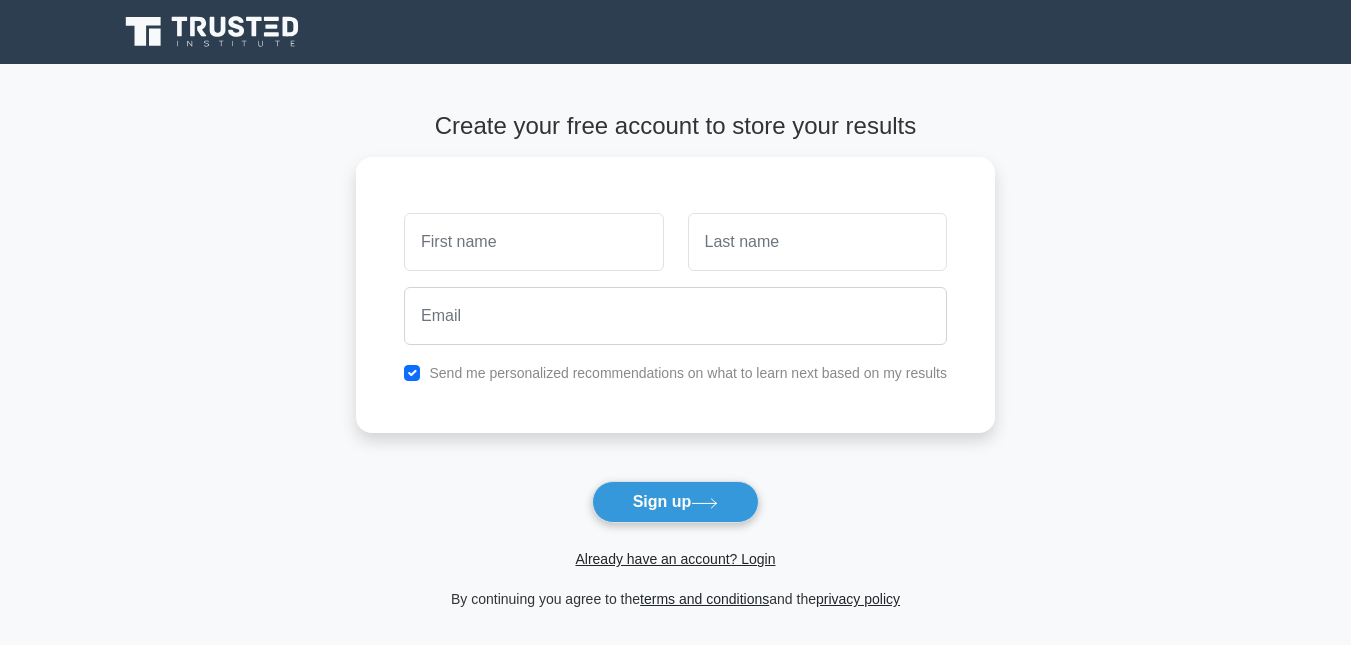 scroll, scrollTop: 0, scrollLeft: 0, axis: both 